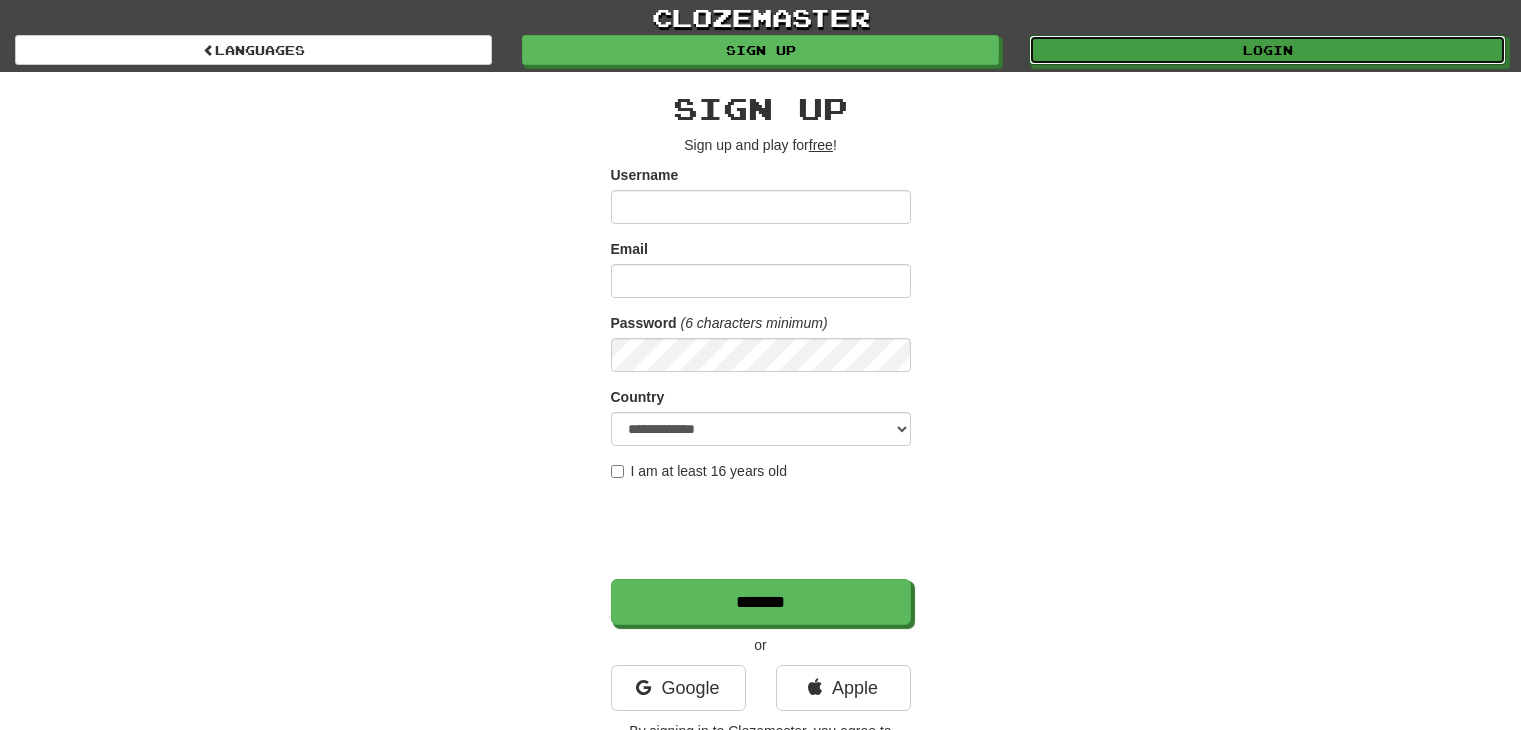 click on "Login" at bounding box center [1267, 50] 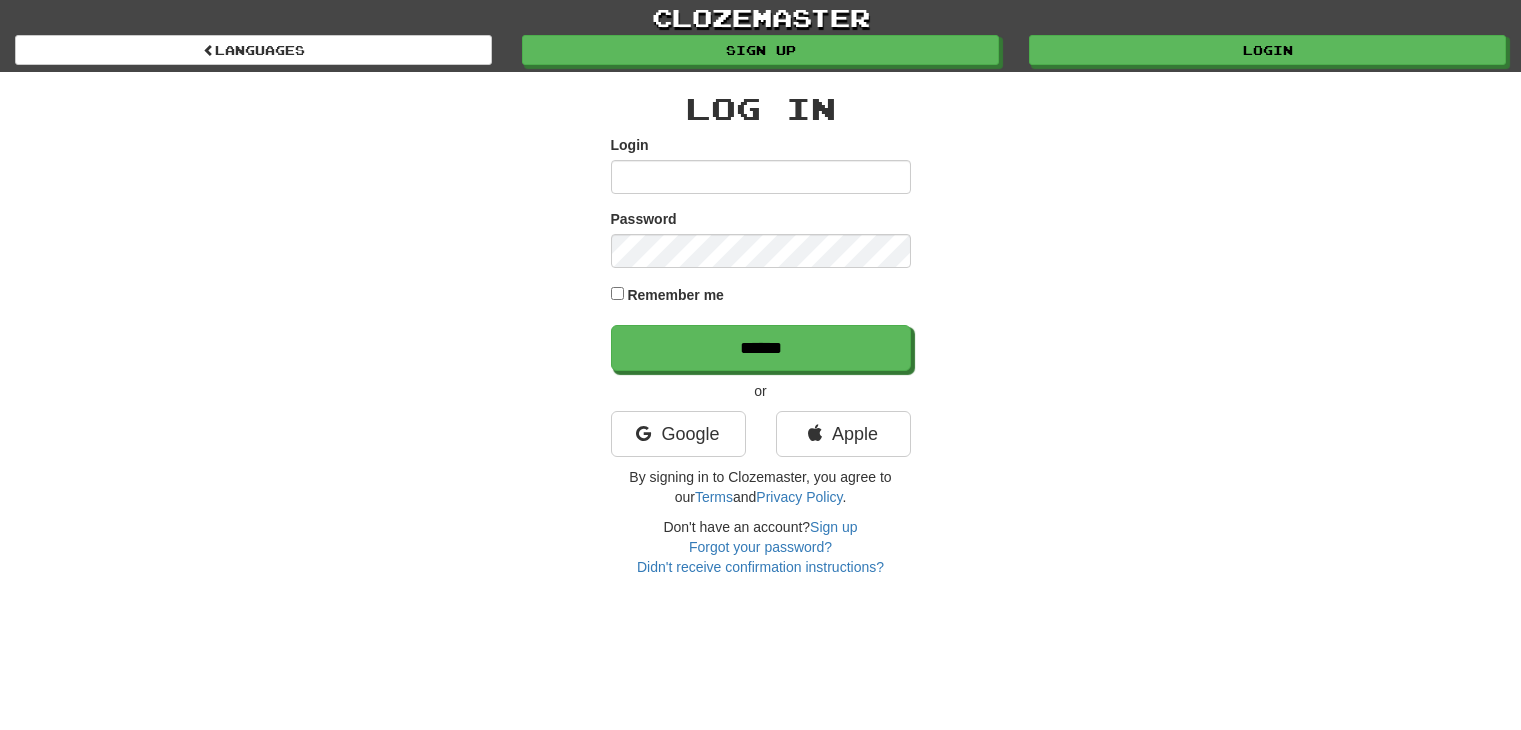 scroll, scrollTop: 0, scrollLeft: 0, axis: both 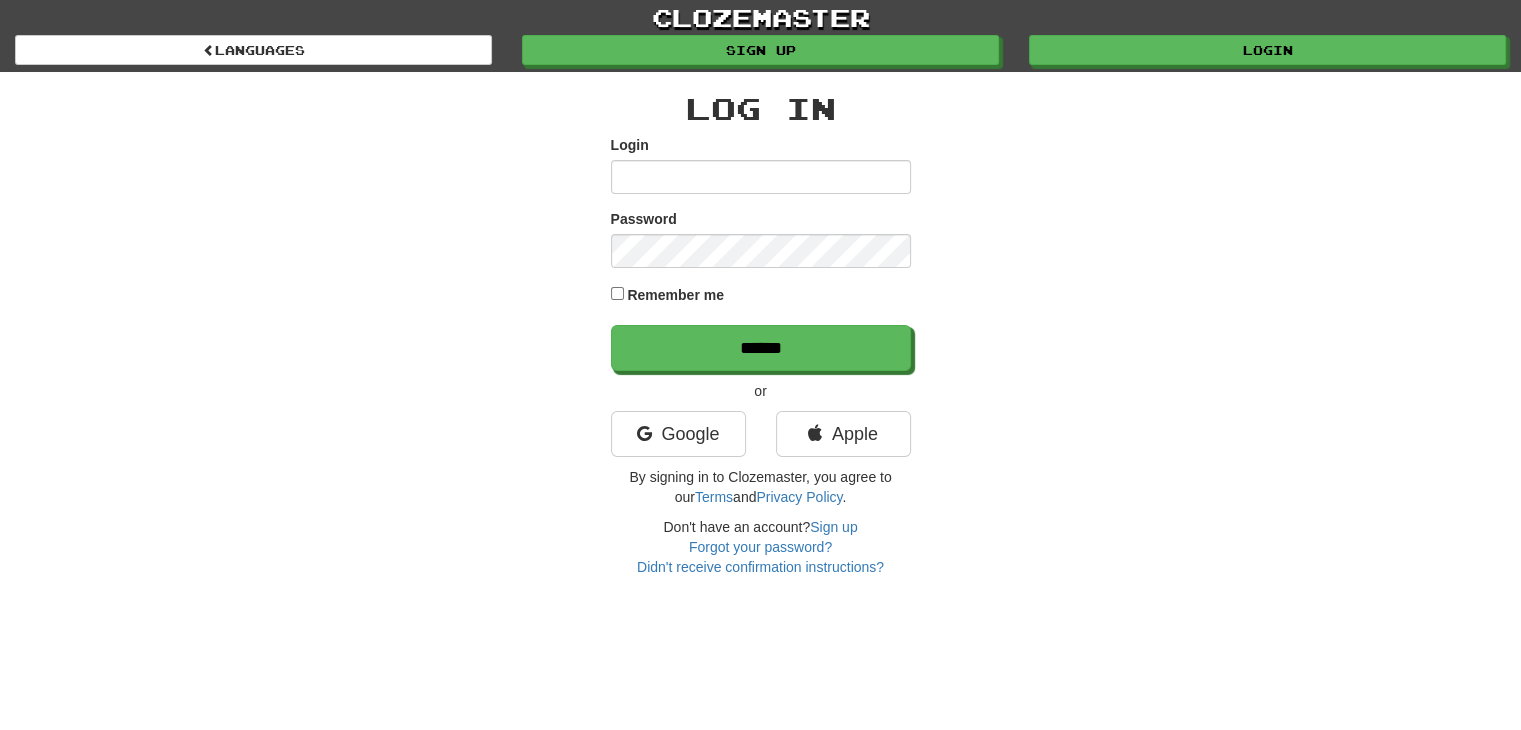 click on "Login" at bounding box center (761, 177) 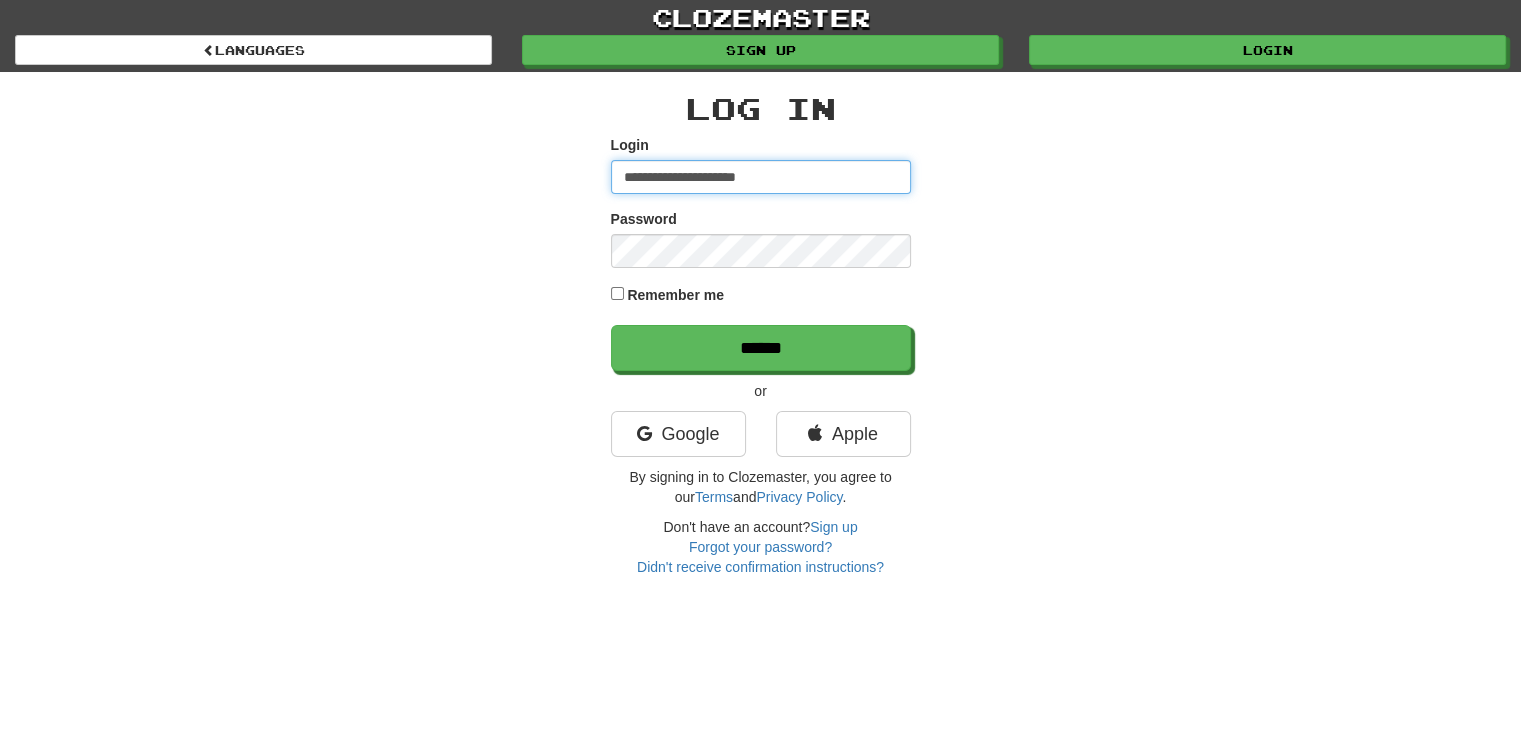 type on "**********" 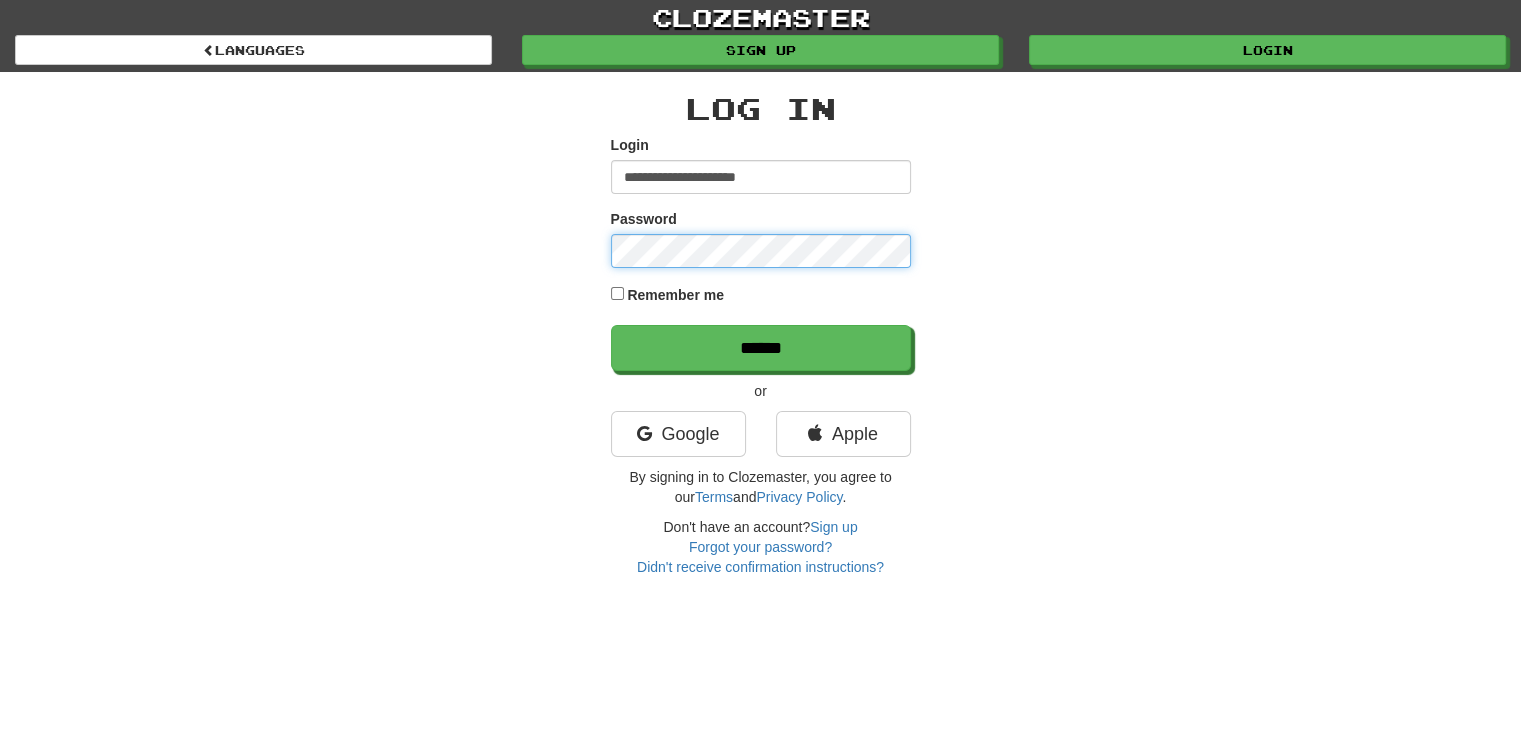 click on "******" at bounding box center (761, 348) 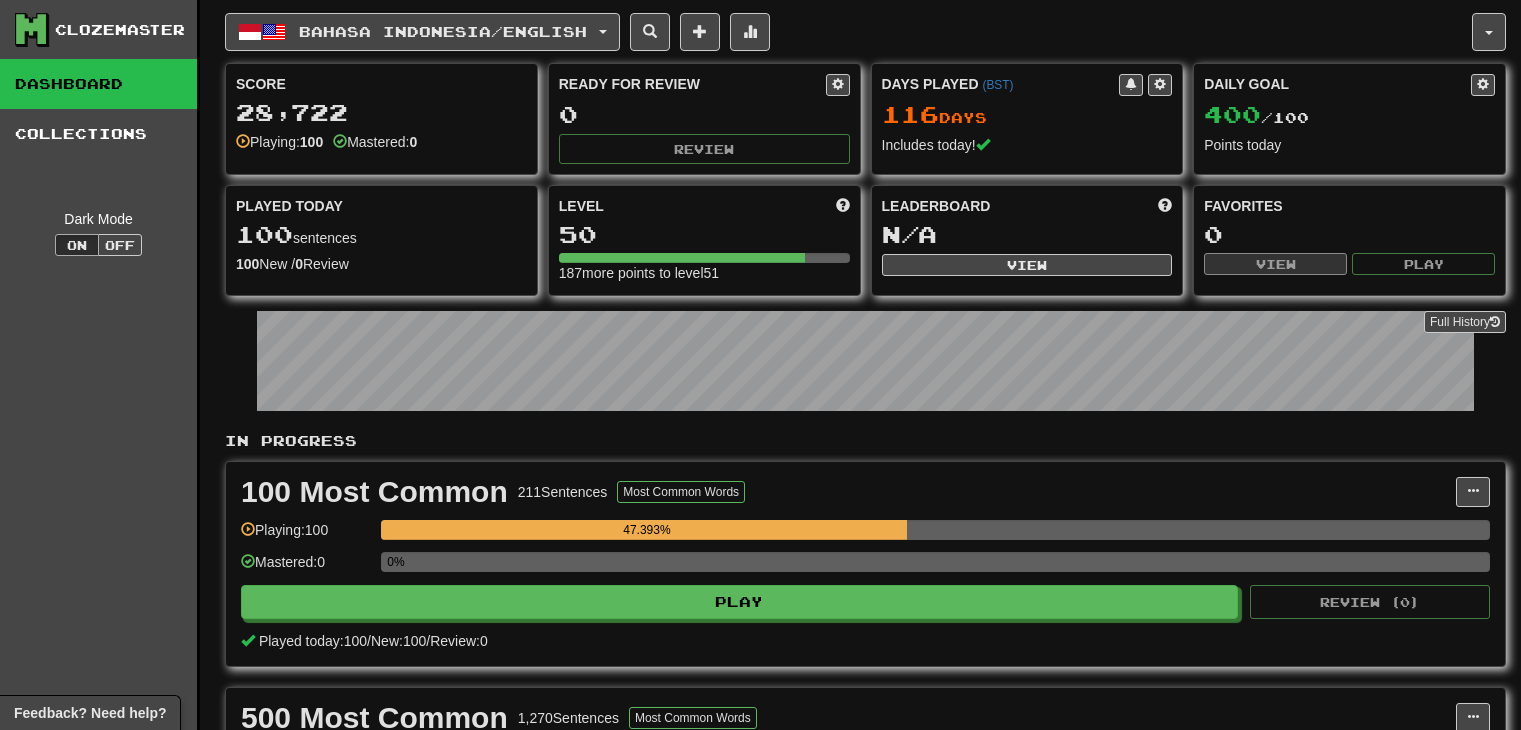 scroll, scrollTop: 0, scrollLeft: 0, axis: both 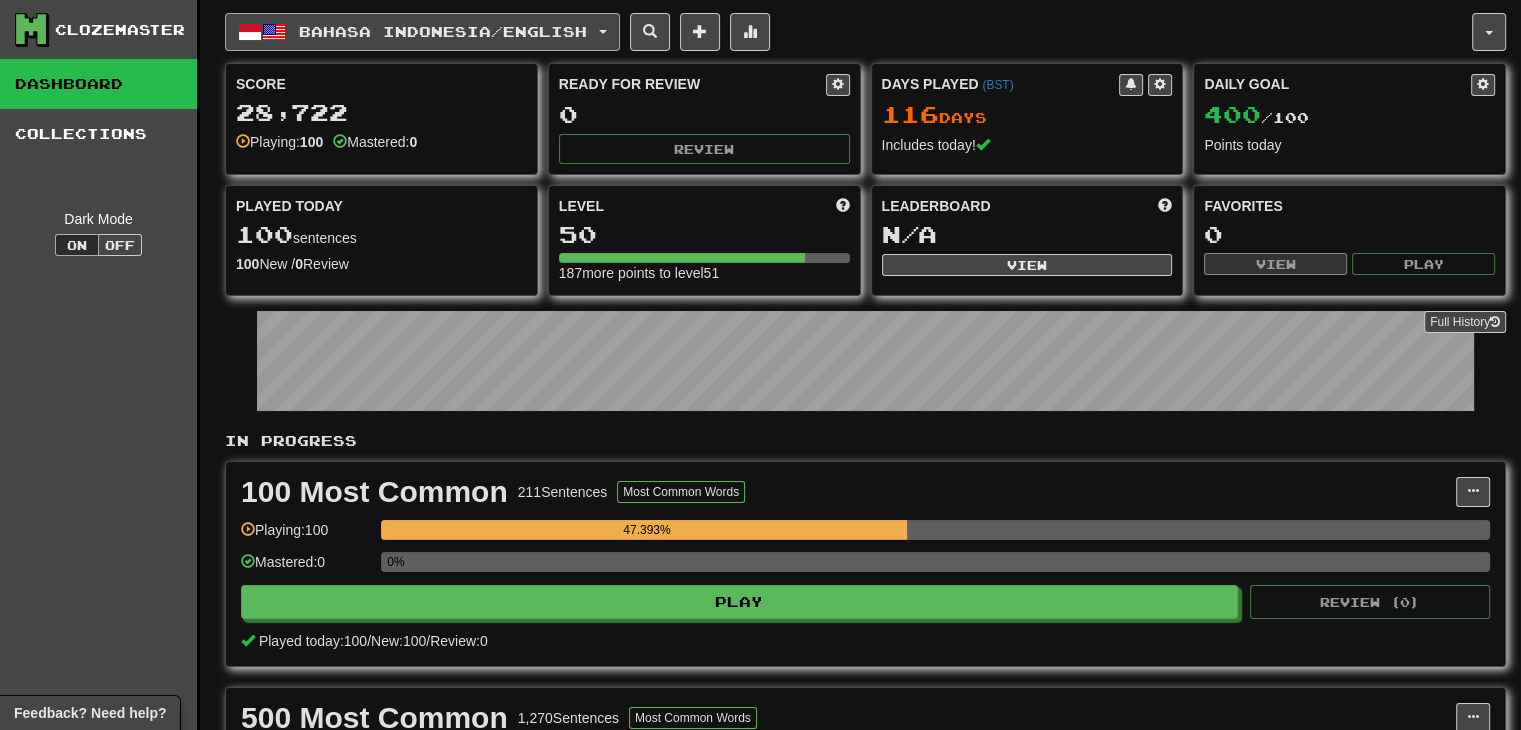 click on "Bahasa Indonesia  /  English" at bounding box center (422, 32) 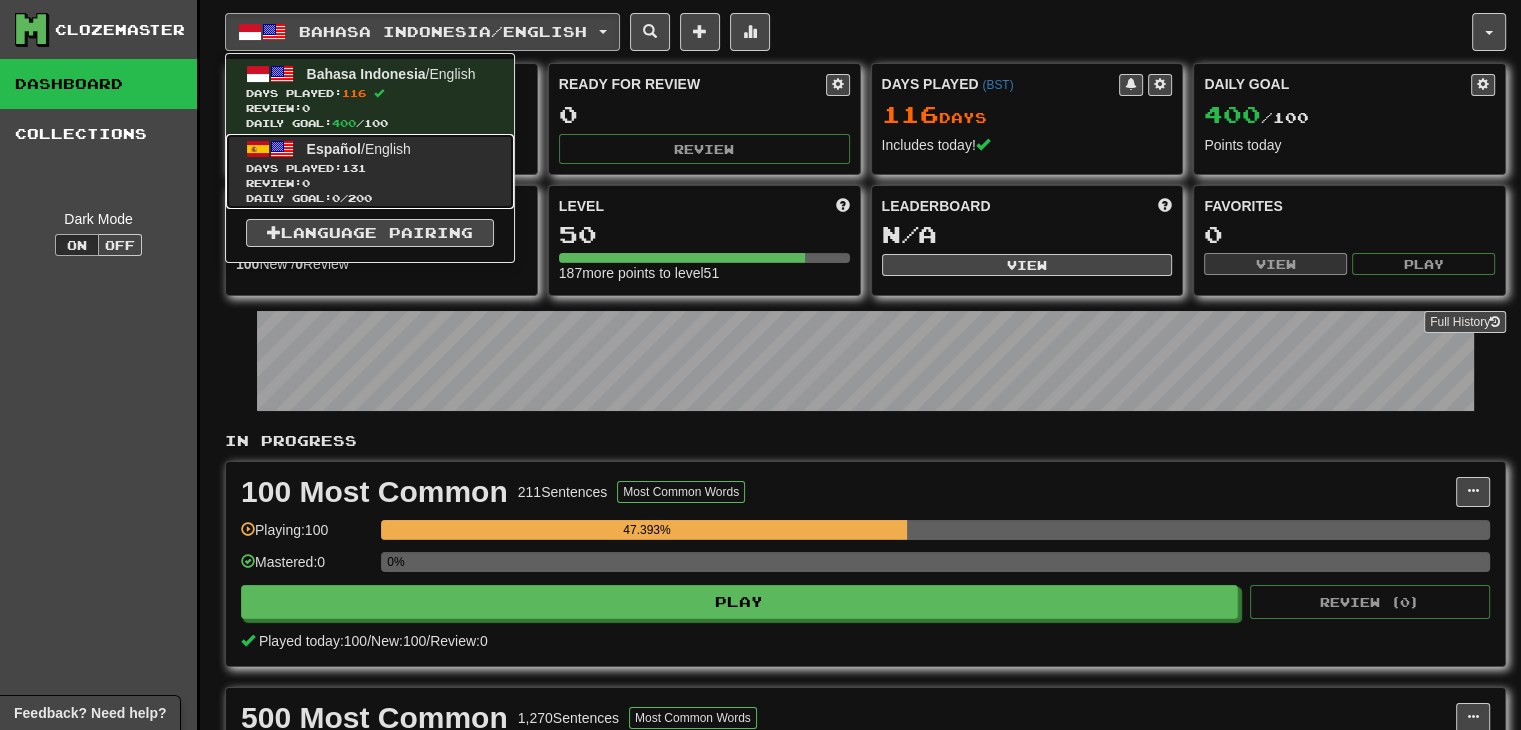 click on "Days Played:  131" at bounding box center (370, 168) 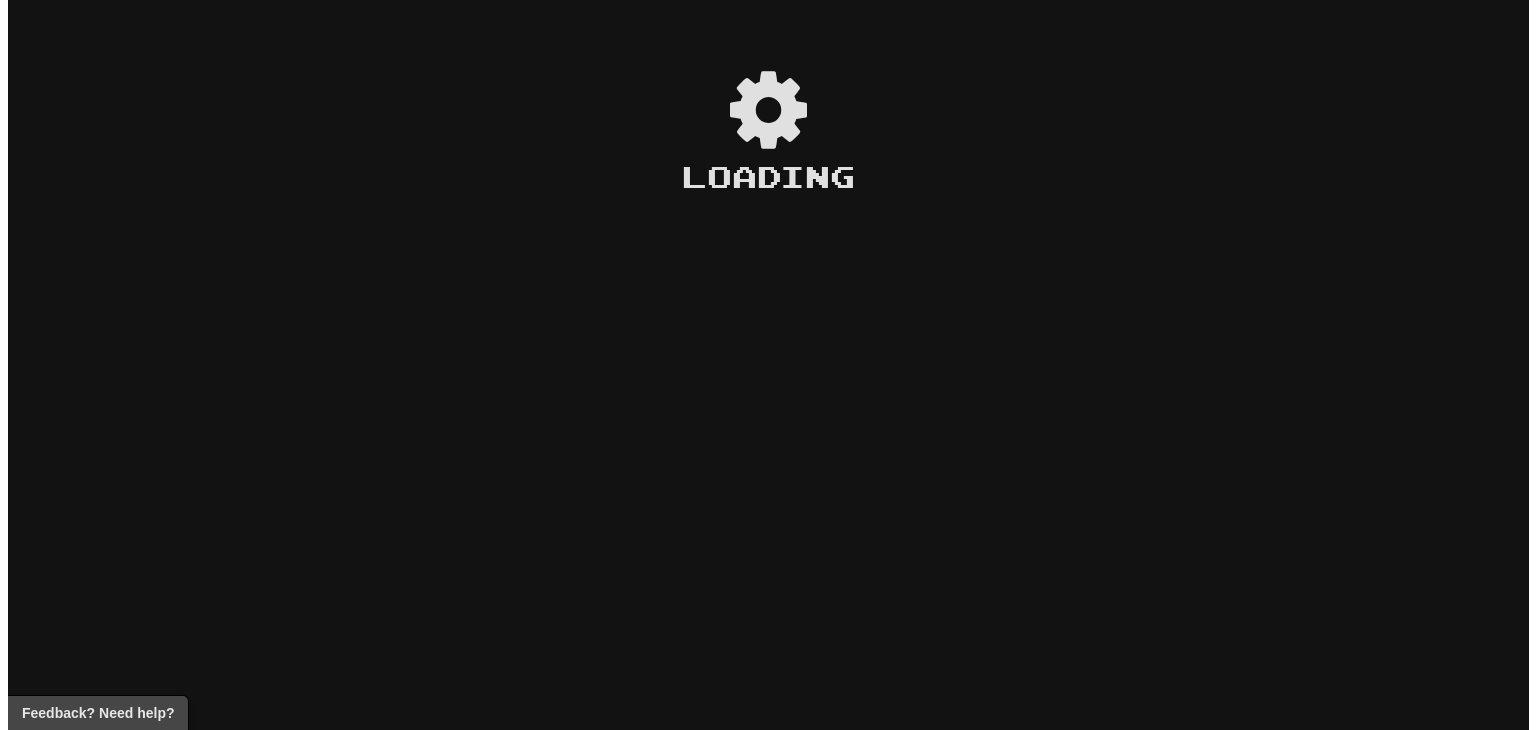 scroll, scrollTop: 0, scrollLeft: 0, axis: both 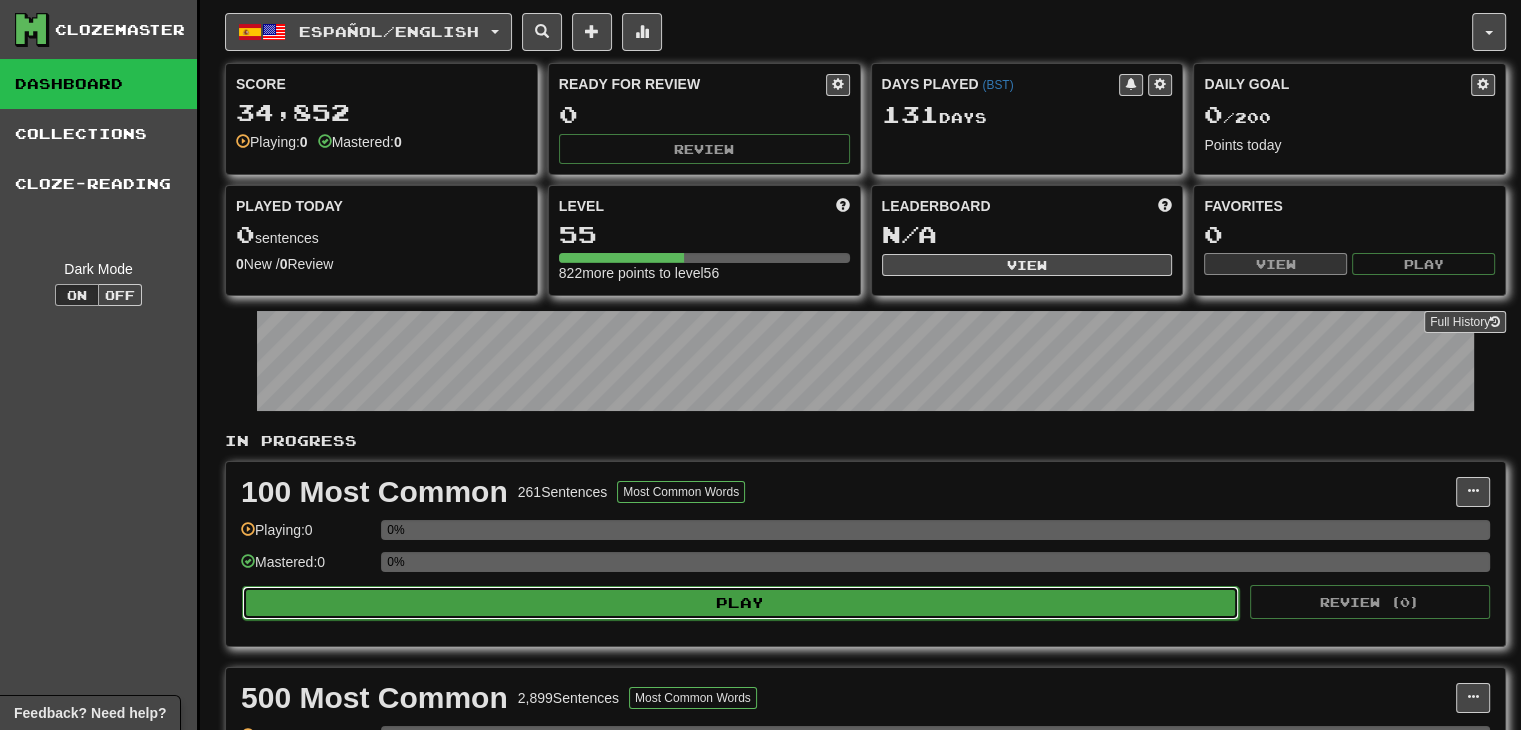 click on "Play" at bounding box center [740, 603] 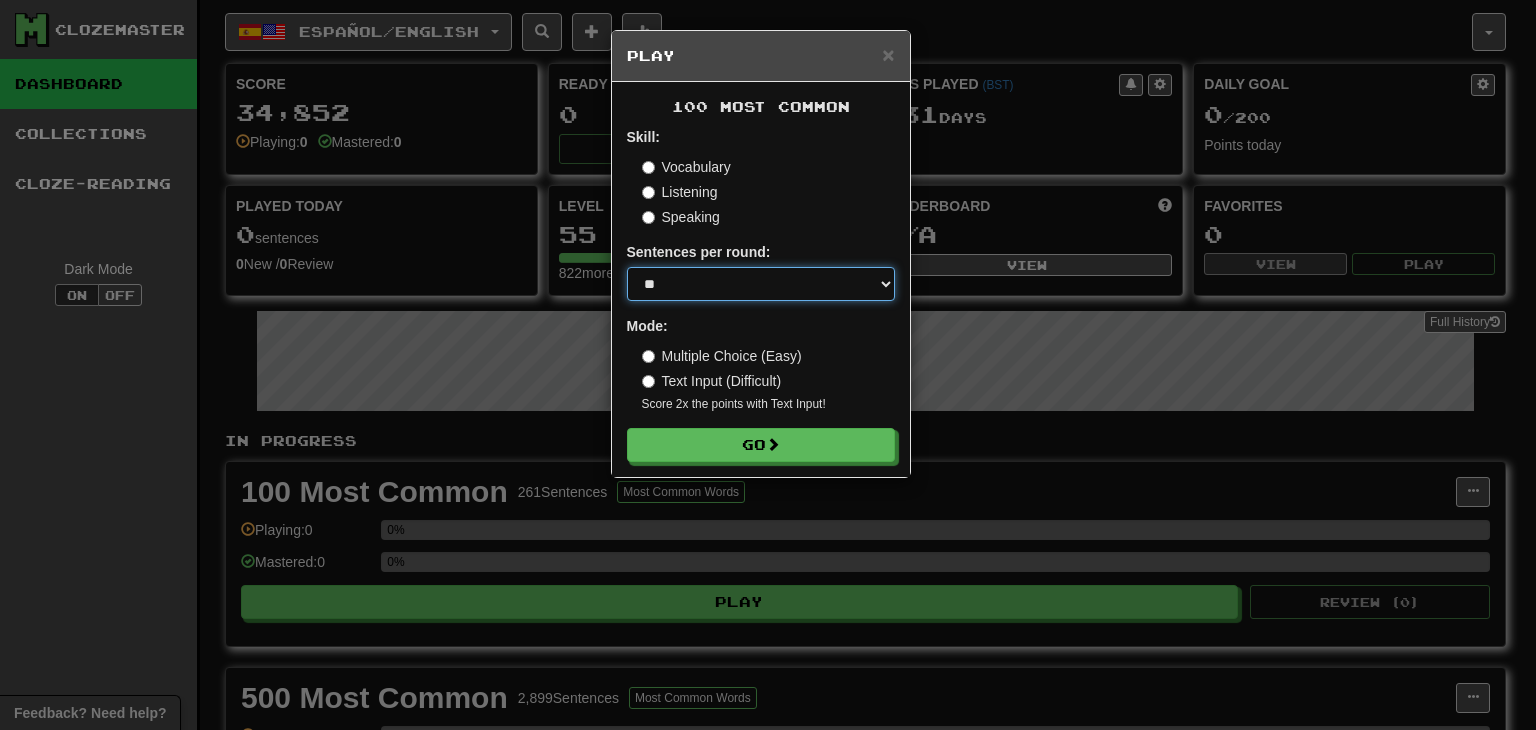 click on "* ** ** ** ** ** *** ********" at bounding box center (761, 284) 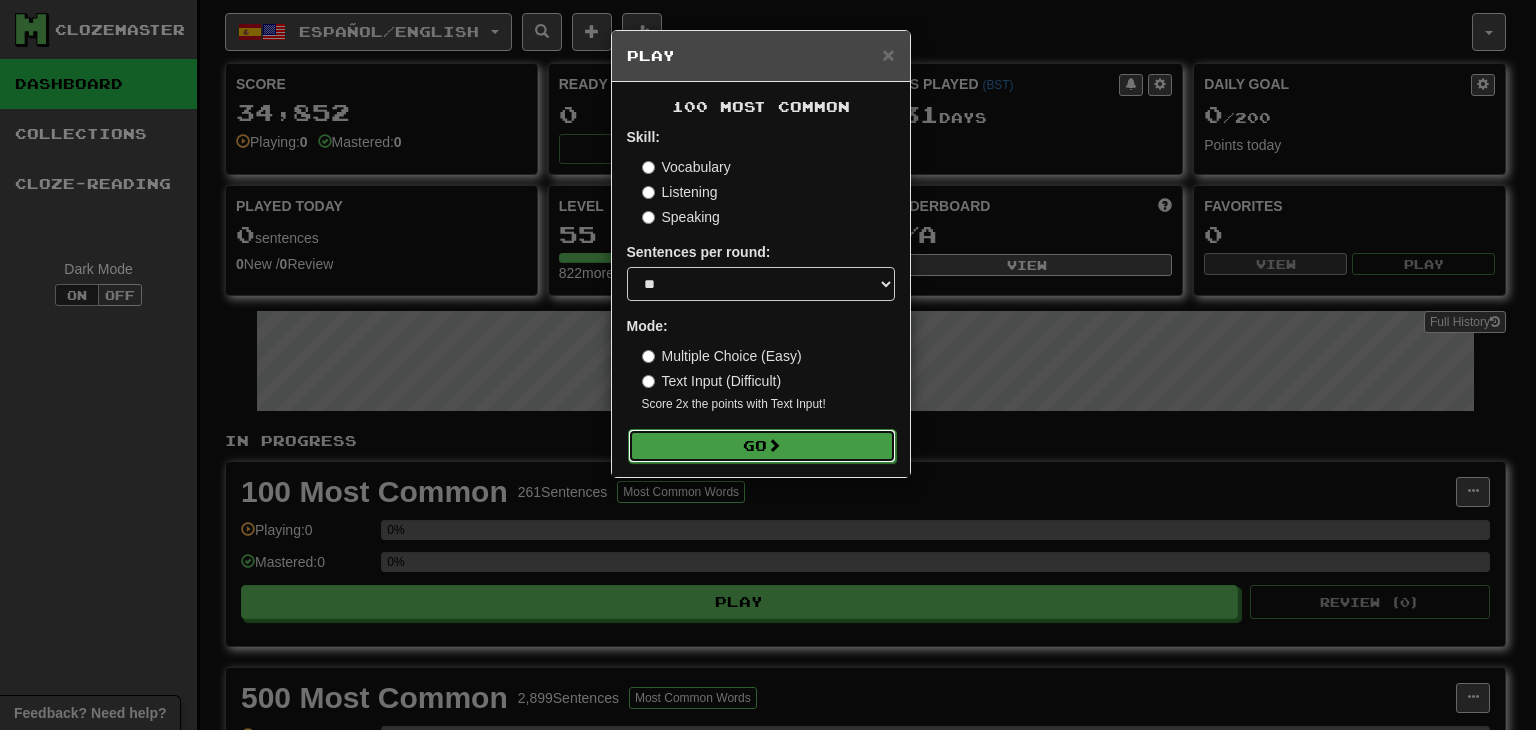 click on "Go" at bounding box center (762, 446) 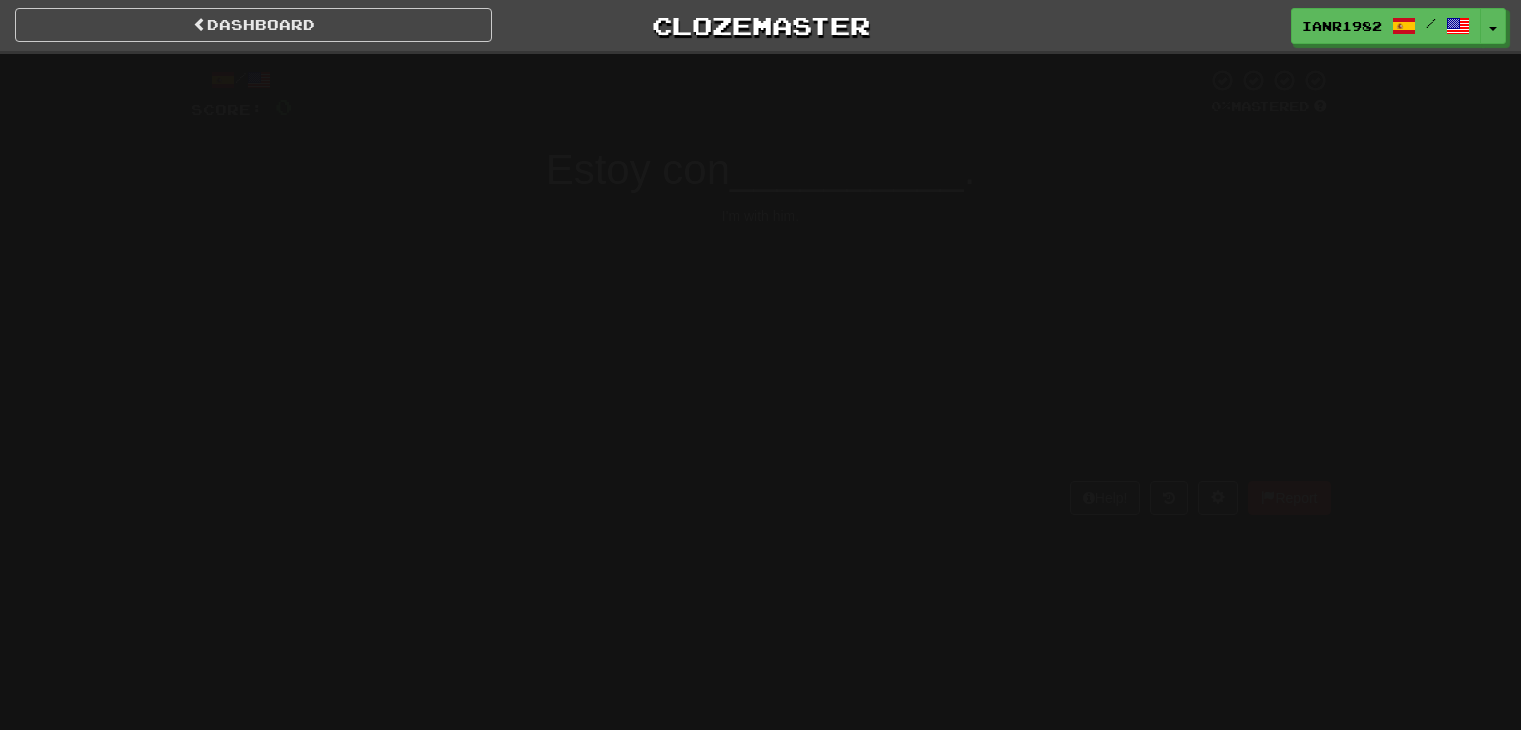 scroll, scrollTop: 0, scrollLeft: 0, axis: both 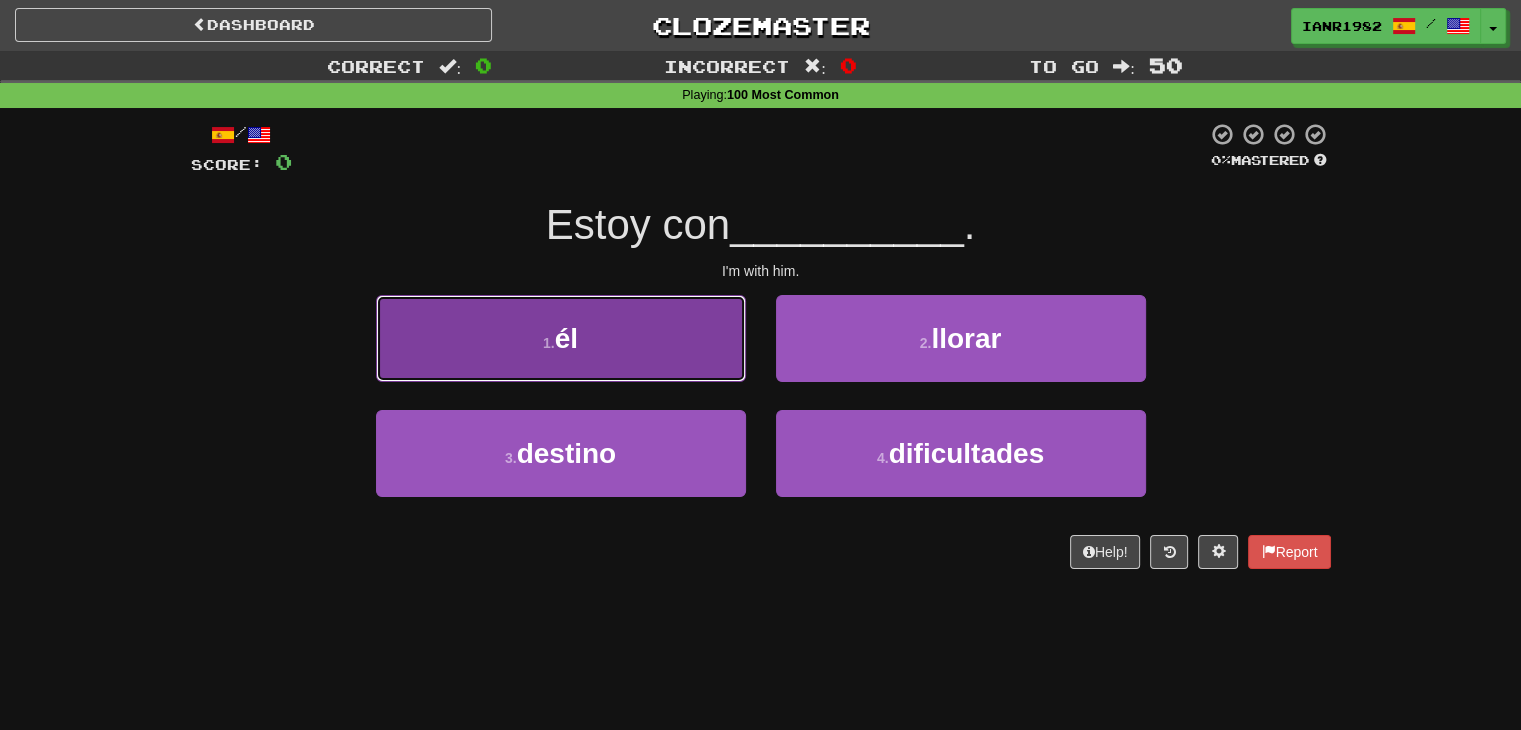 click on "1 .  él" at bounding box center [561, 338] 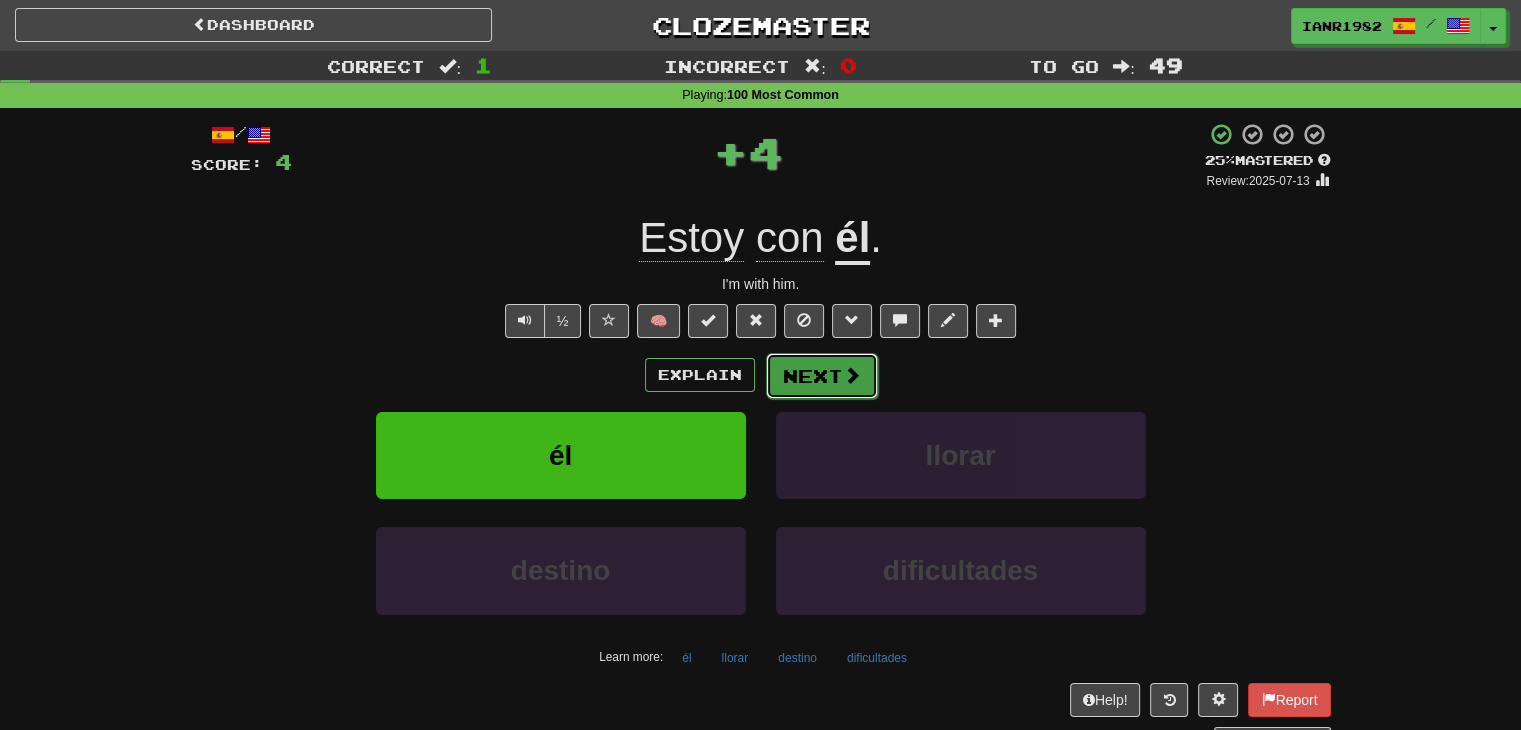 click on "Next" at bounding box center (822, 376) 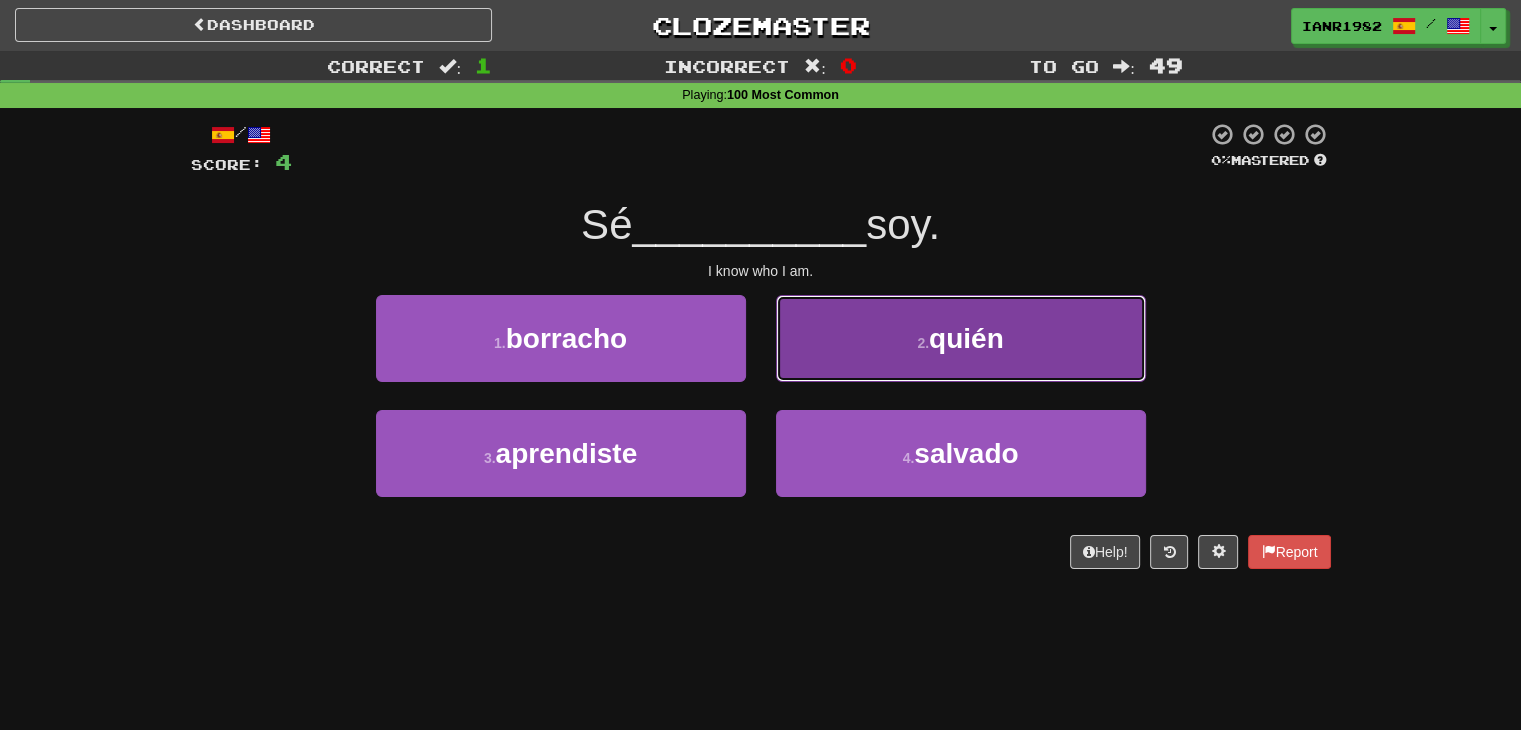 click on "2 .  quién" at bounding box center (961, 338) 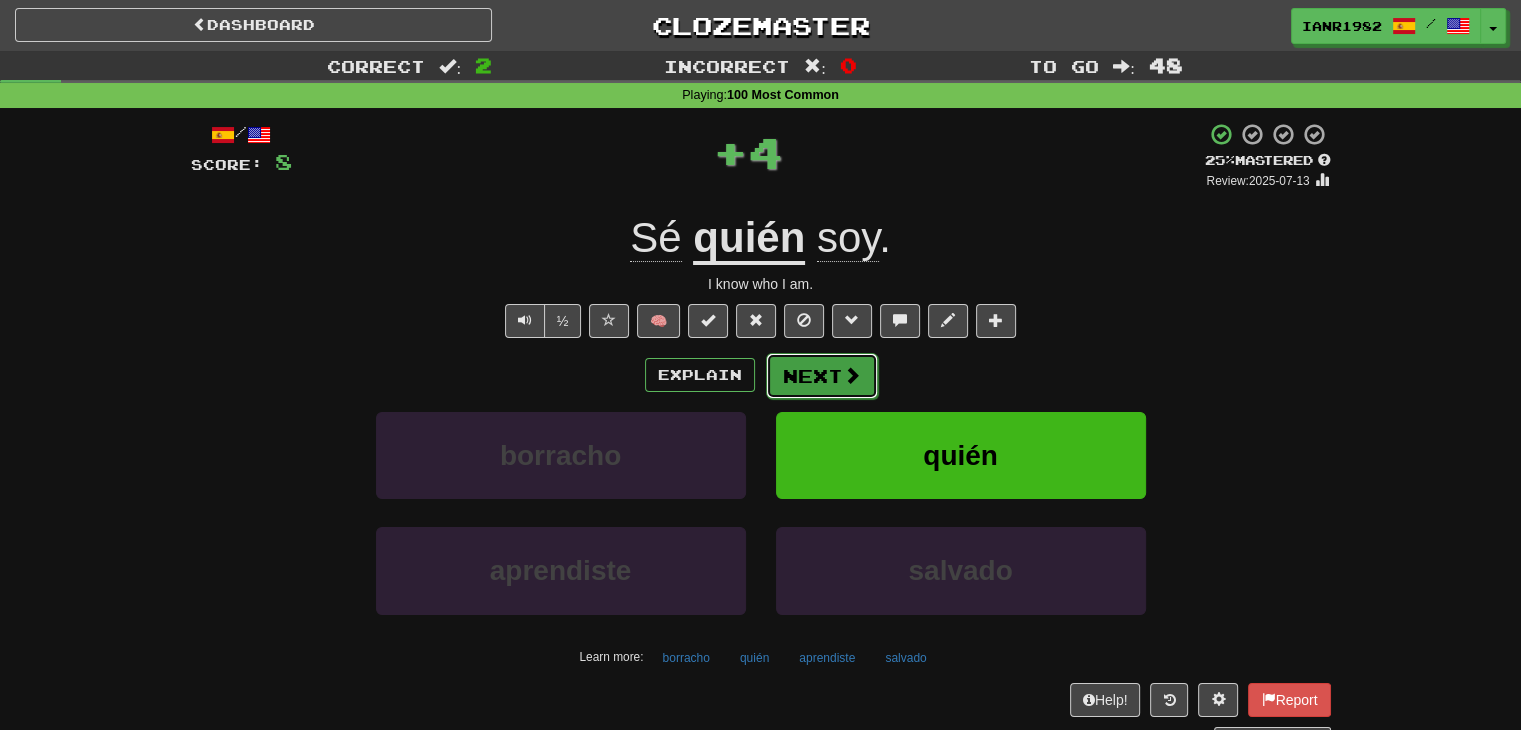 click on "Next" at bounding box center [822, 376] 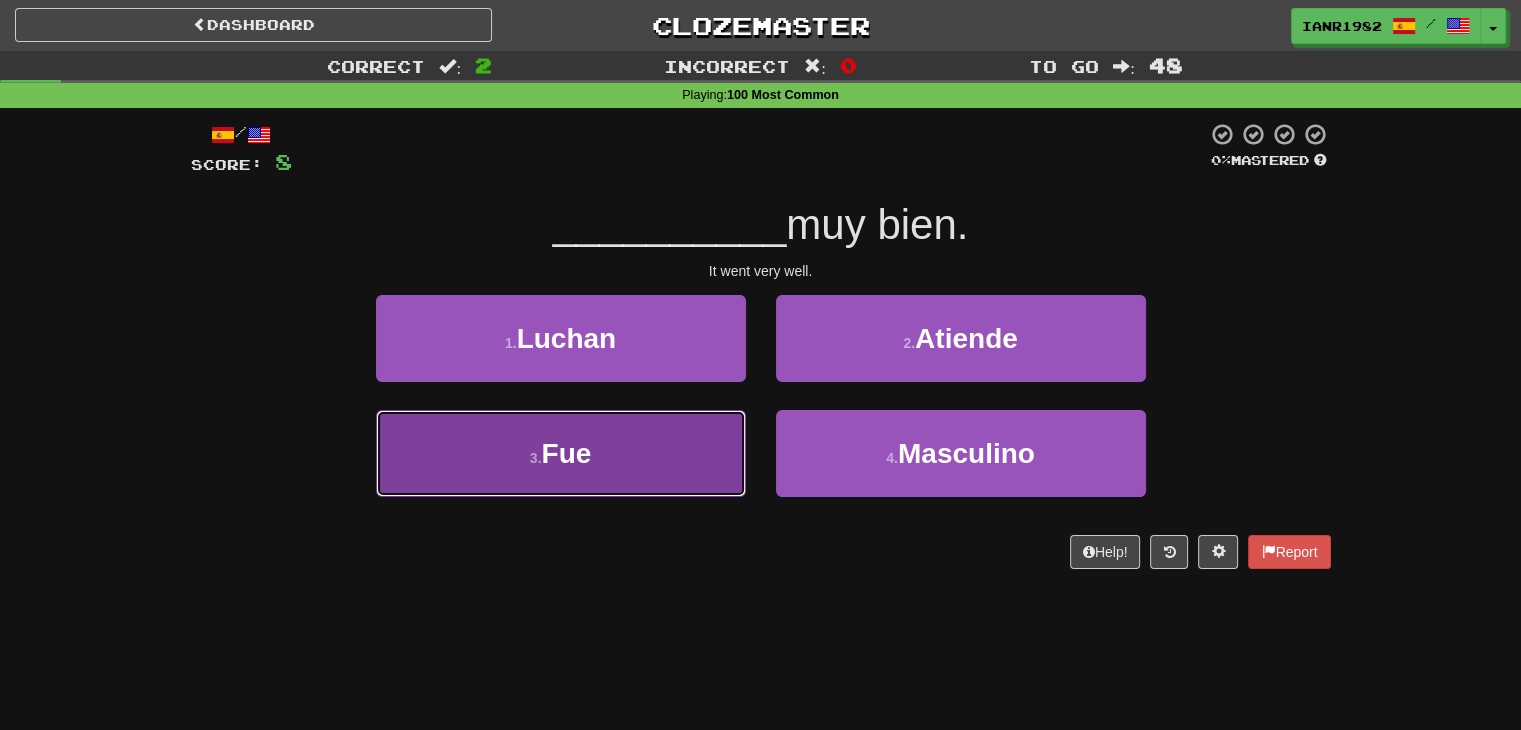 click on "3 .  Fue" at bounding box center [561, 453] 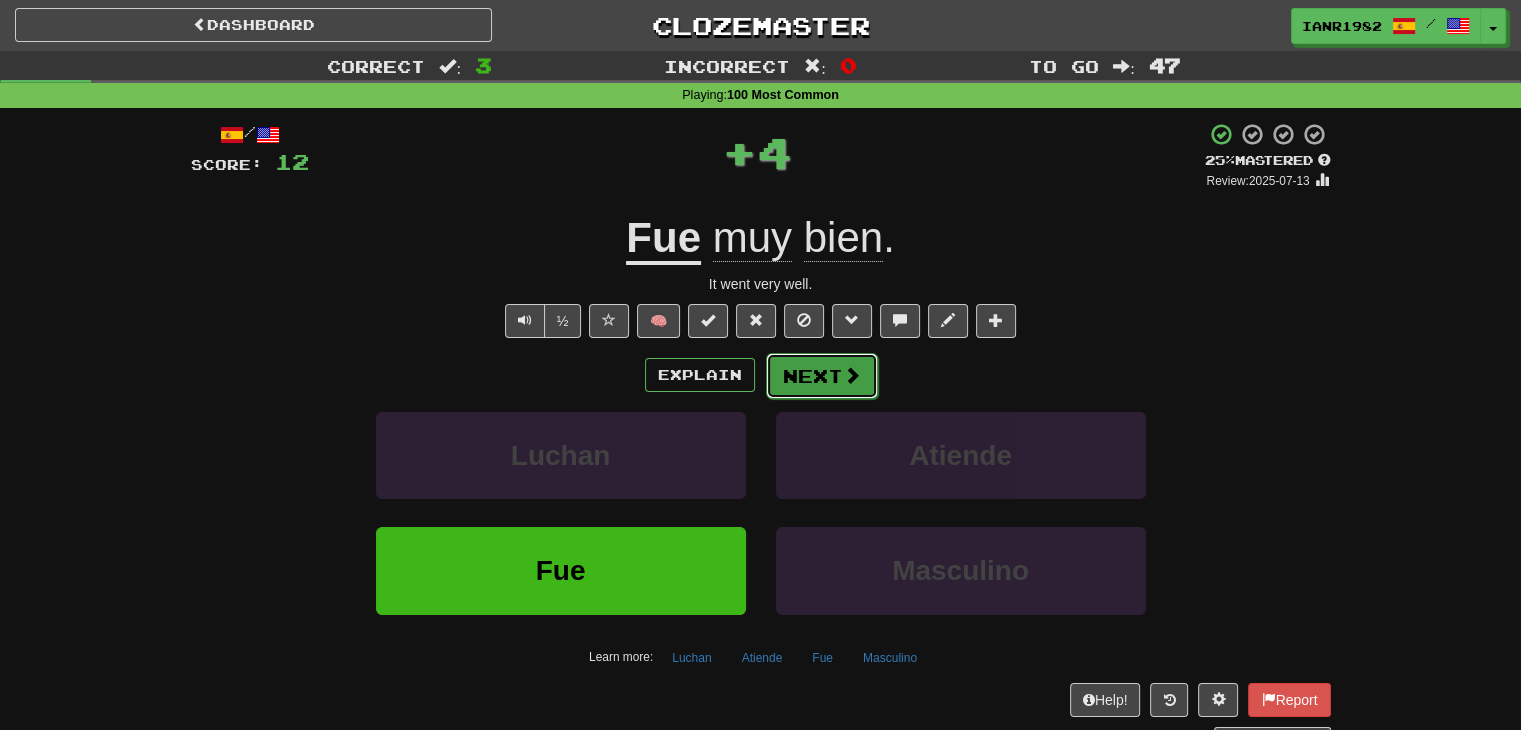 click at bounding box center (852, 375) 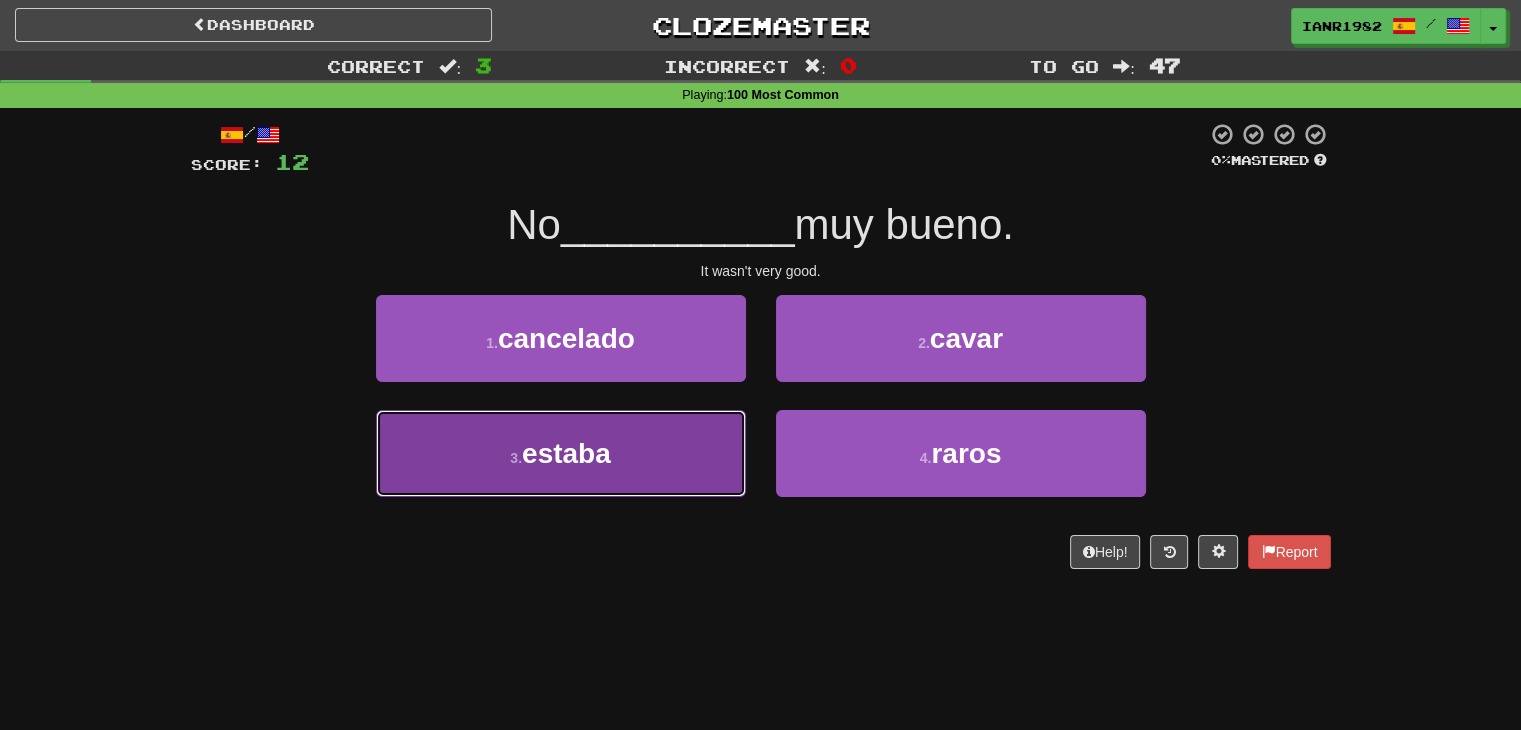 click on "3 .  estaba" at bounding box center (561, 453) 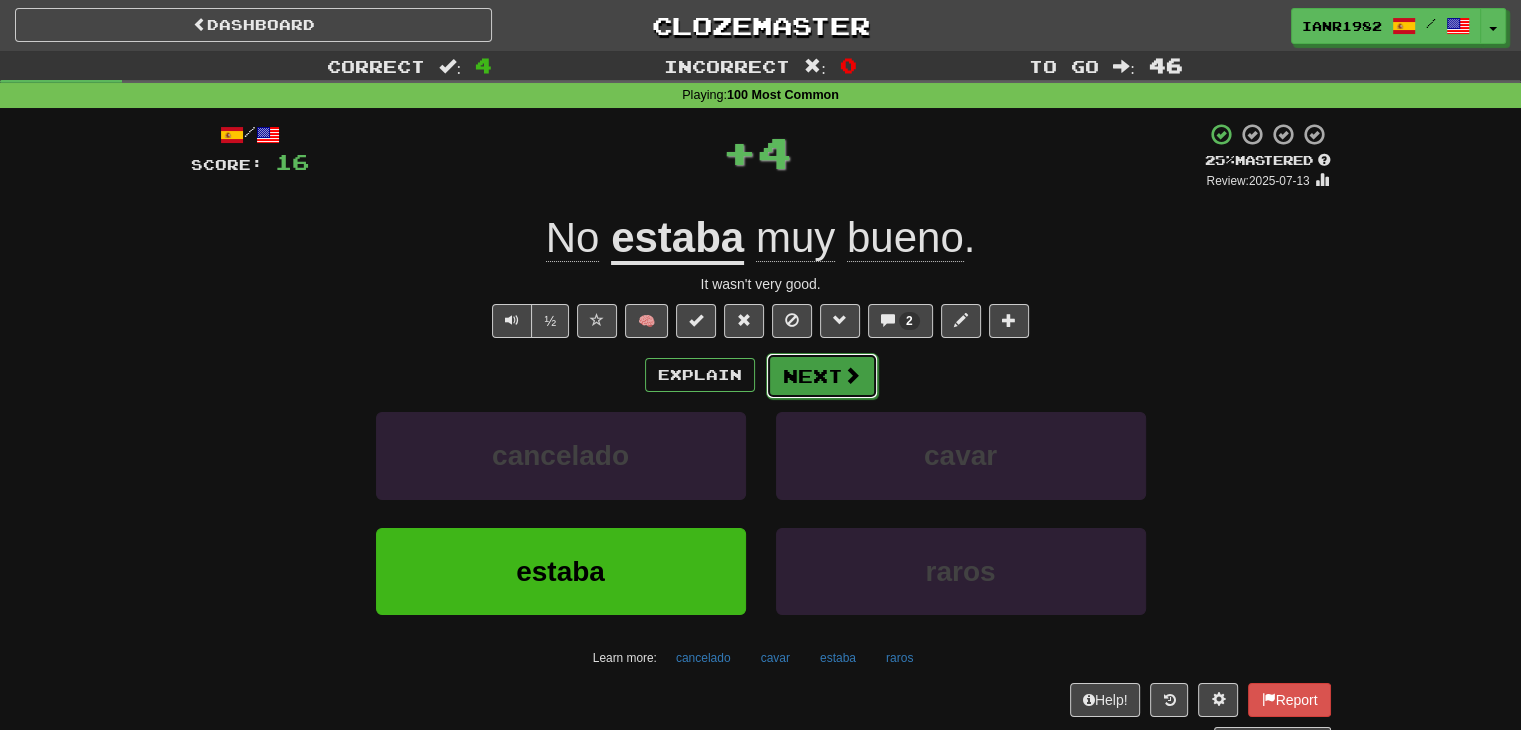 click at bounding box center [852, 375] 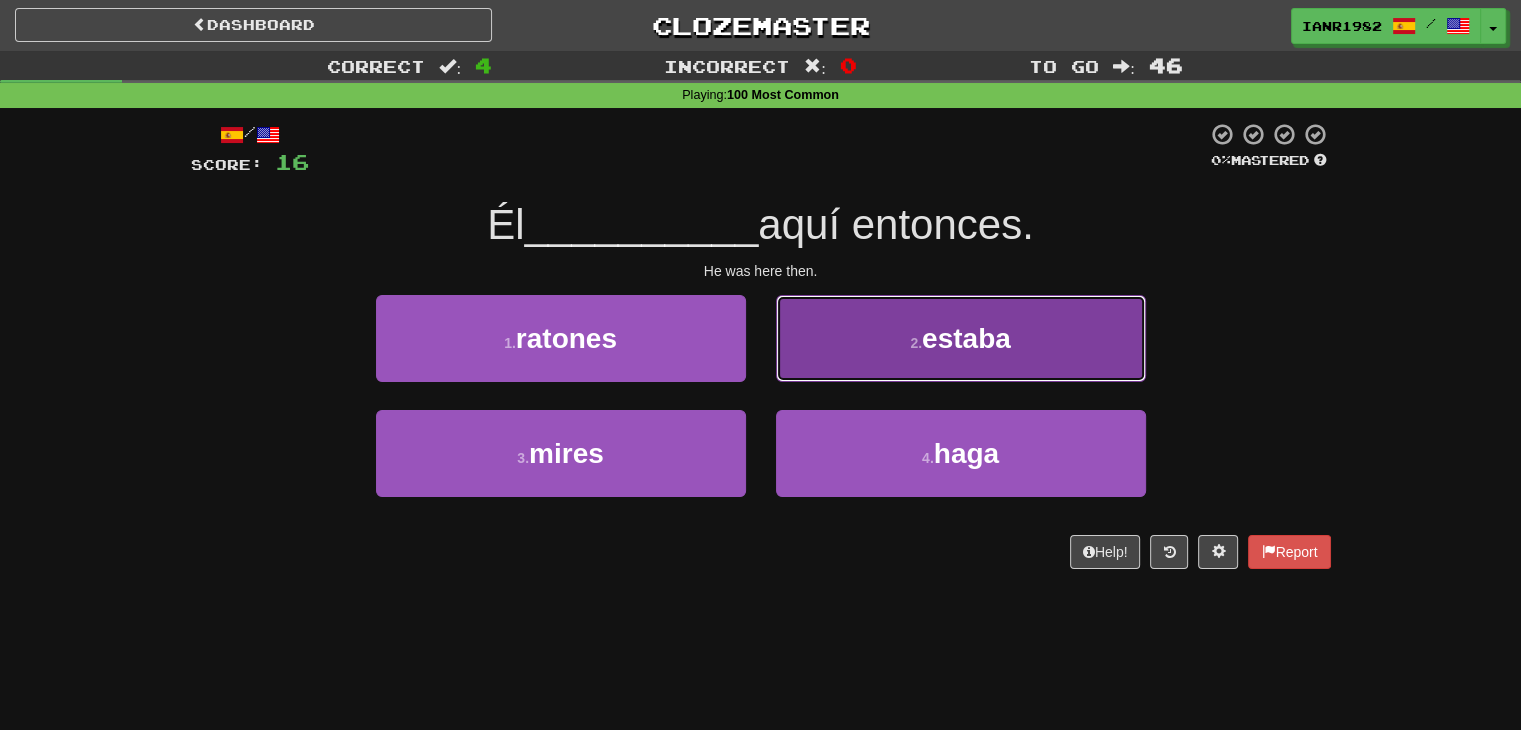 click on "2 .  estaba" at bounding box center [961, 338] 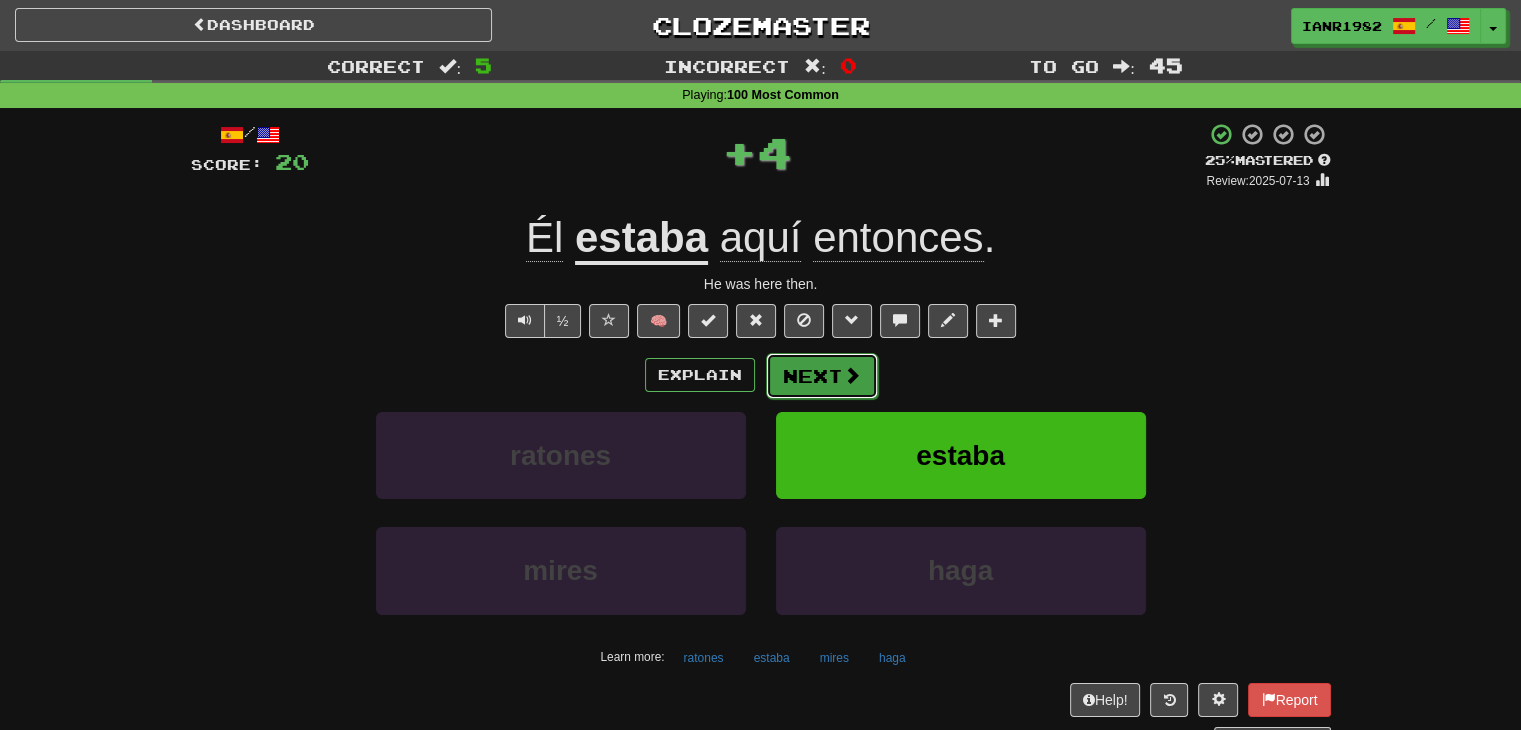 click on "Next" at bounding box center (822, 376) 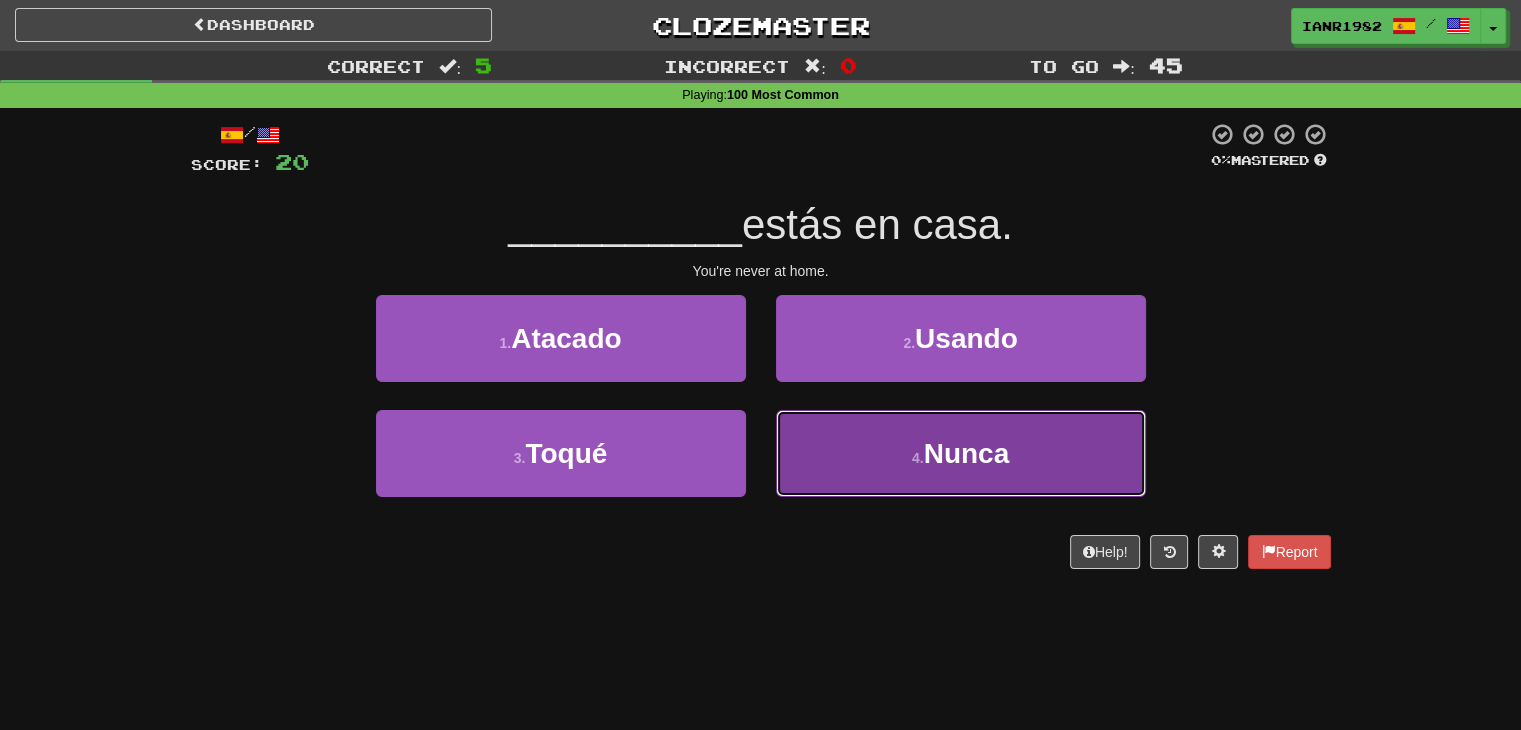 click on "4 .  Nunca" at bounding box center (961, 453) 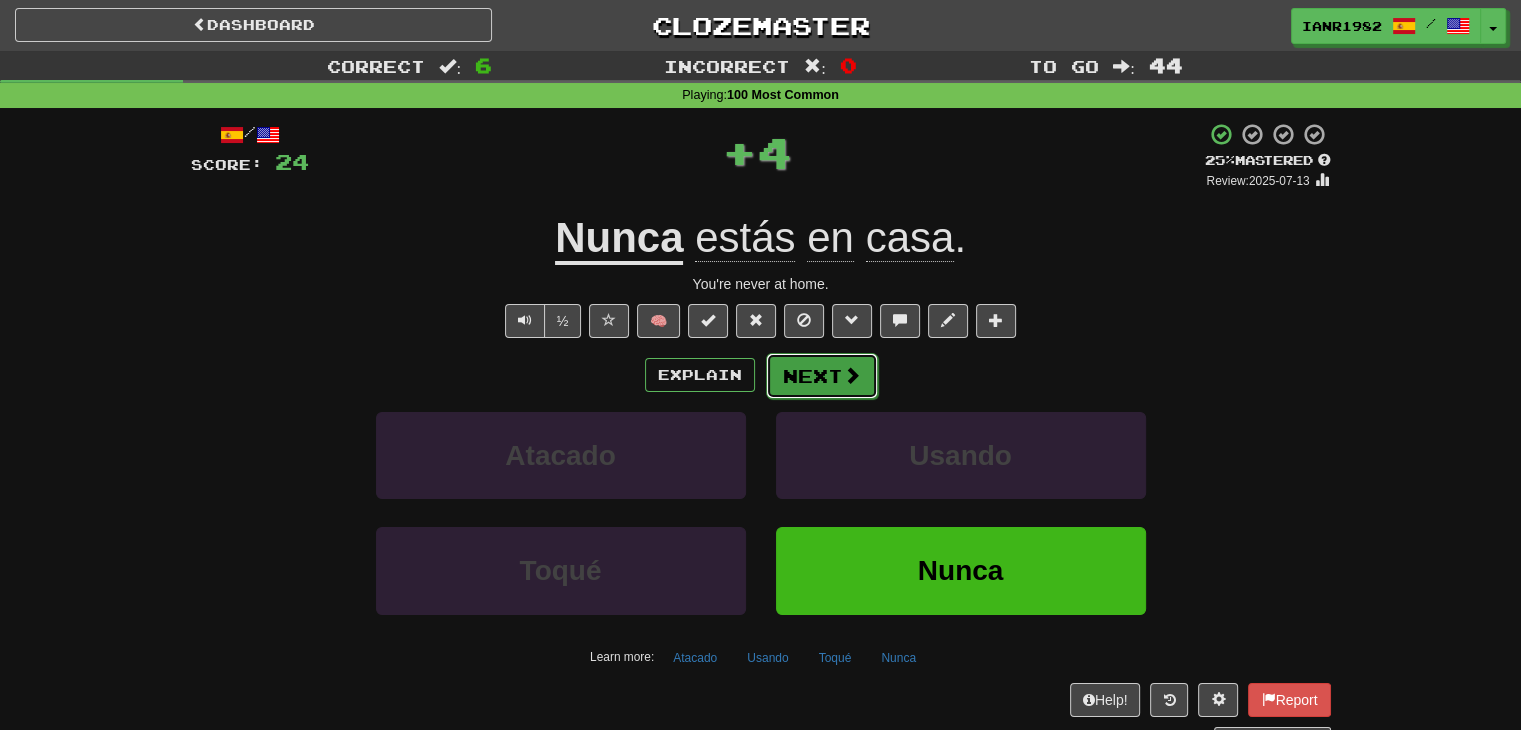 click at bounding box center [852, 375] 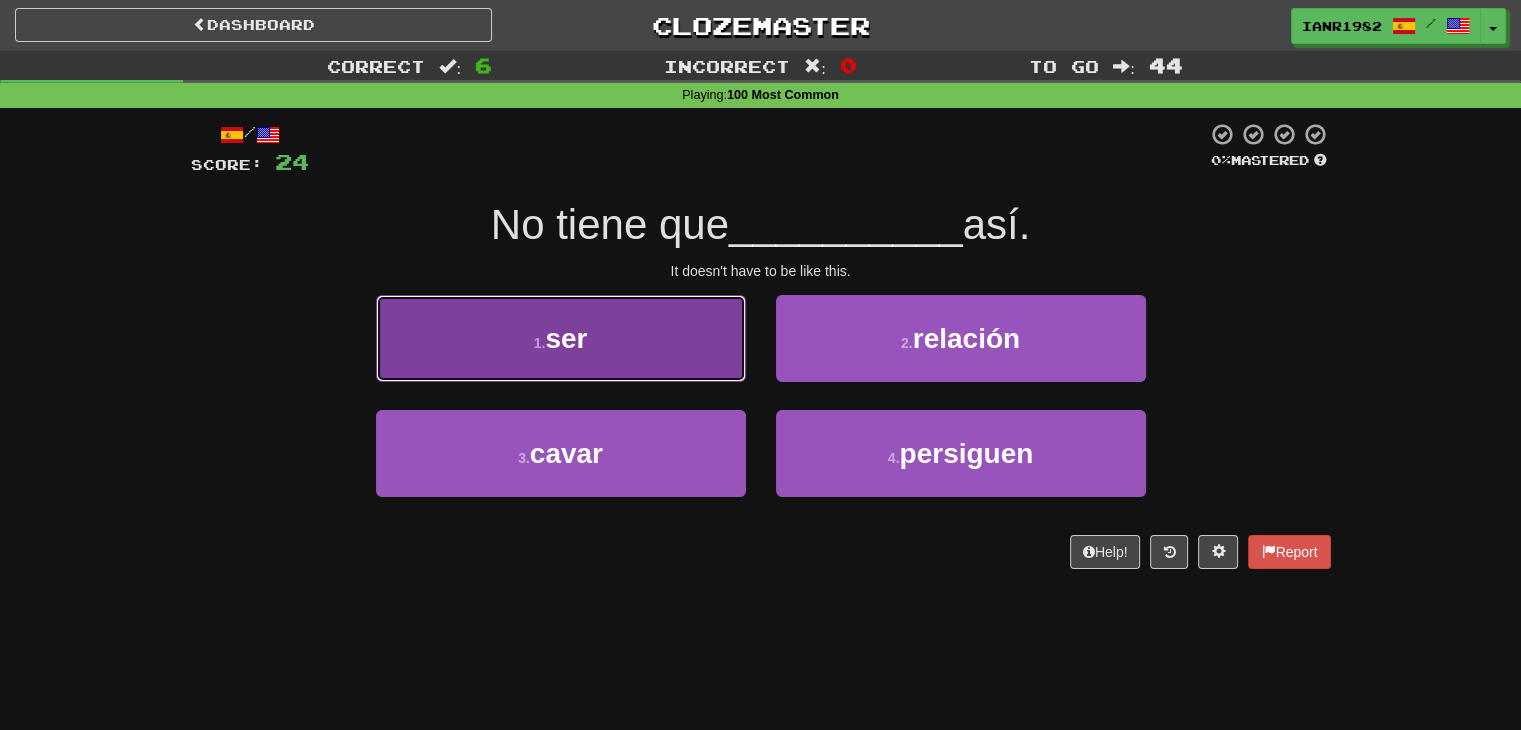 click on "1 .  ser" at bounding box center (561, 338) 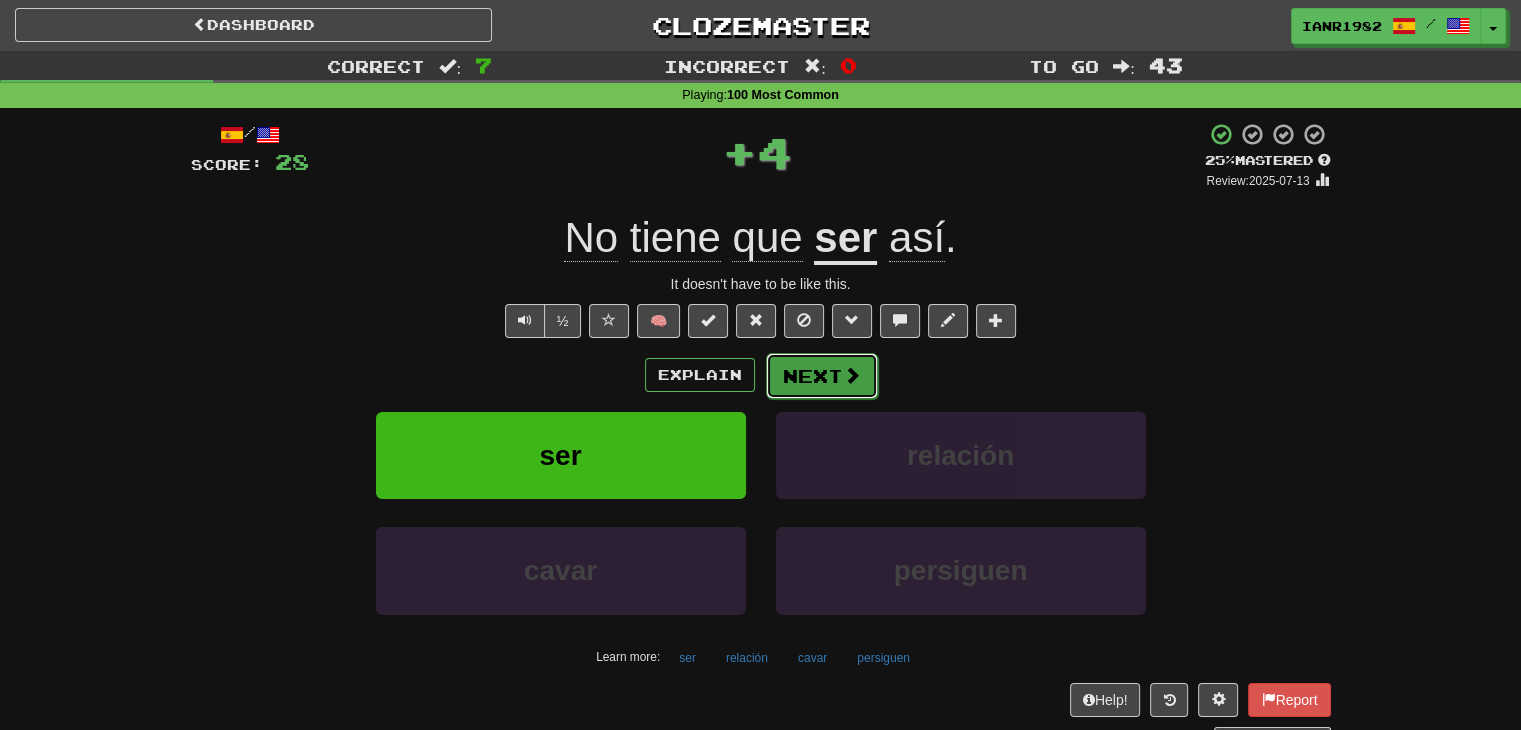 click at bounding box center (852, 375) 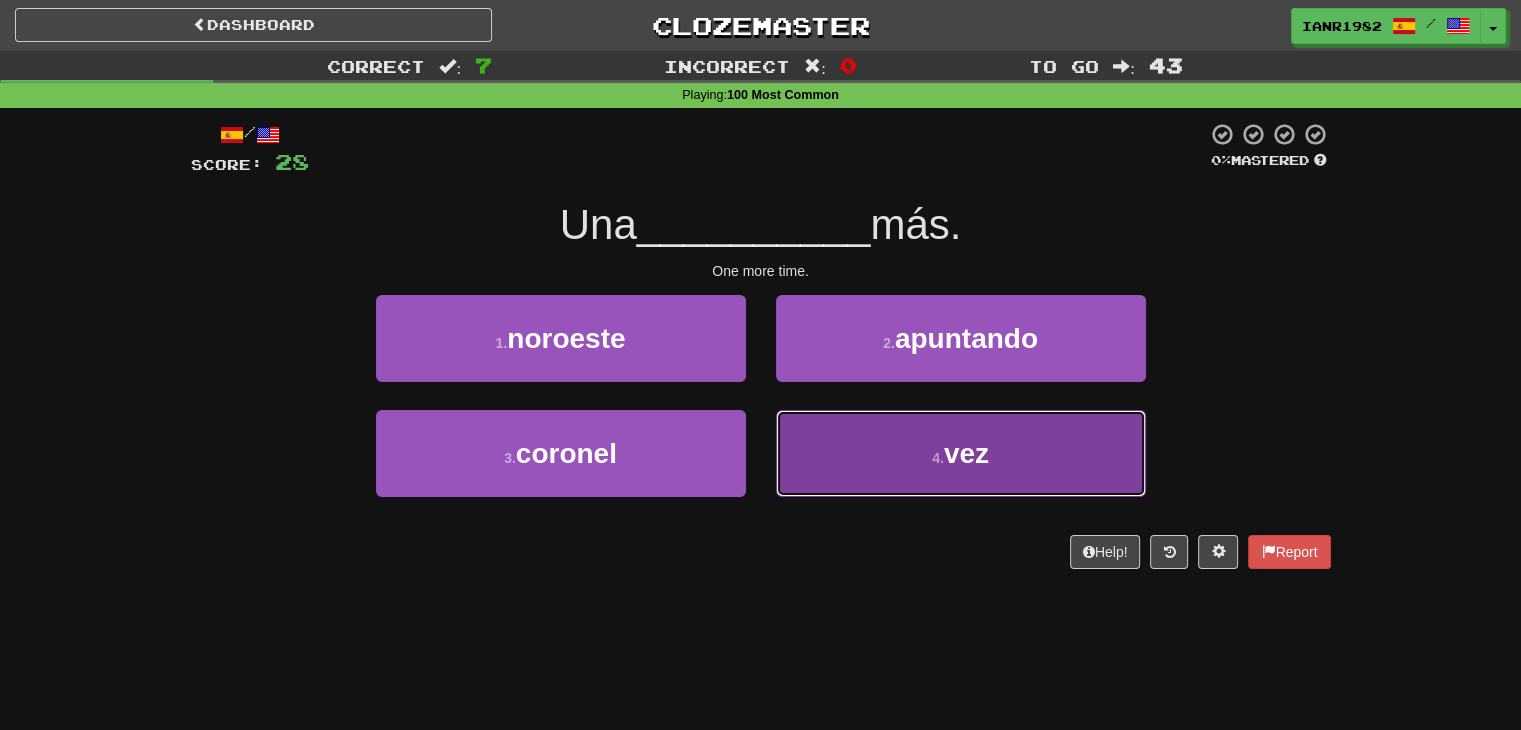 click on "vez" at bounding box center (966, 453) 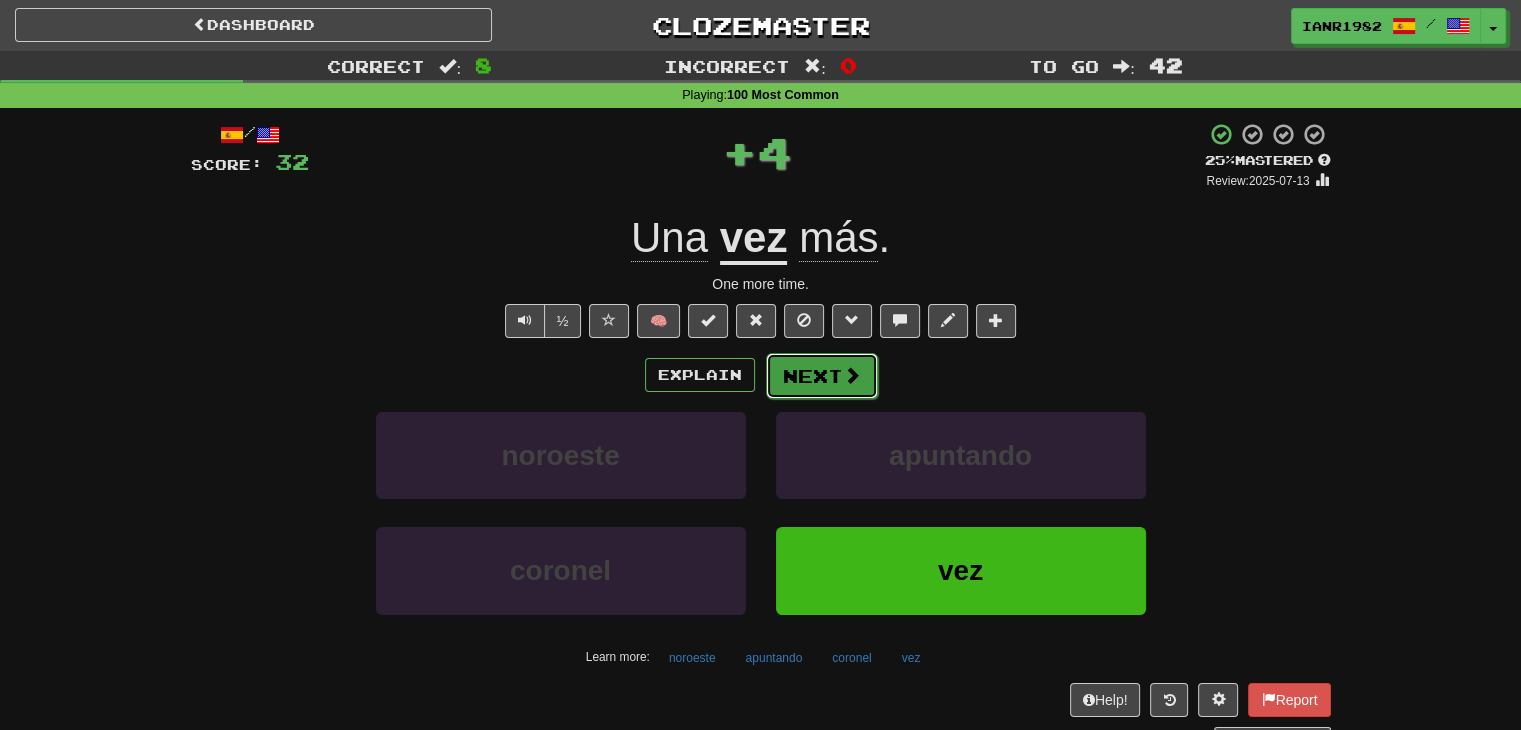 click at bounding box center (852, 375) 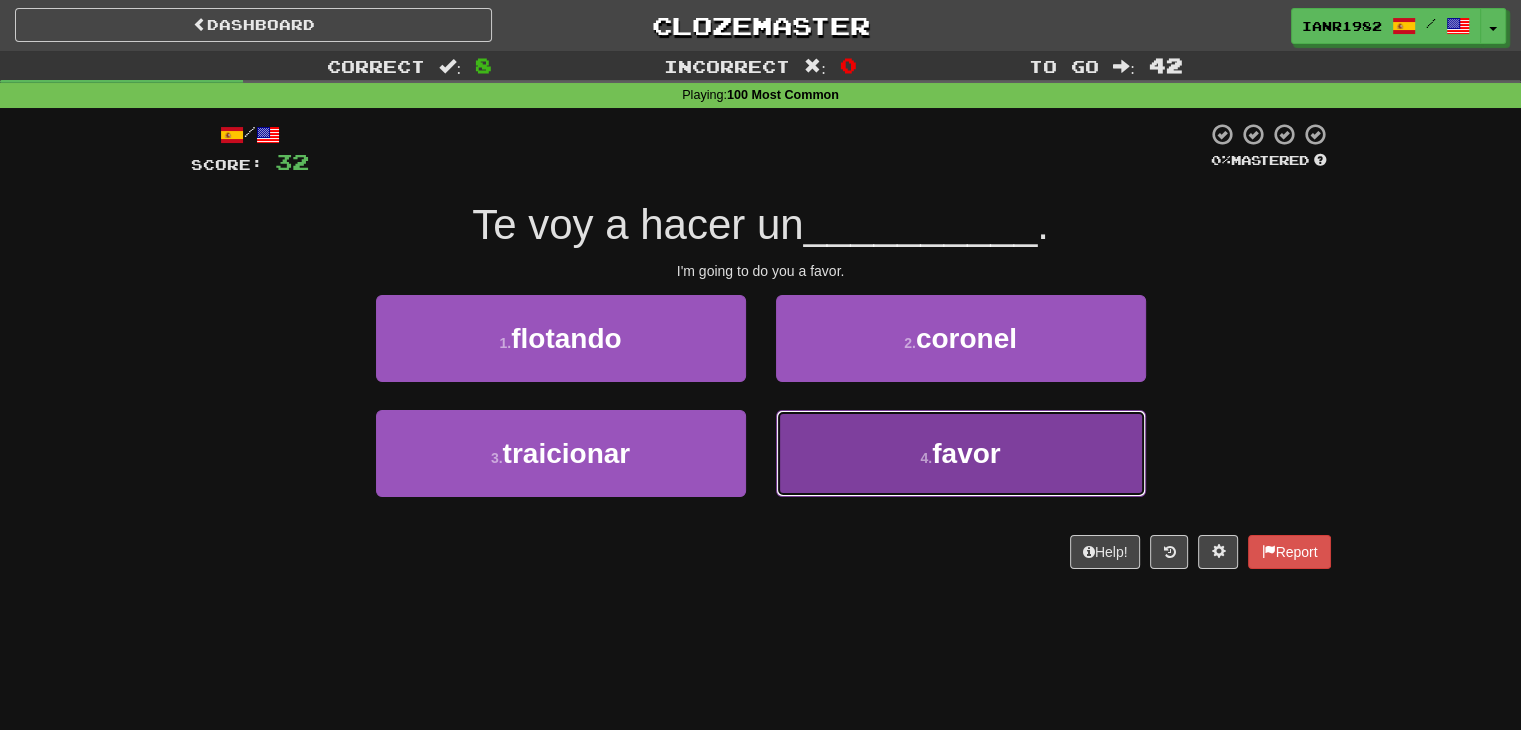 click on "favor" at bounding box center (966, 453) 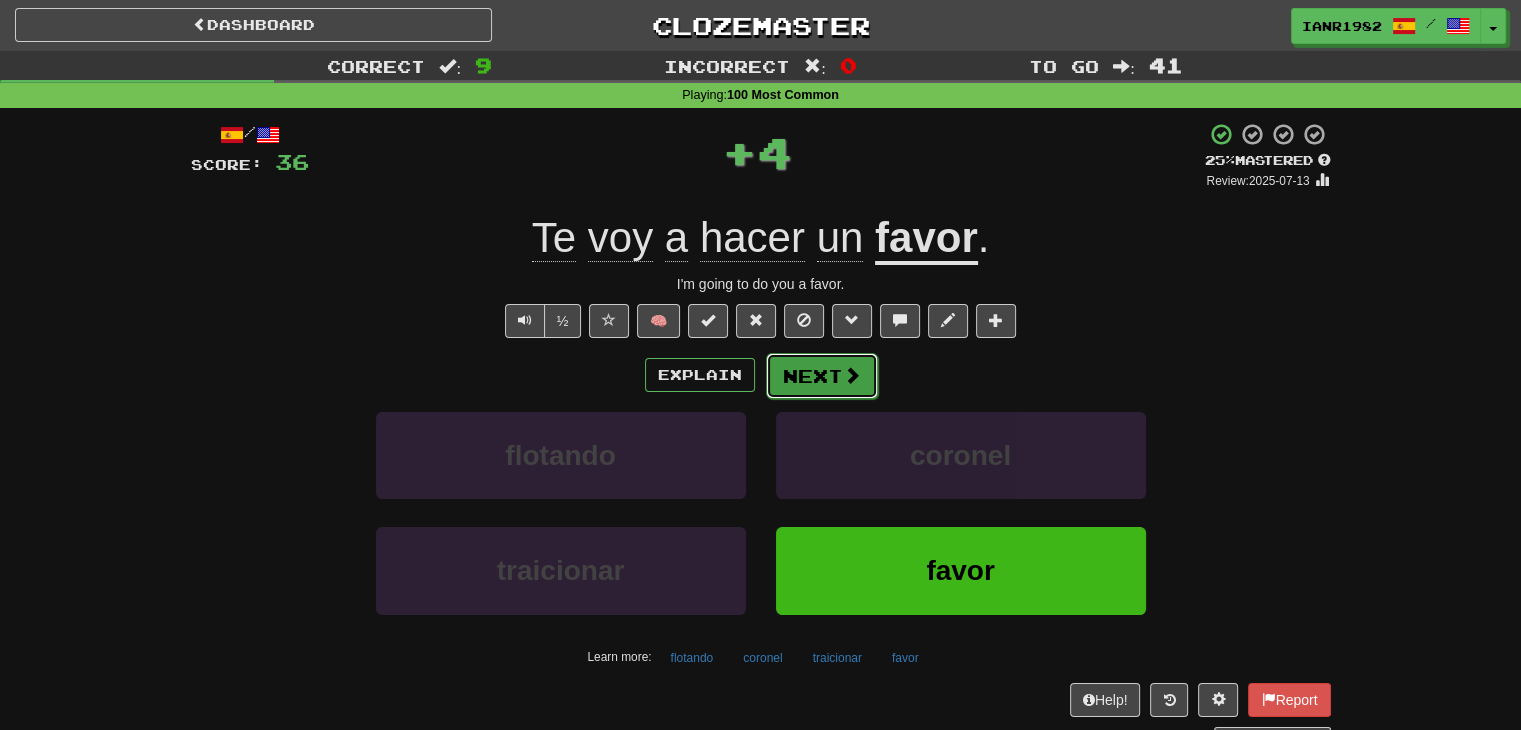 click at bounding box center [852, 375] 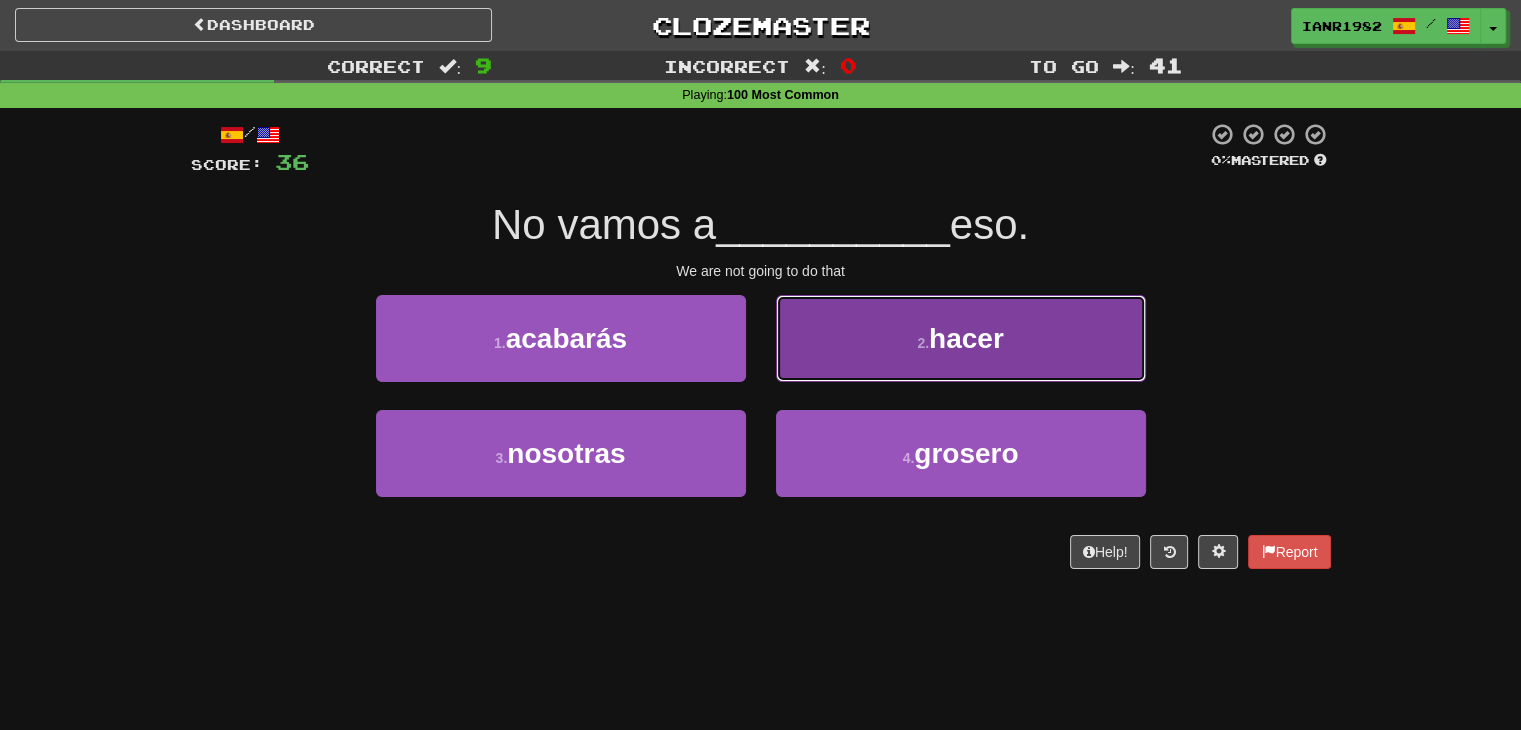 click on "2 .  hacer" at bounding box center [961, 338] 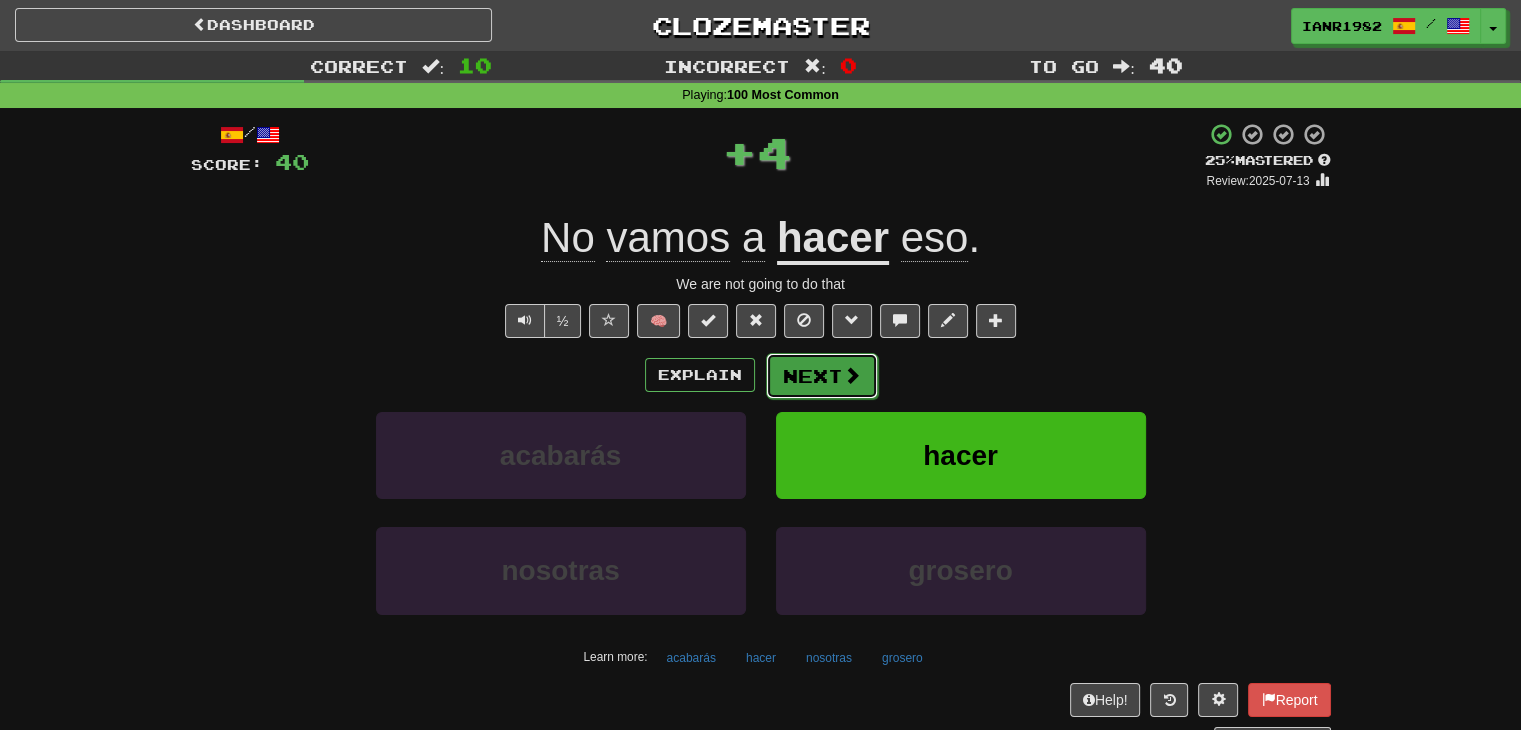 click at bounding box center [852, 375] 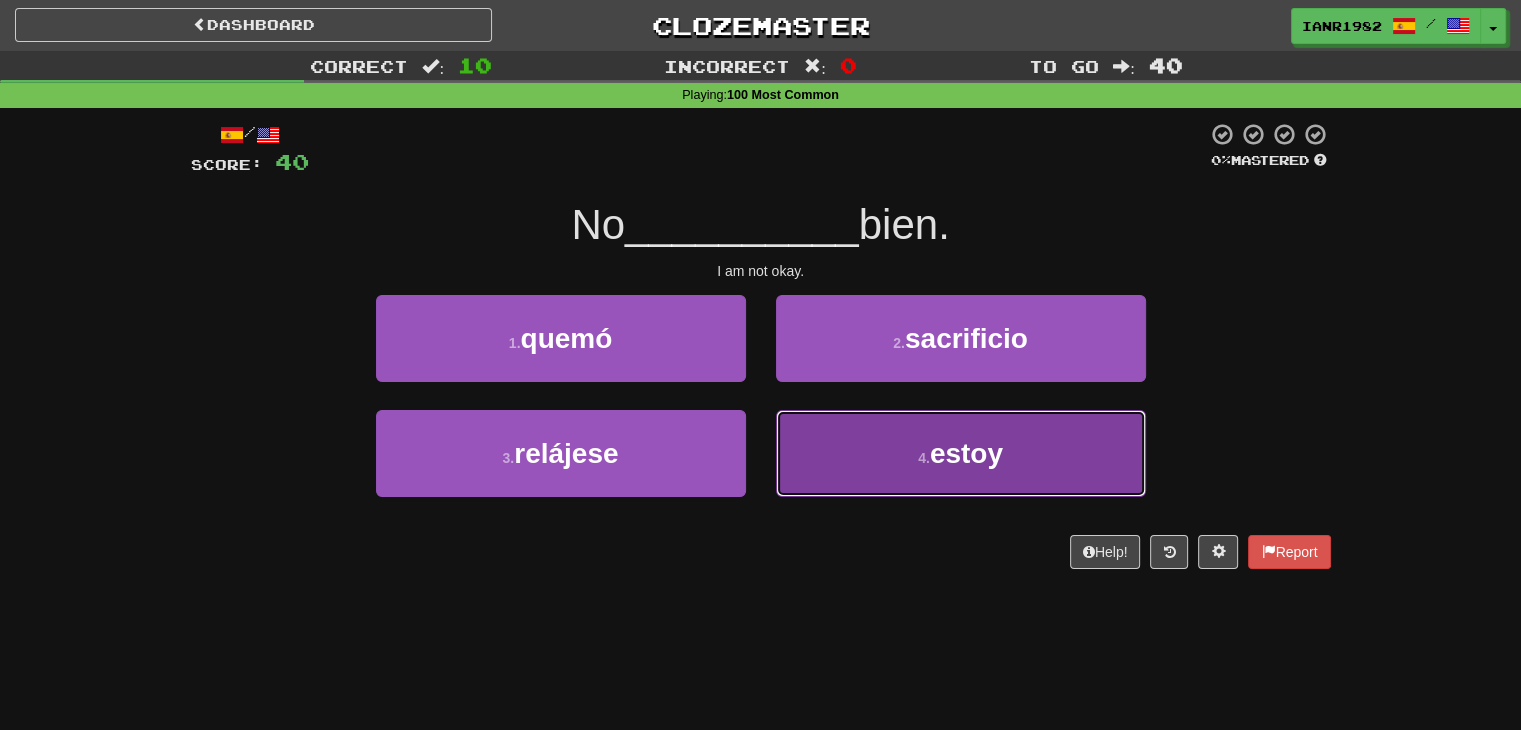 click on "estoy" at bounding box center [966, 453] 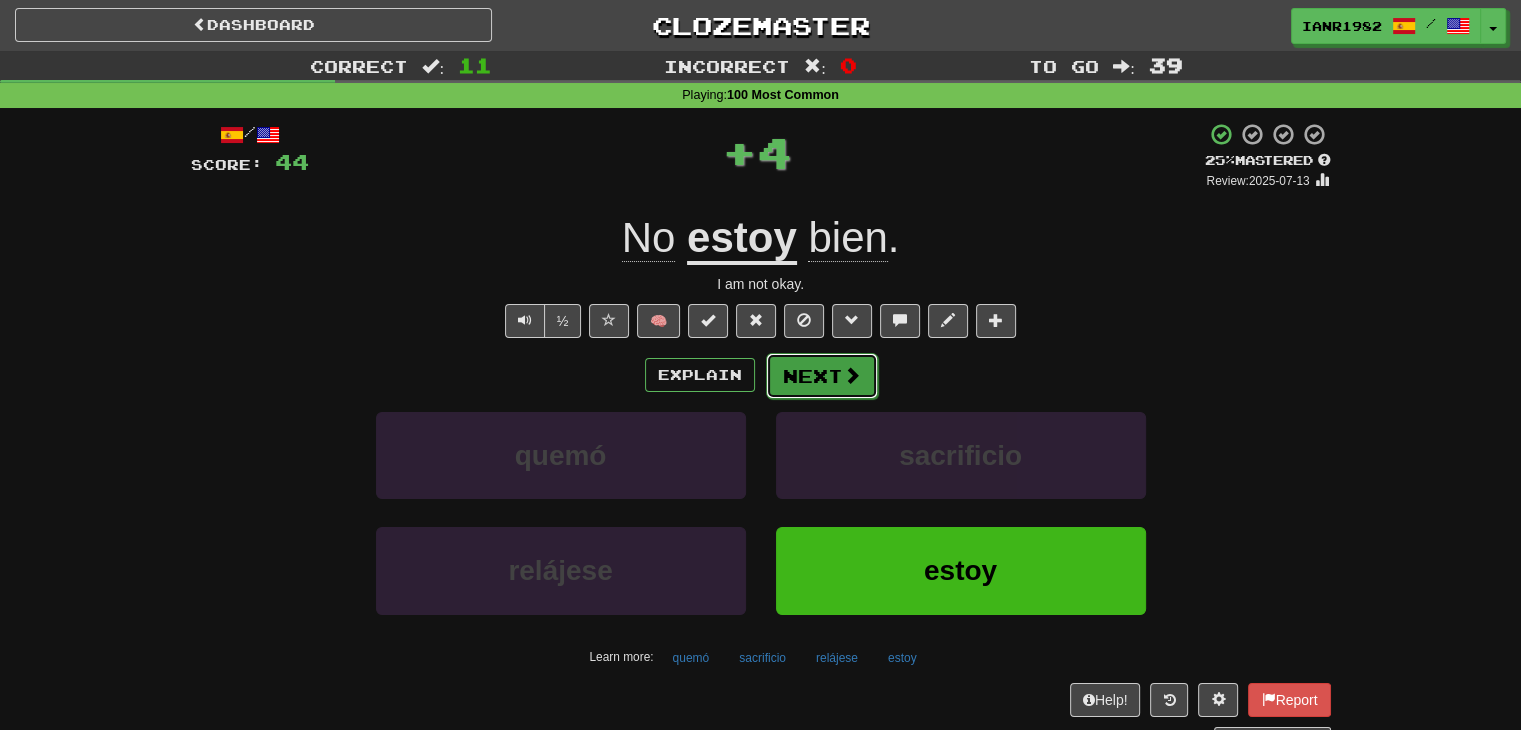 click on "Next" at bounding box center (822, 376) 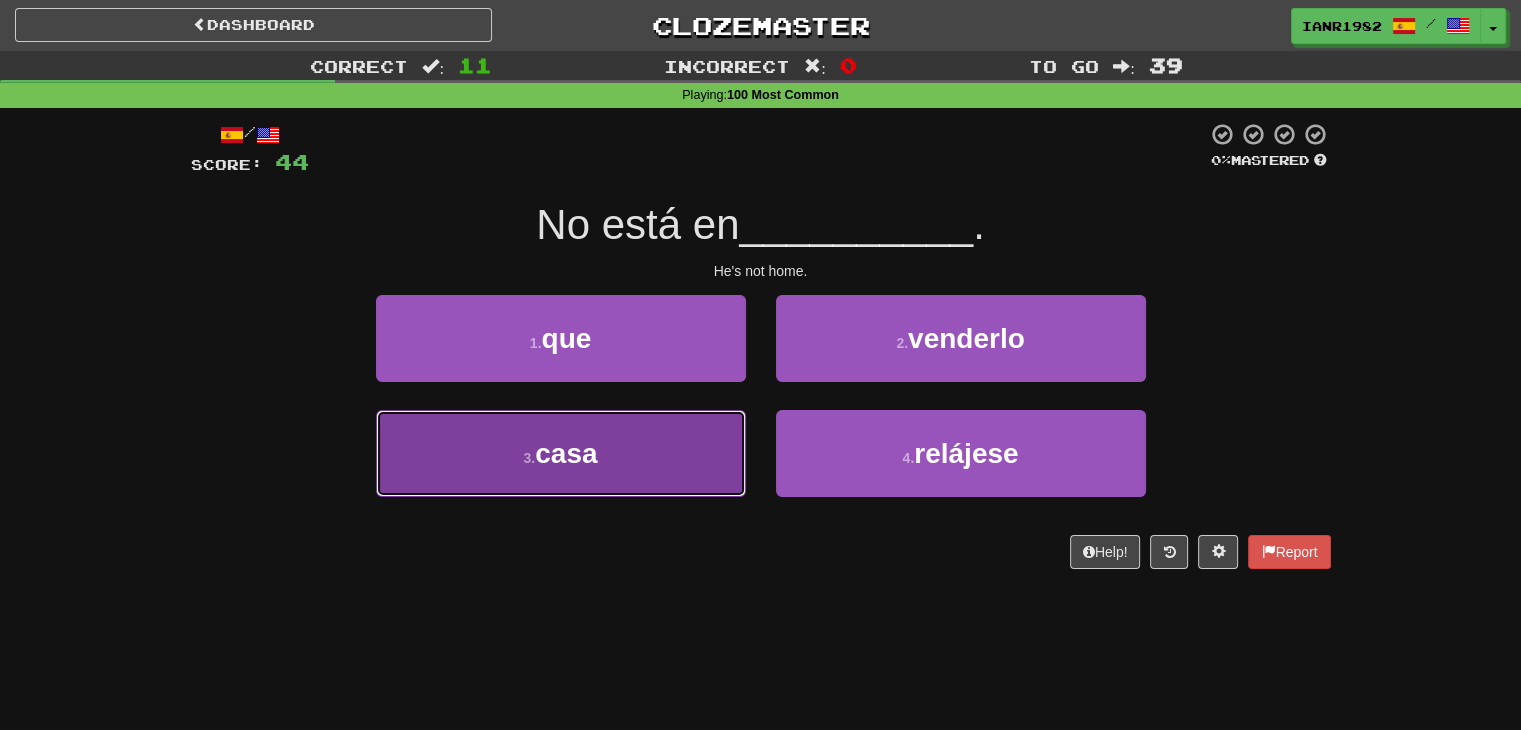 click on "3 .  casa" at bounding box center [561, 453] 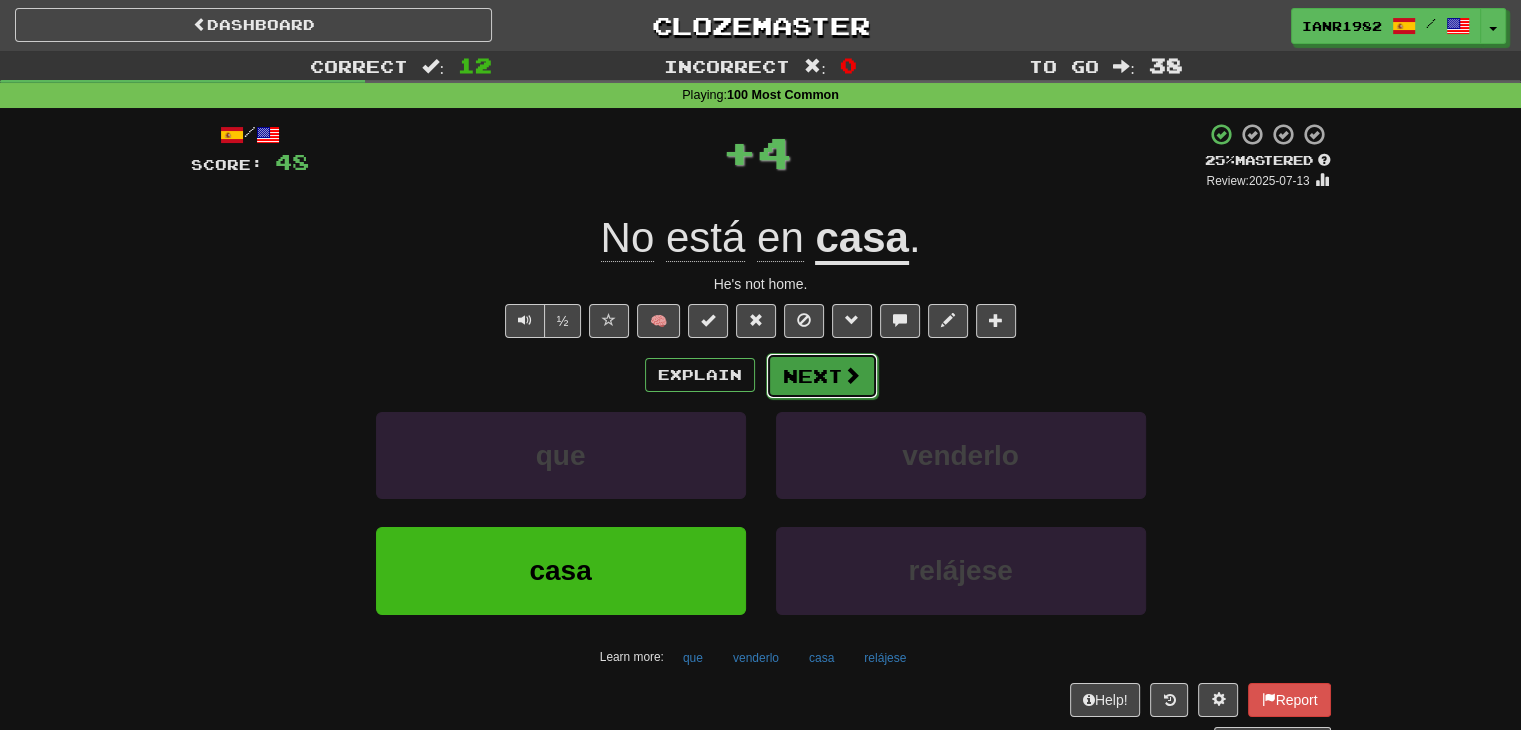 click at bounding box center (852, 375) 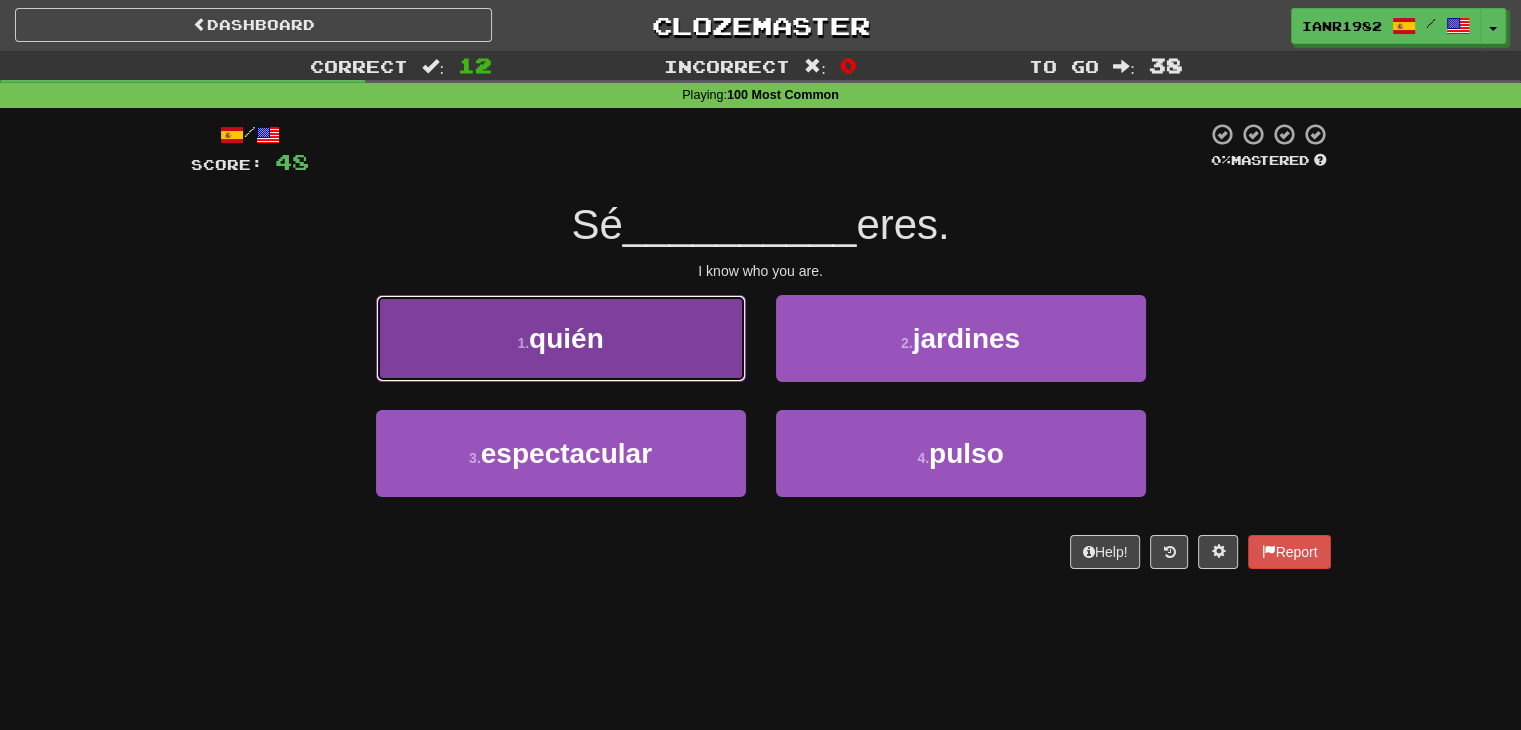 click on "1 .  quién" at bounding box center [561, 338] 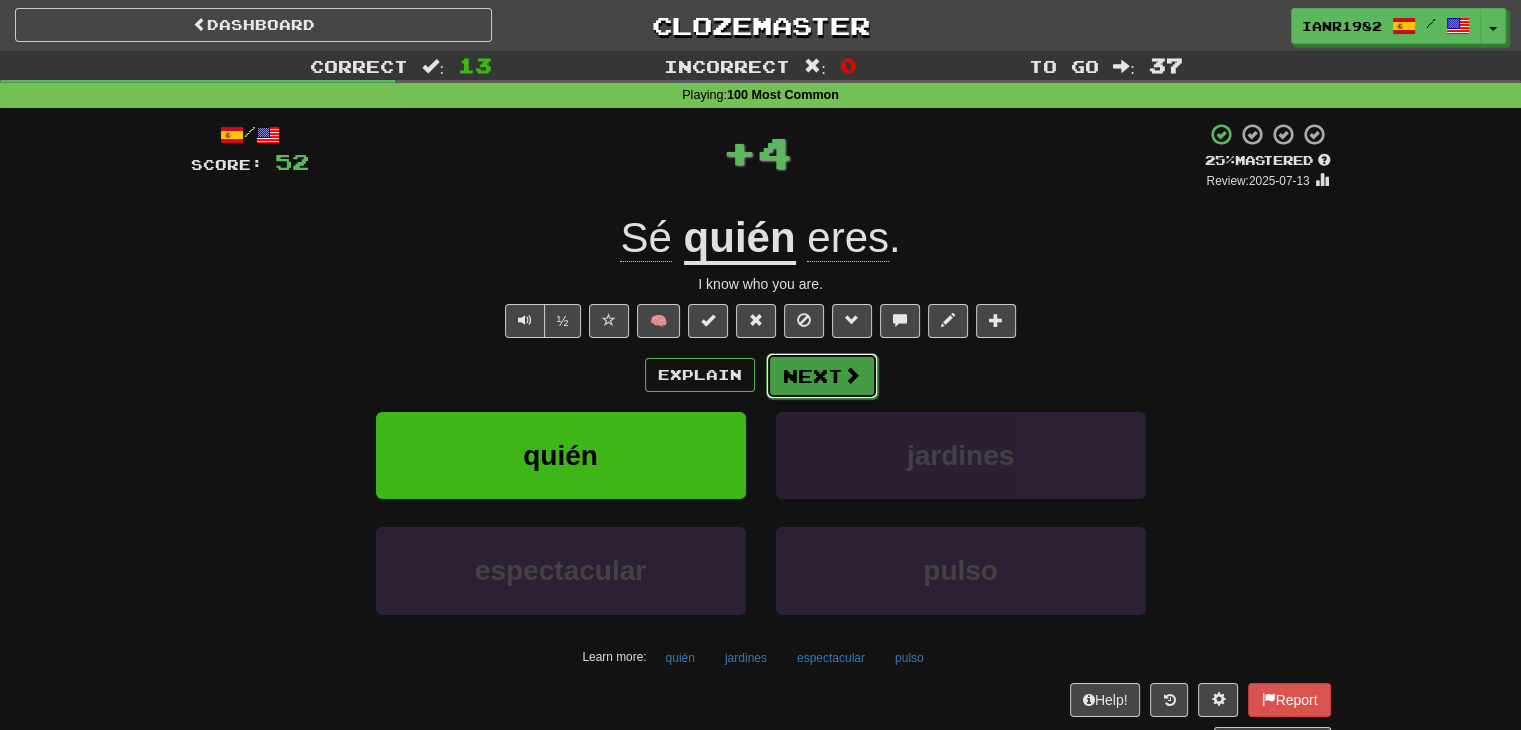 click on "Next" at bounding box center [822, 376] 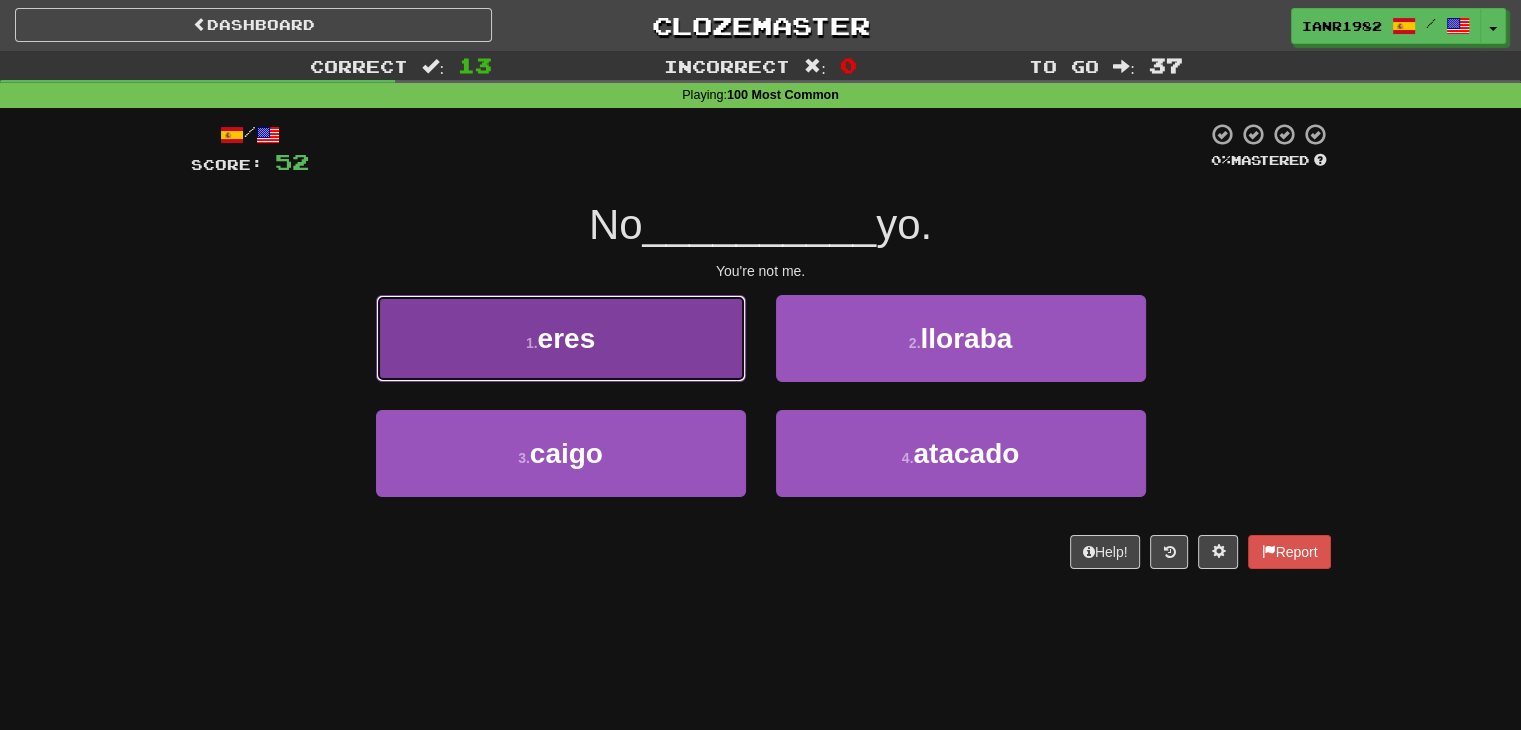 click on "1 .  eres" at bounding box center (561, 338) 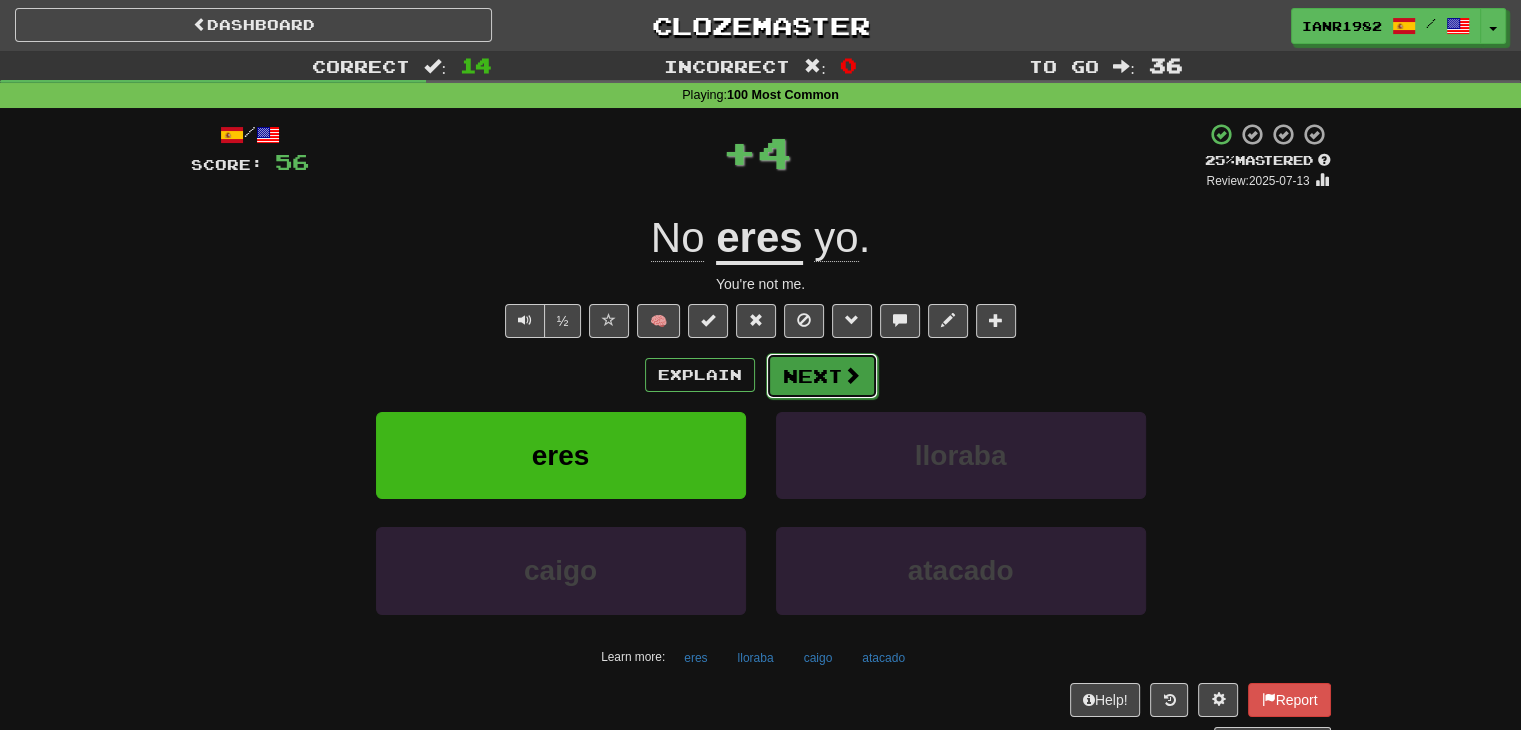 click at bounding box center (852, 375) 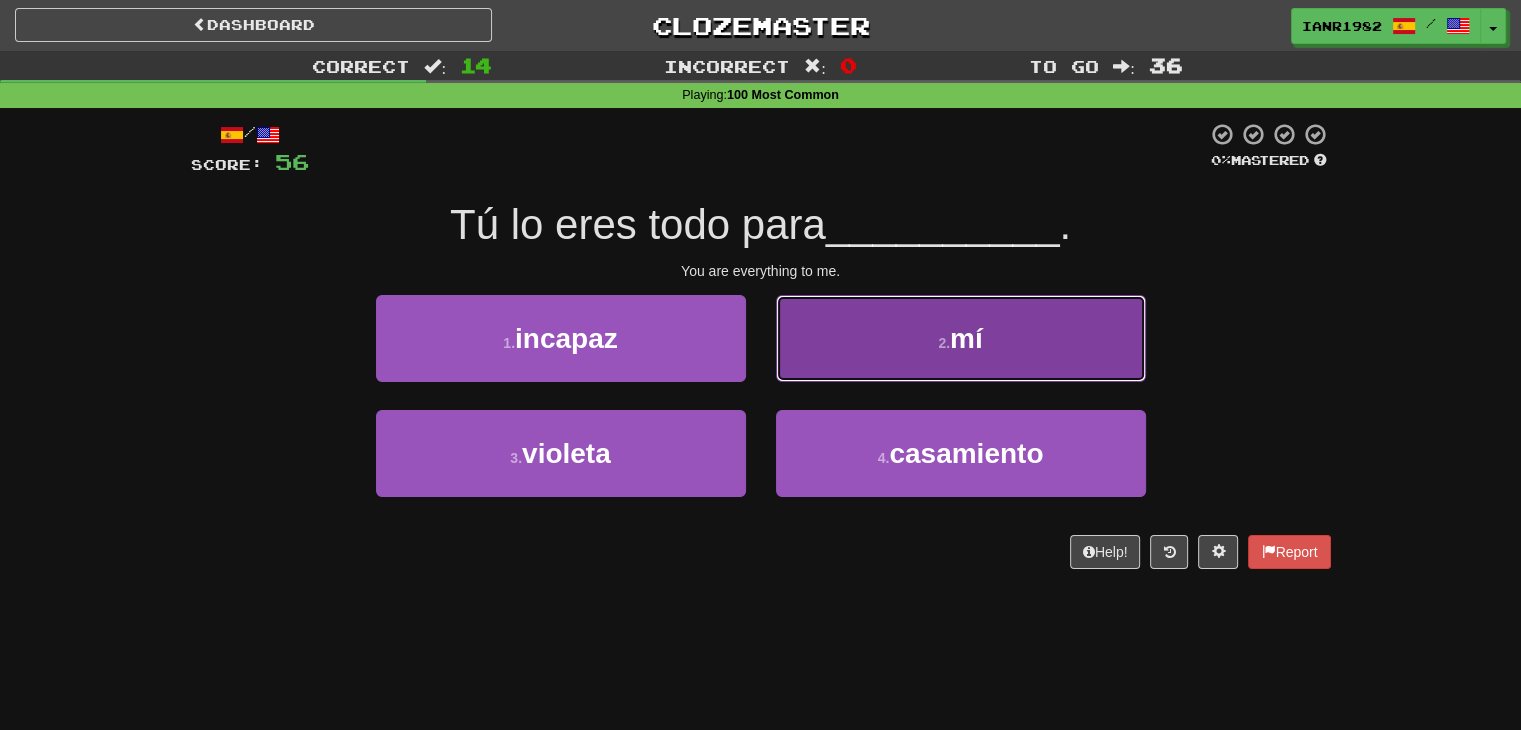 click on "2 .  mí" at bounding box center [961, 338] 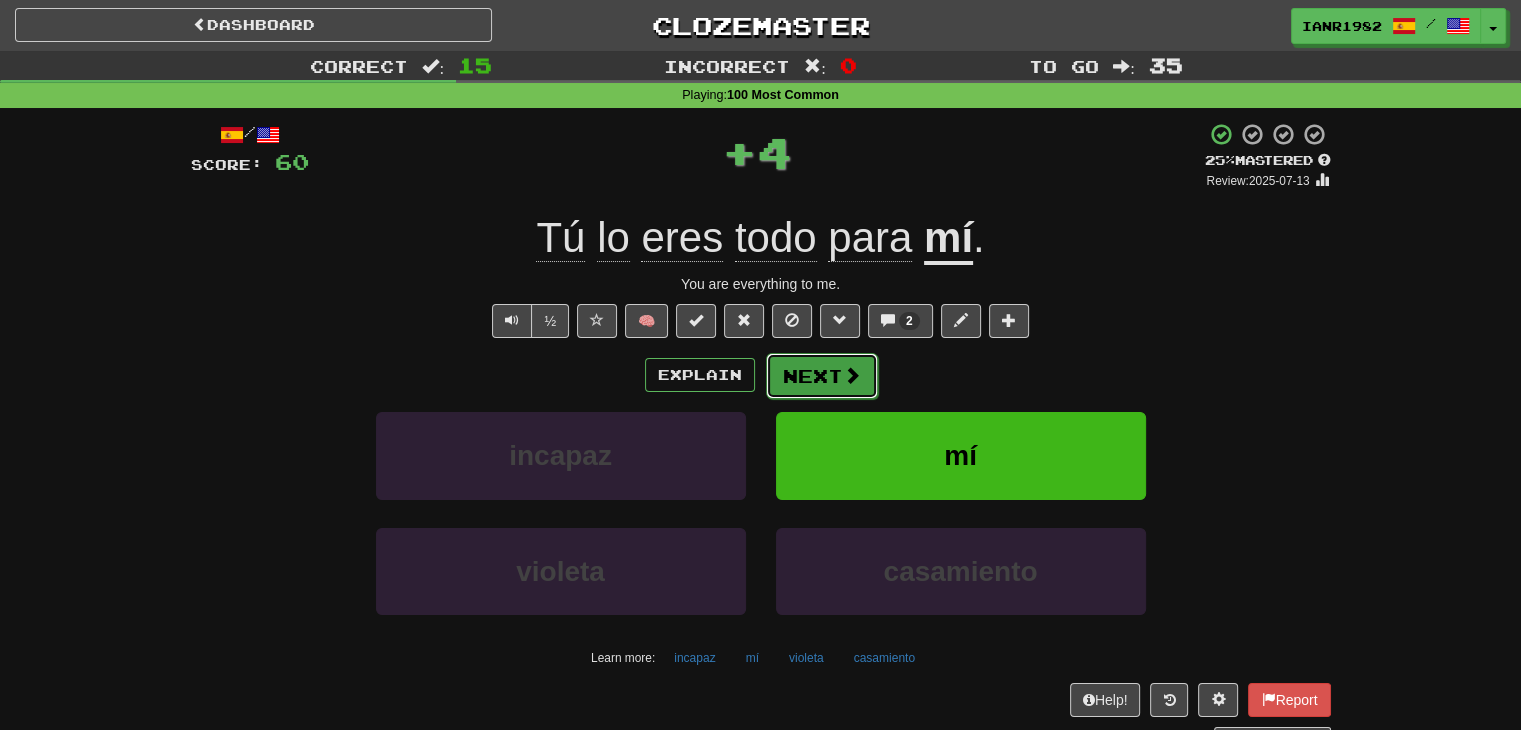 click at bounding box center (852, 375) 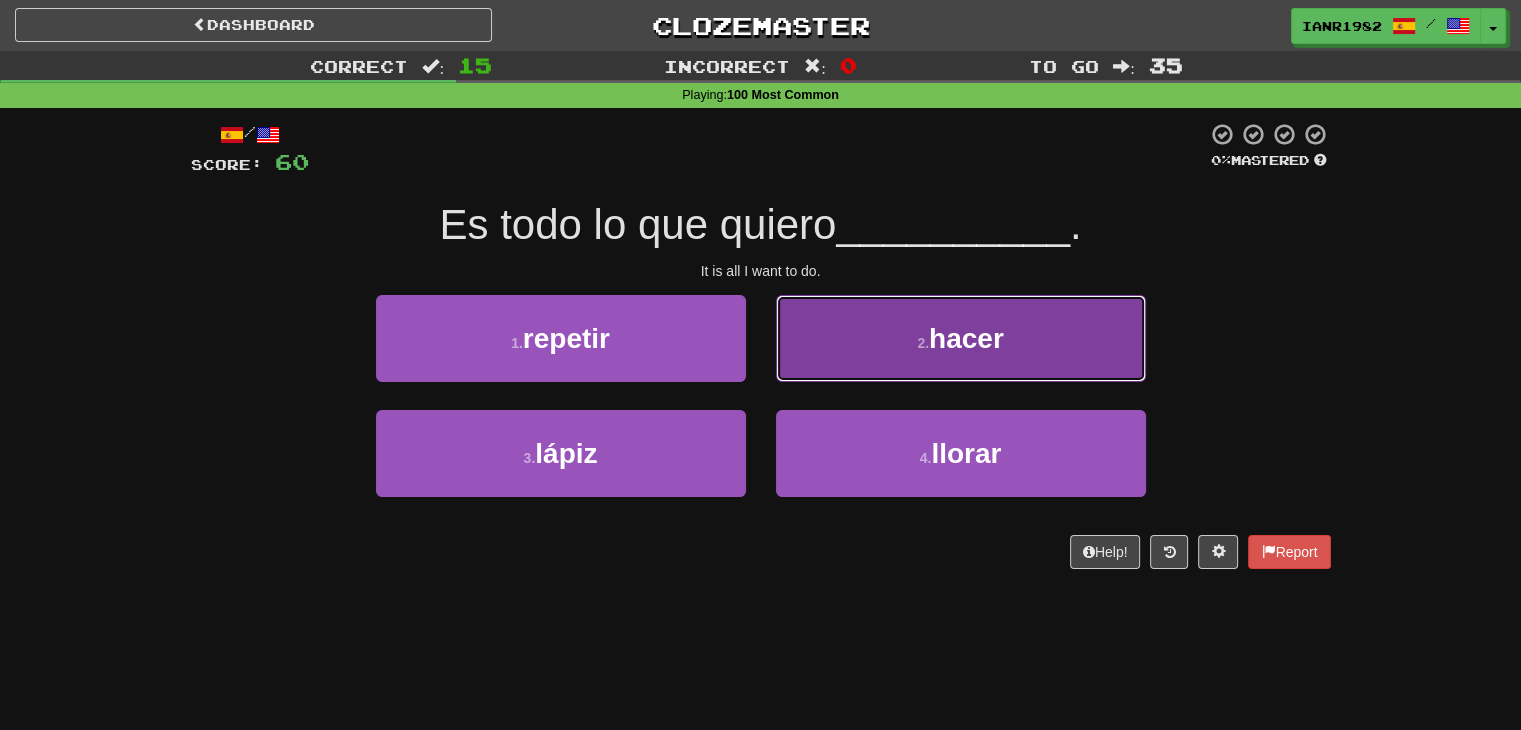 click on "2 .  hacer" at bounding box center [961, 338] 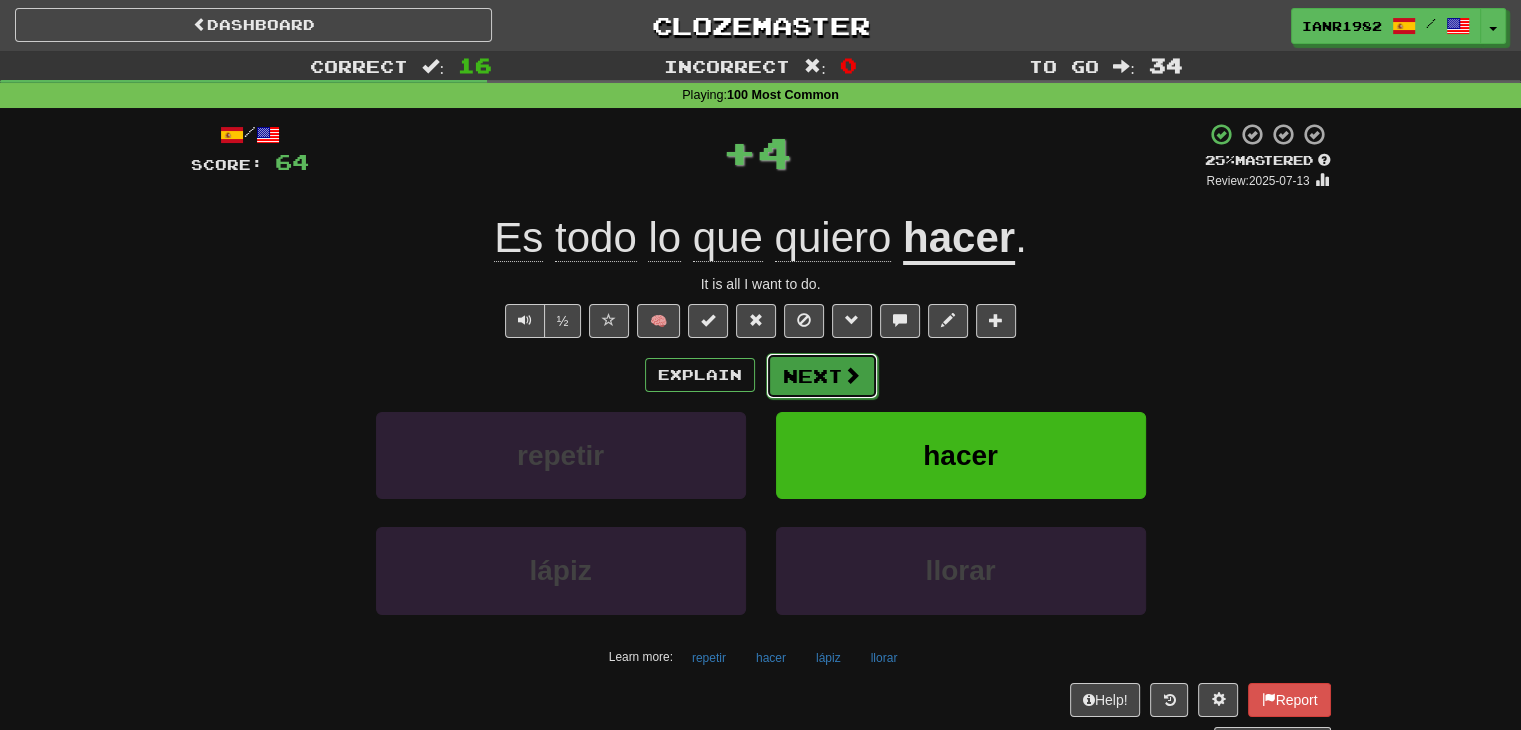 click at bounding box center [852, 375] 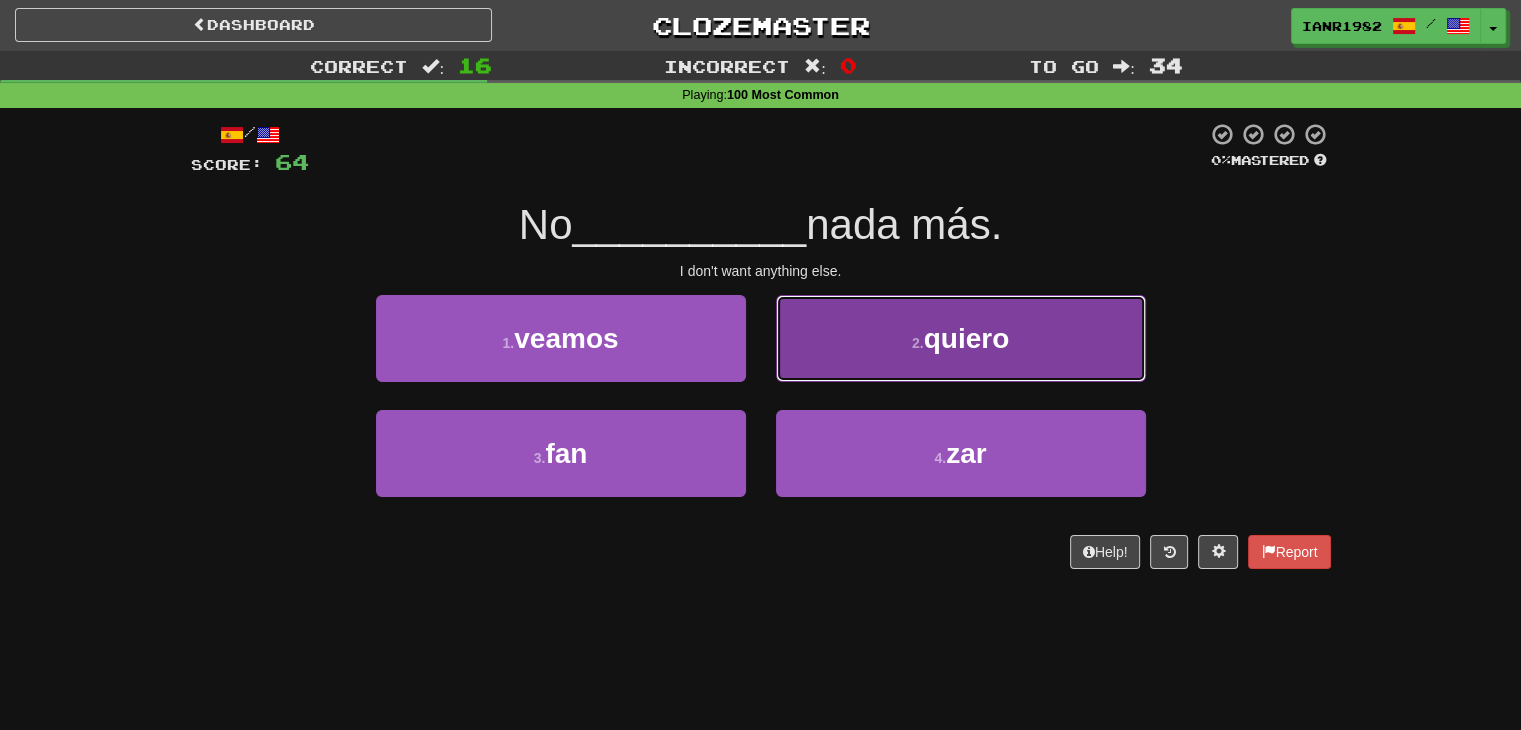click on "2 .  quiero" at bounding box center [961, 338] 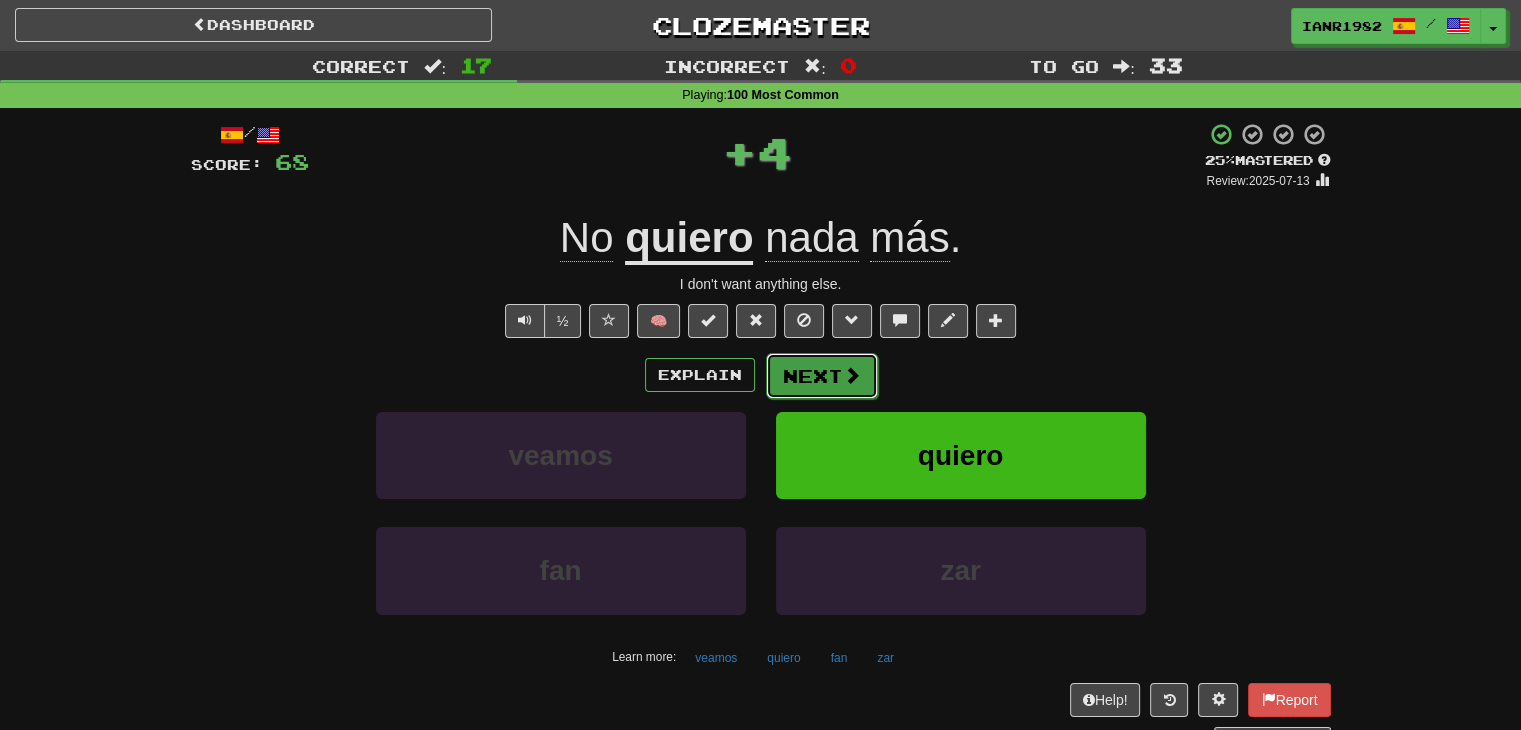 click on "Next" at bounding box center [822, 376] 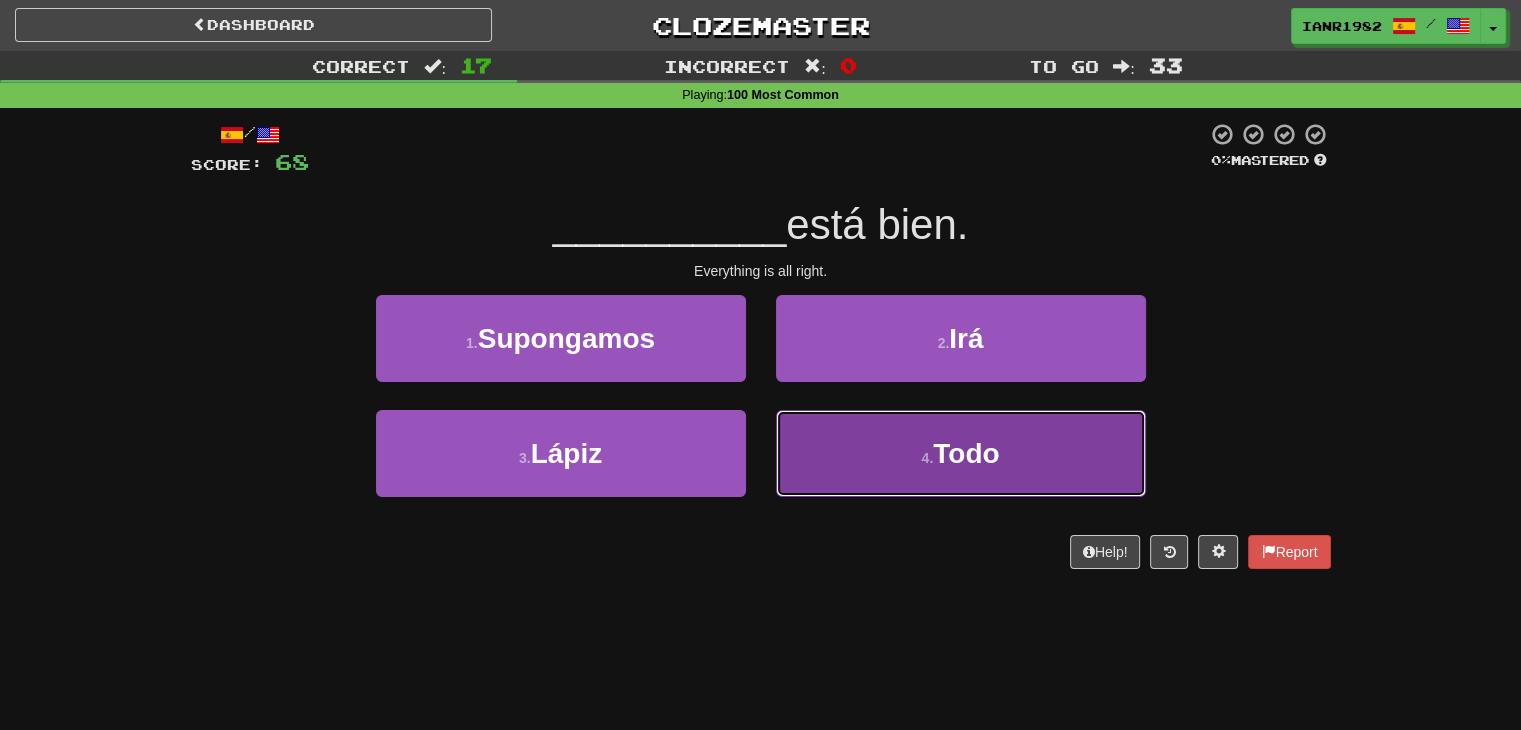 click on "Todo" at bounding box center (966, 453) 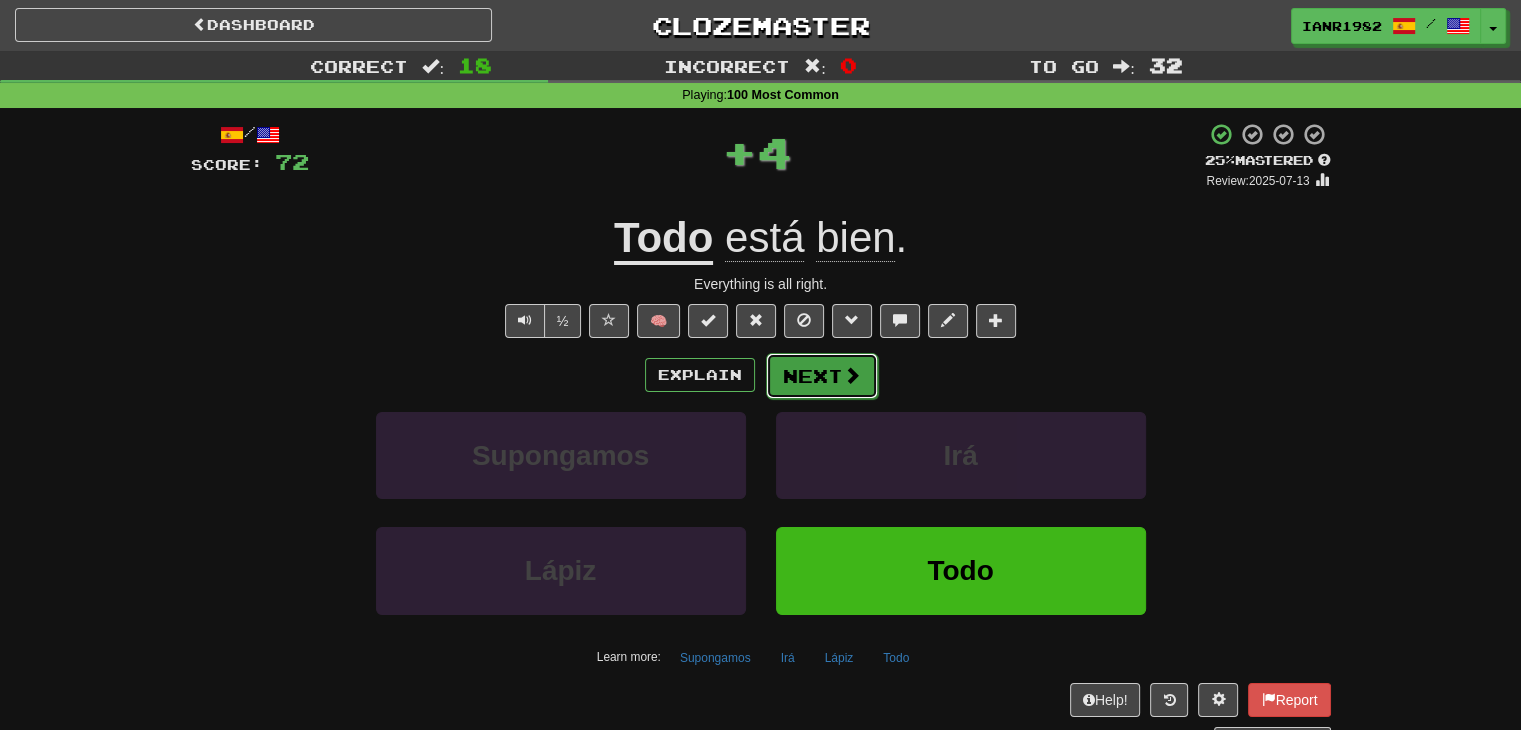 click on "Next" at bounding box center [822, 376] 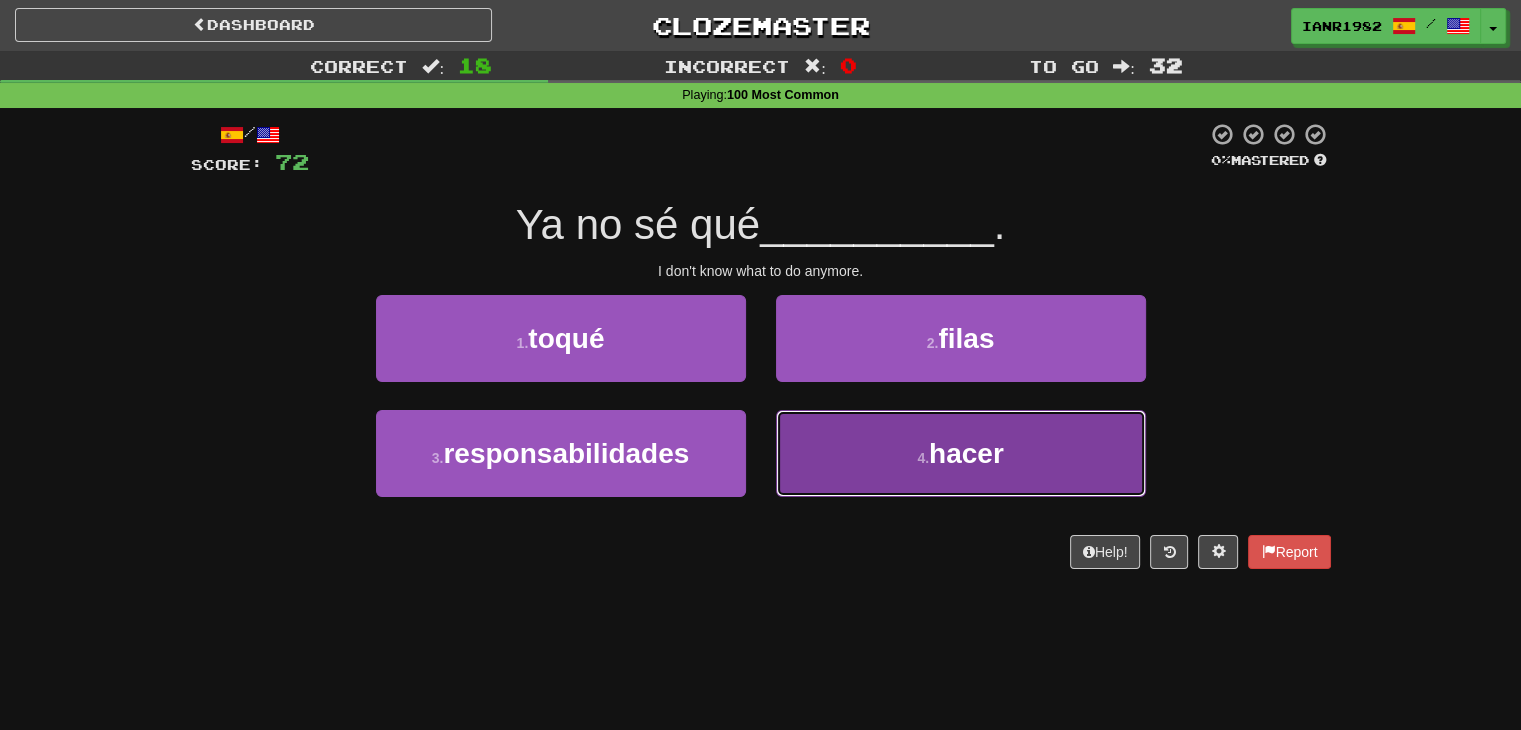 click on "hacer" at bounding box center (966, 453) 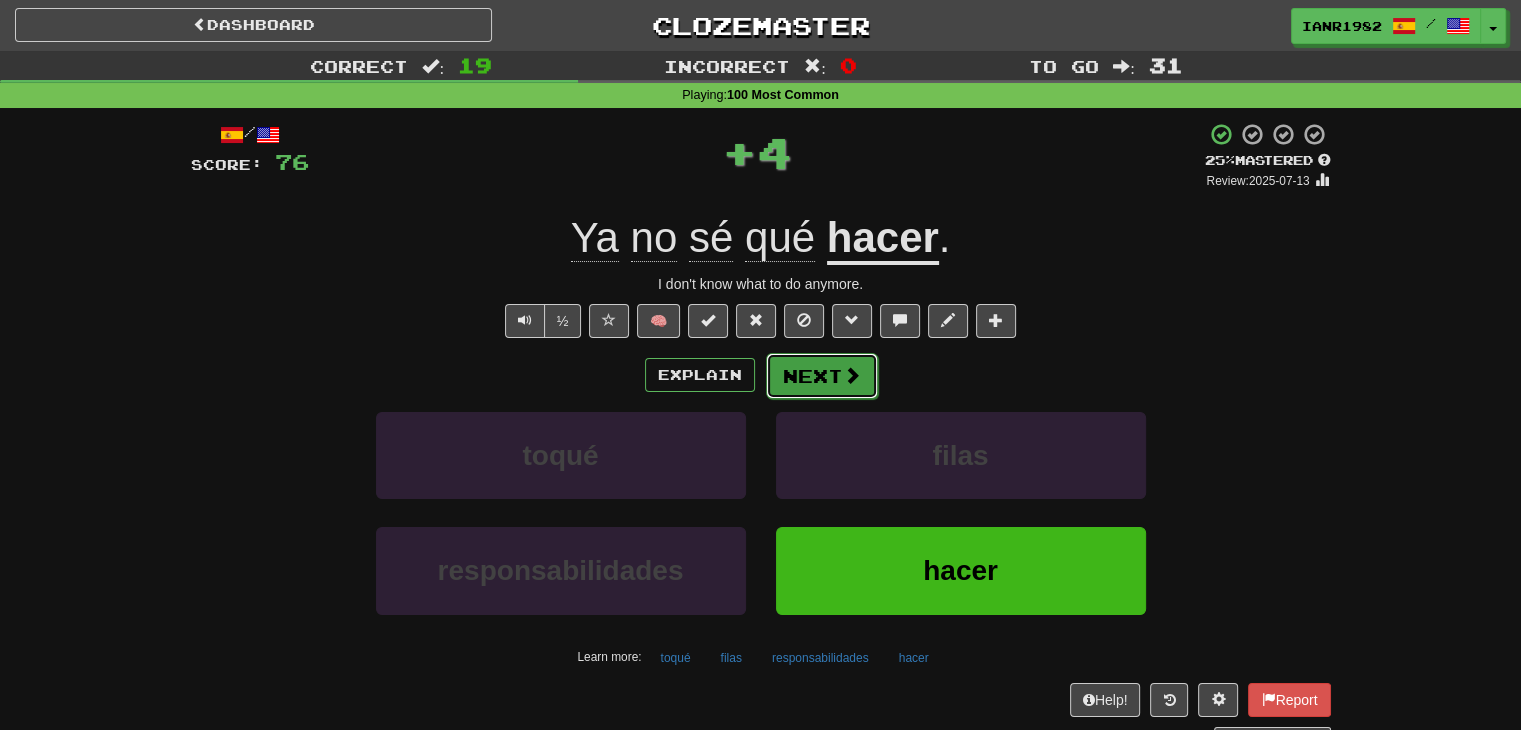click at bounding box center [852, 375] 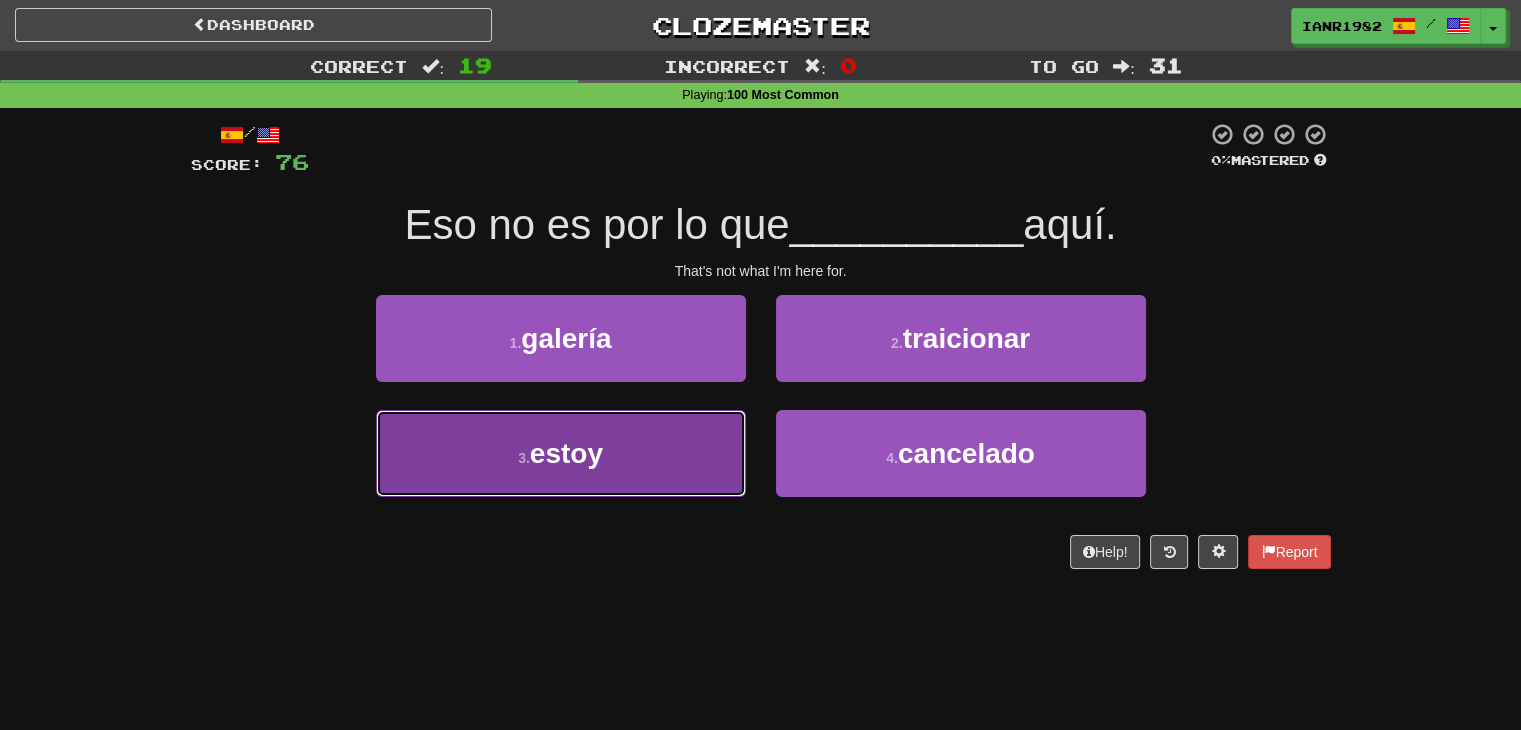 click on "3 .  estoy" at bounding box center [561, 453] 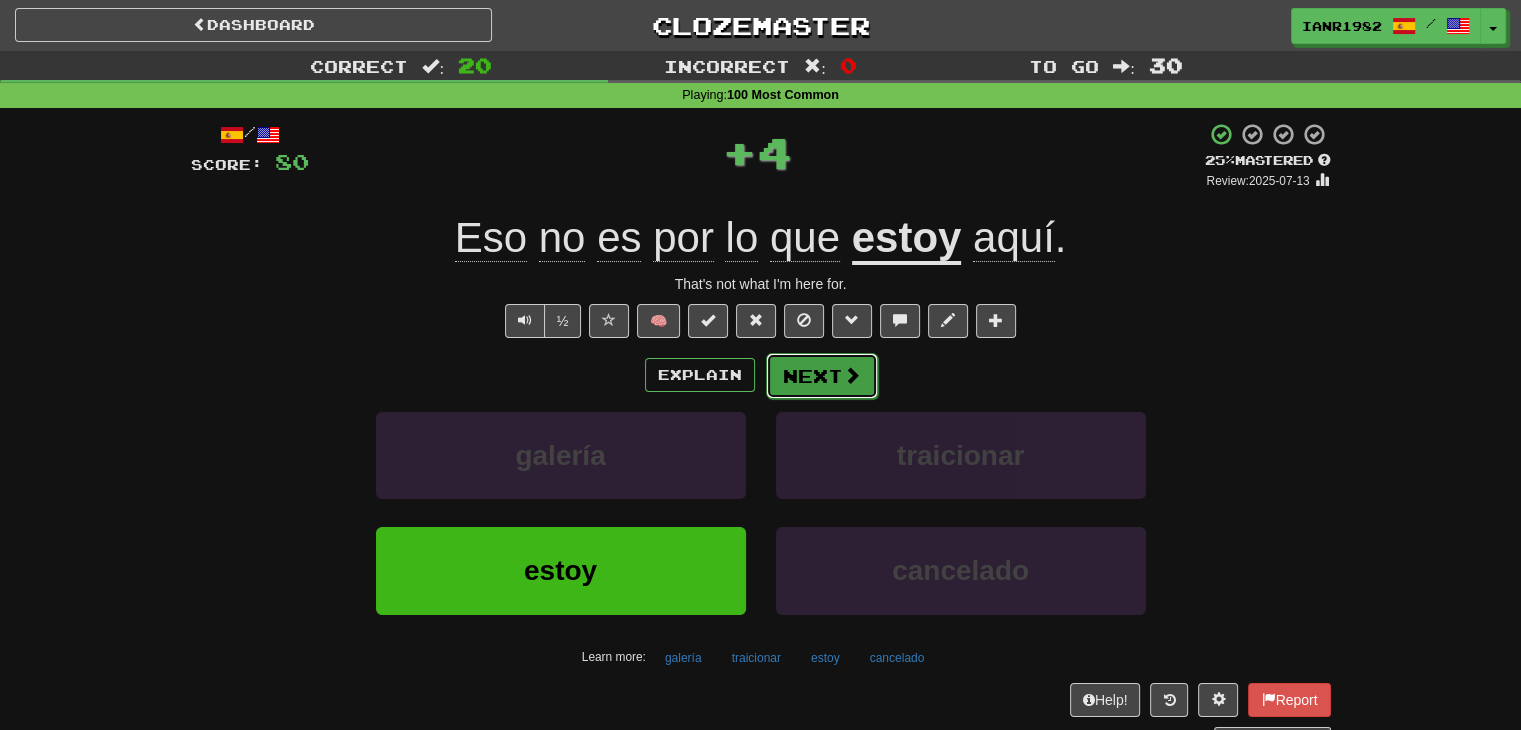 click on "Next" at bounding box center (822, 376) 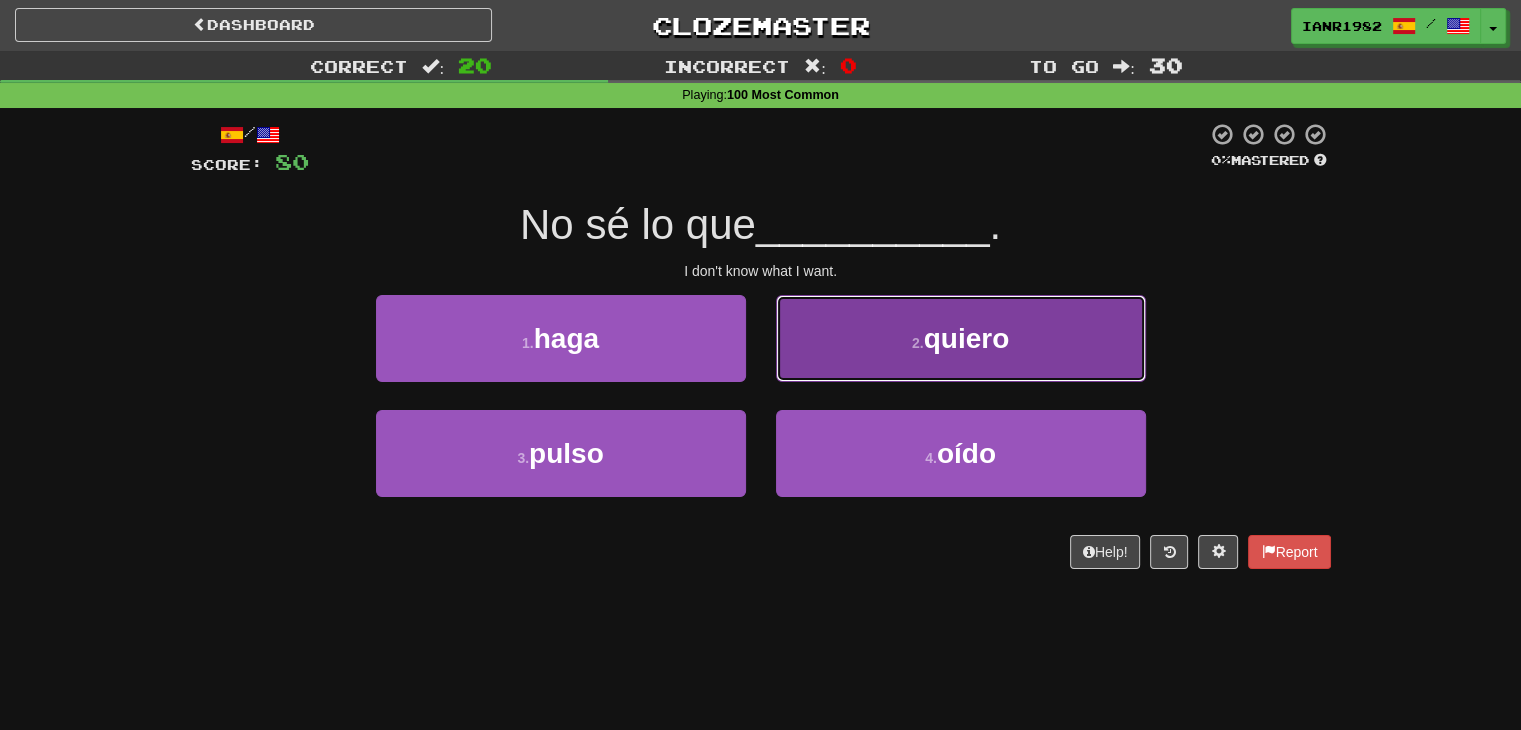 click on "2 .  quiero" at bounding box center [961, 338] 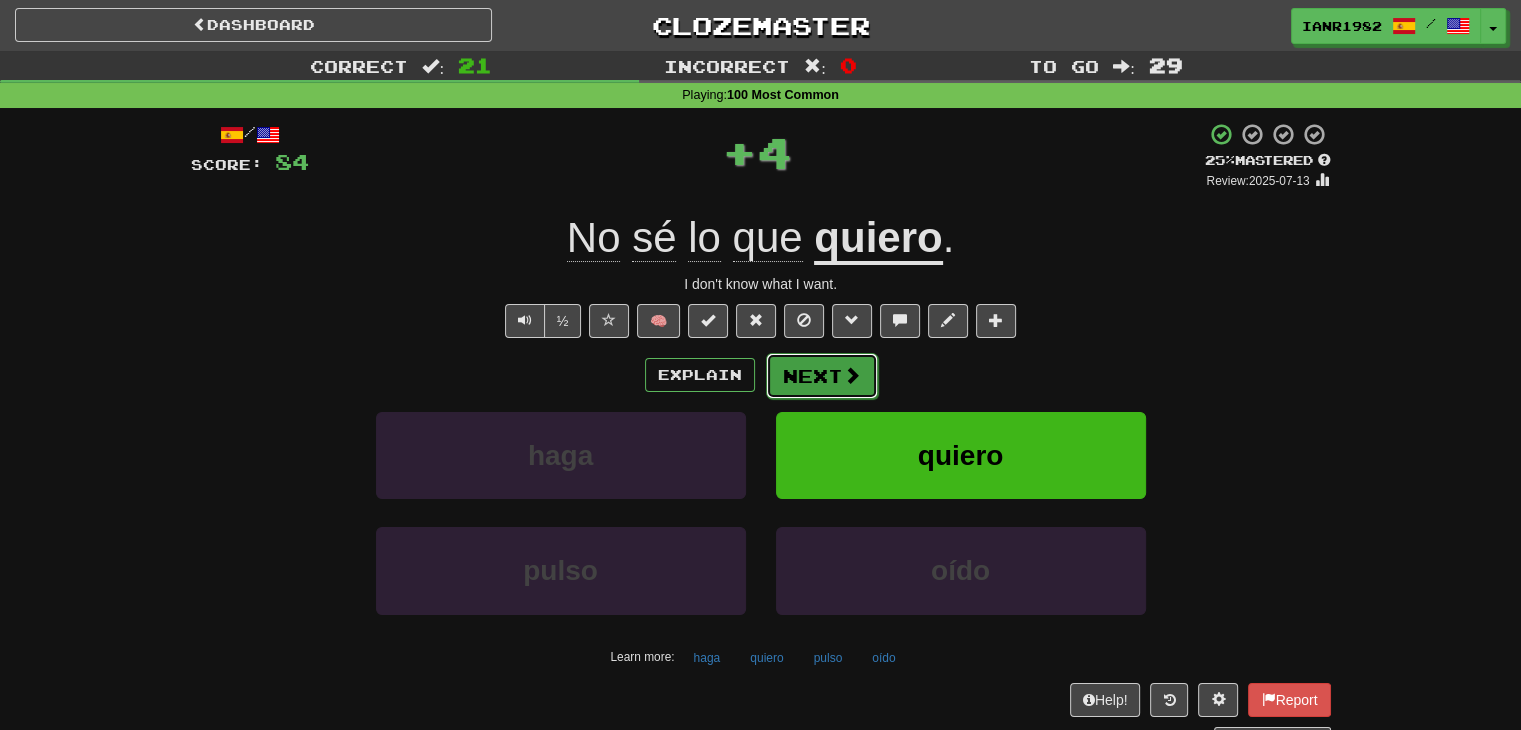 click on "Next" at bounding box center (822, 376) 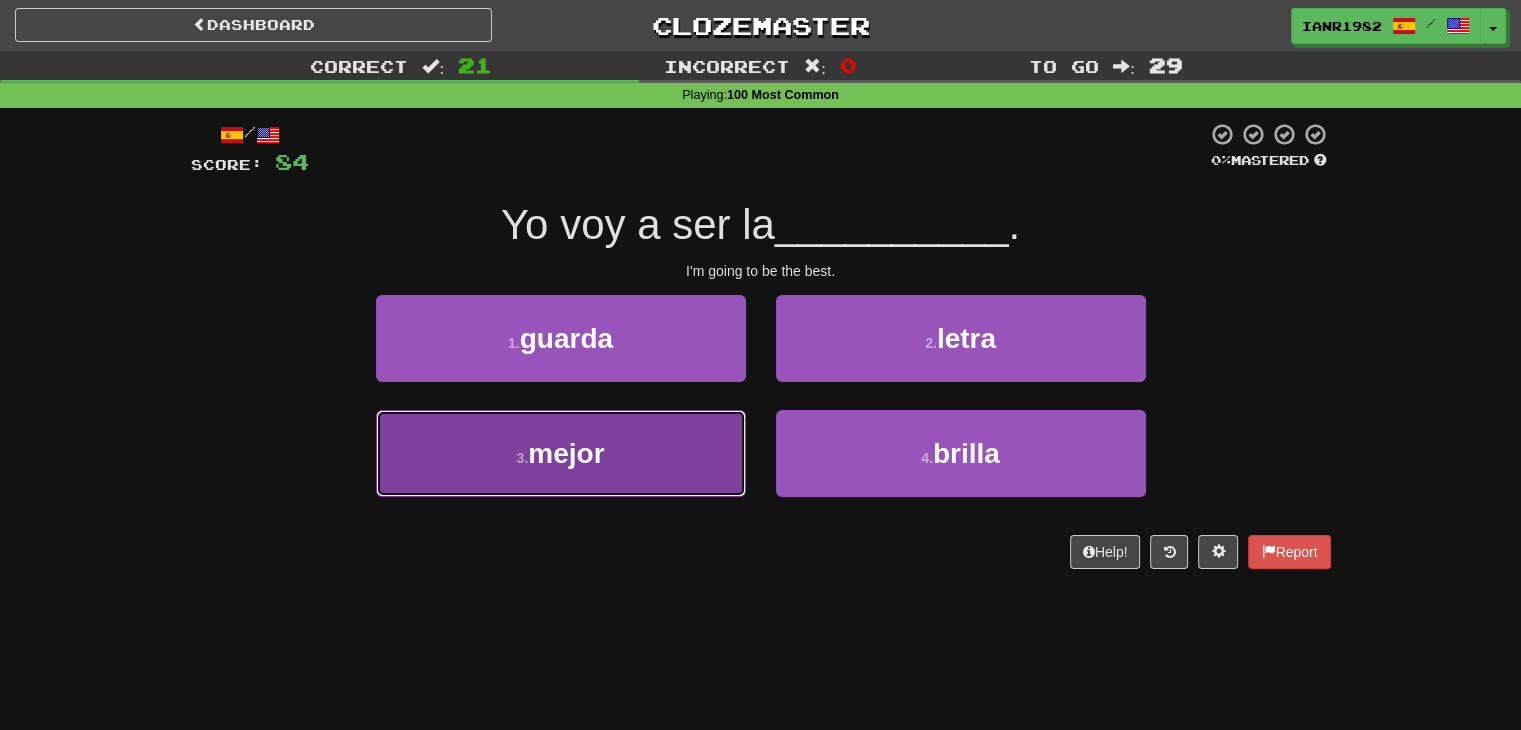 click on "3 .  mejor" at bounding box center [561, 453] 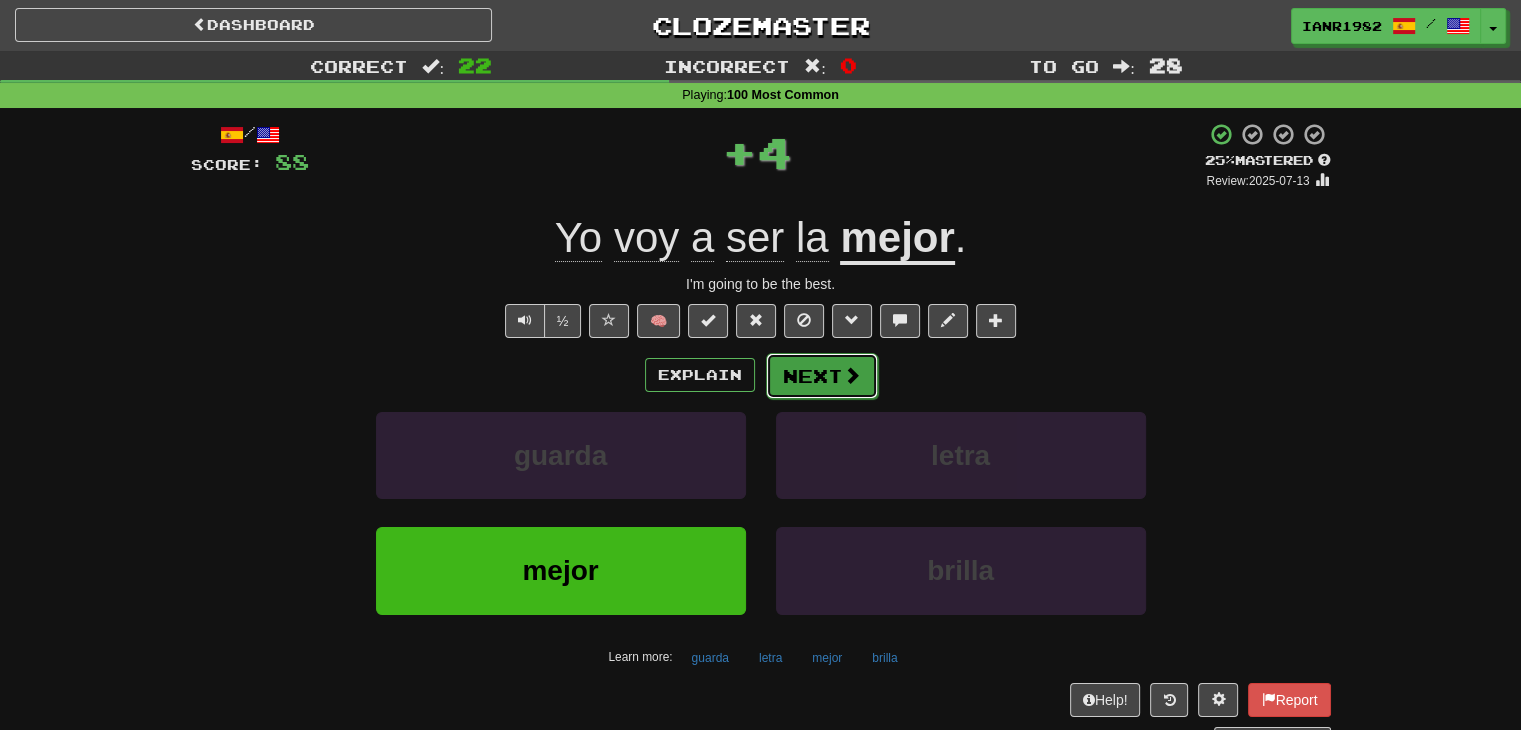 click on "Next" at bounding box center (822, 376) 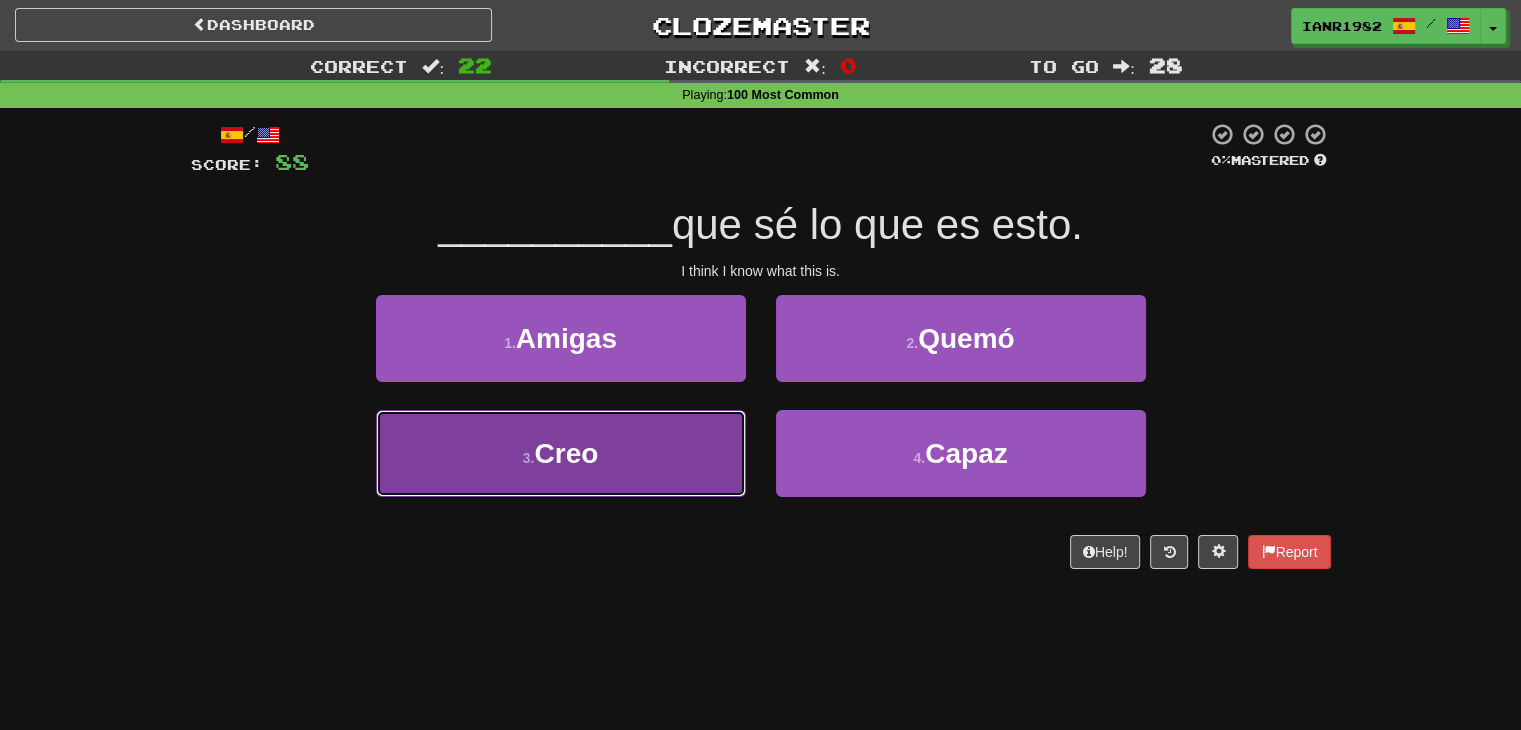 click on "3 .  Creo" at bounding box center (561, 453) 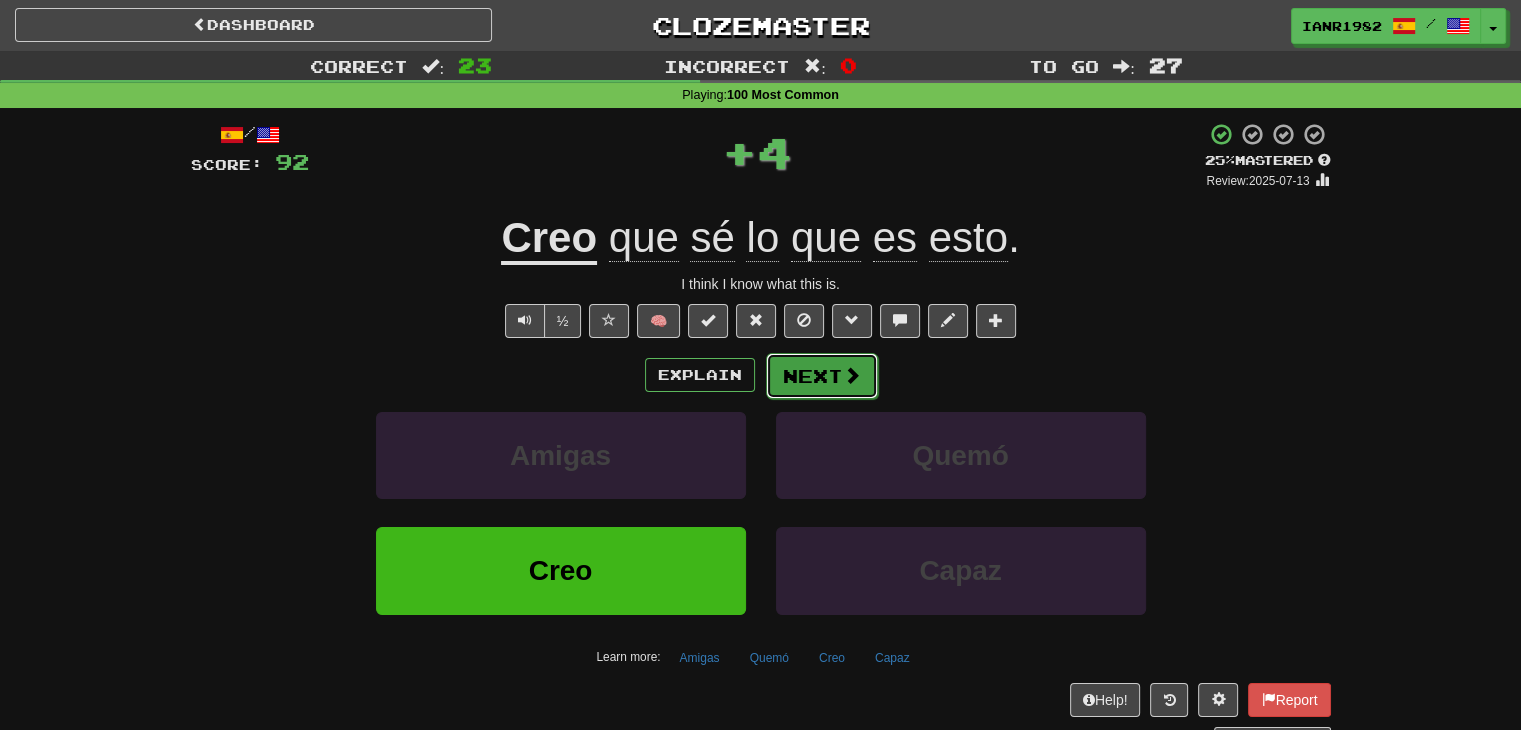 click on "Next" at bounding box center (822, 376) 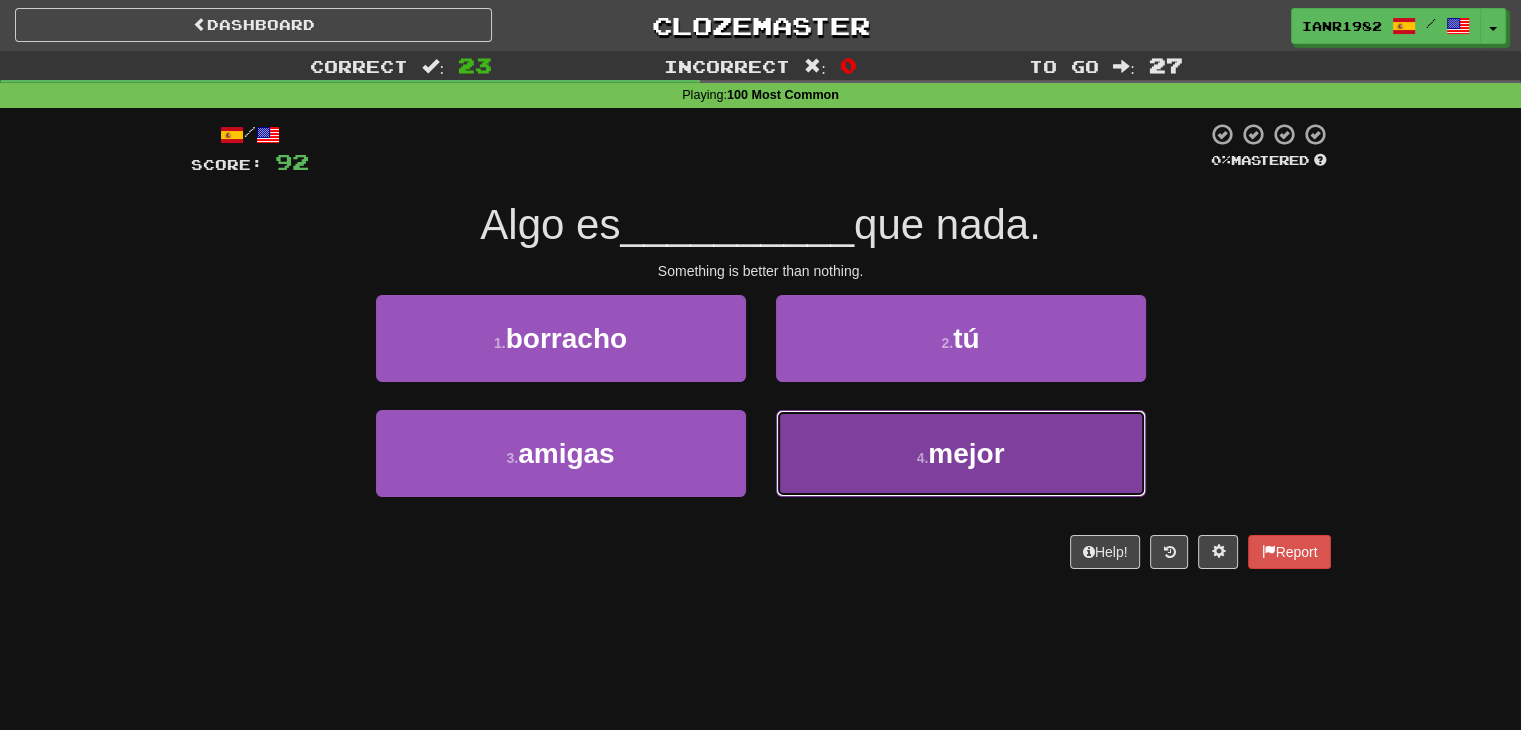 click on "4 .  mejor" at bounding box center (961, 453) 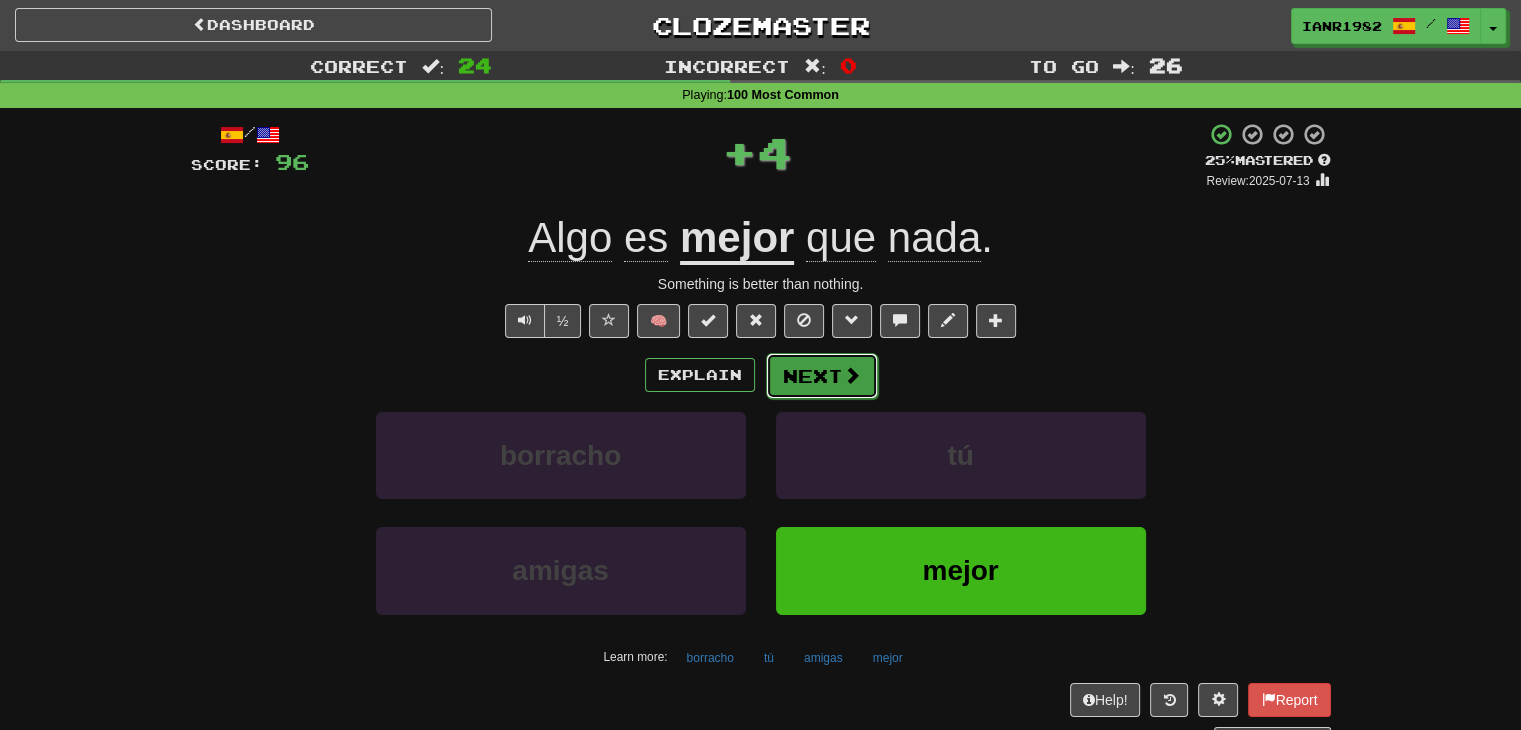 click on "Next" at bounding box center (822, 376) 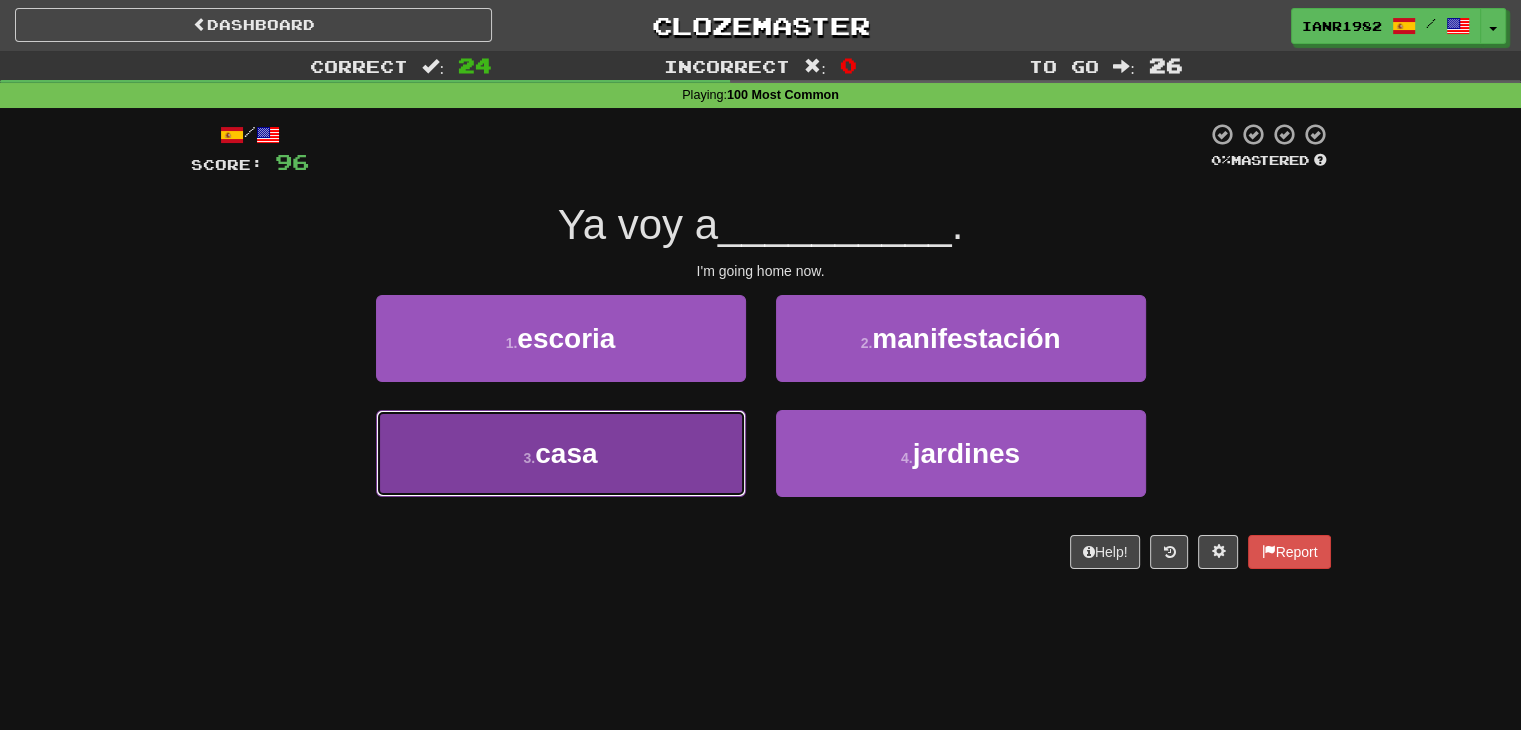 click on "3 .  casa" at bounding box center [561, 453] 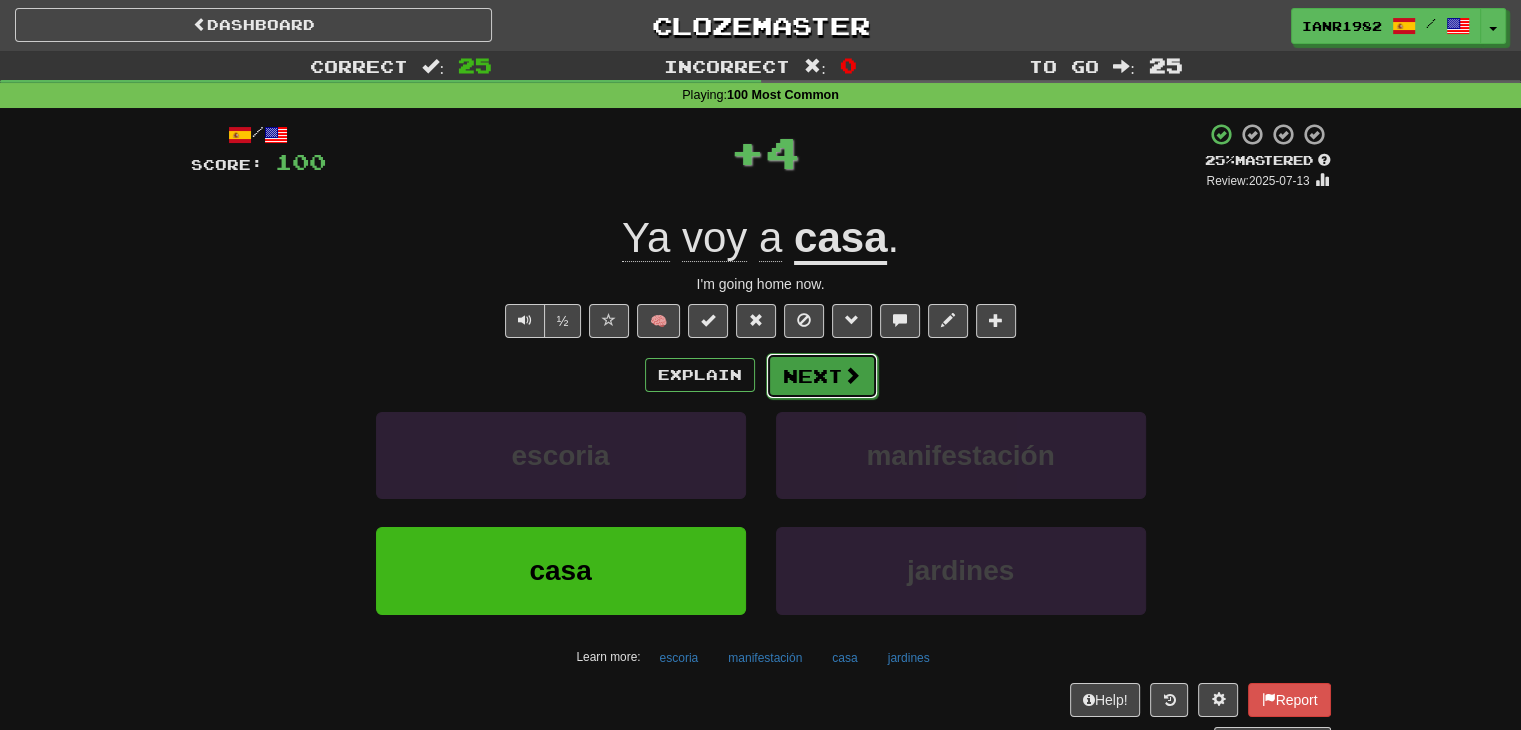 click on "Next" at bounding box center [822, 376] 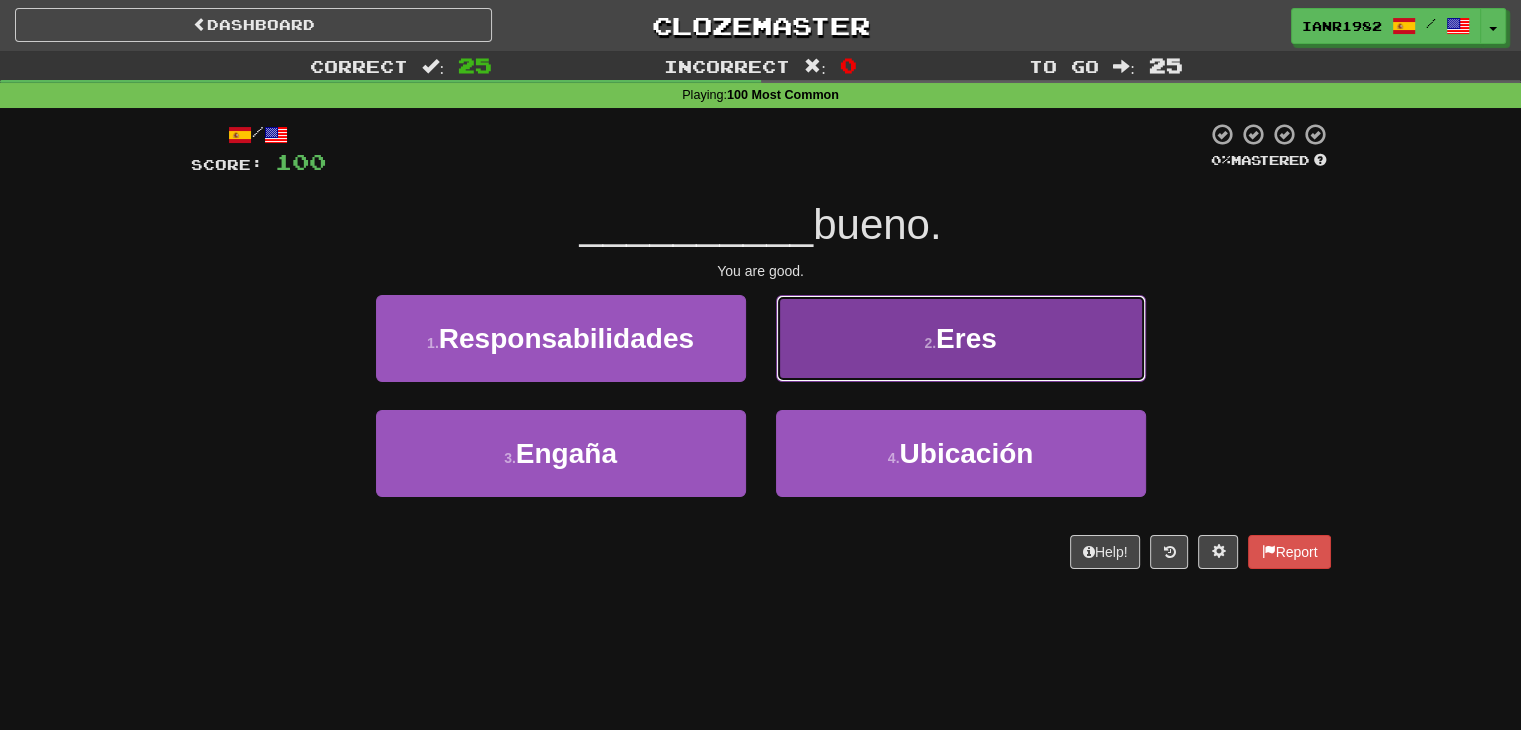 click on "2 .  Eres" at bounding box center (961, 338) 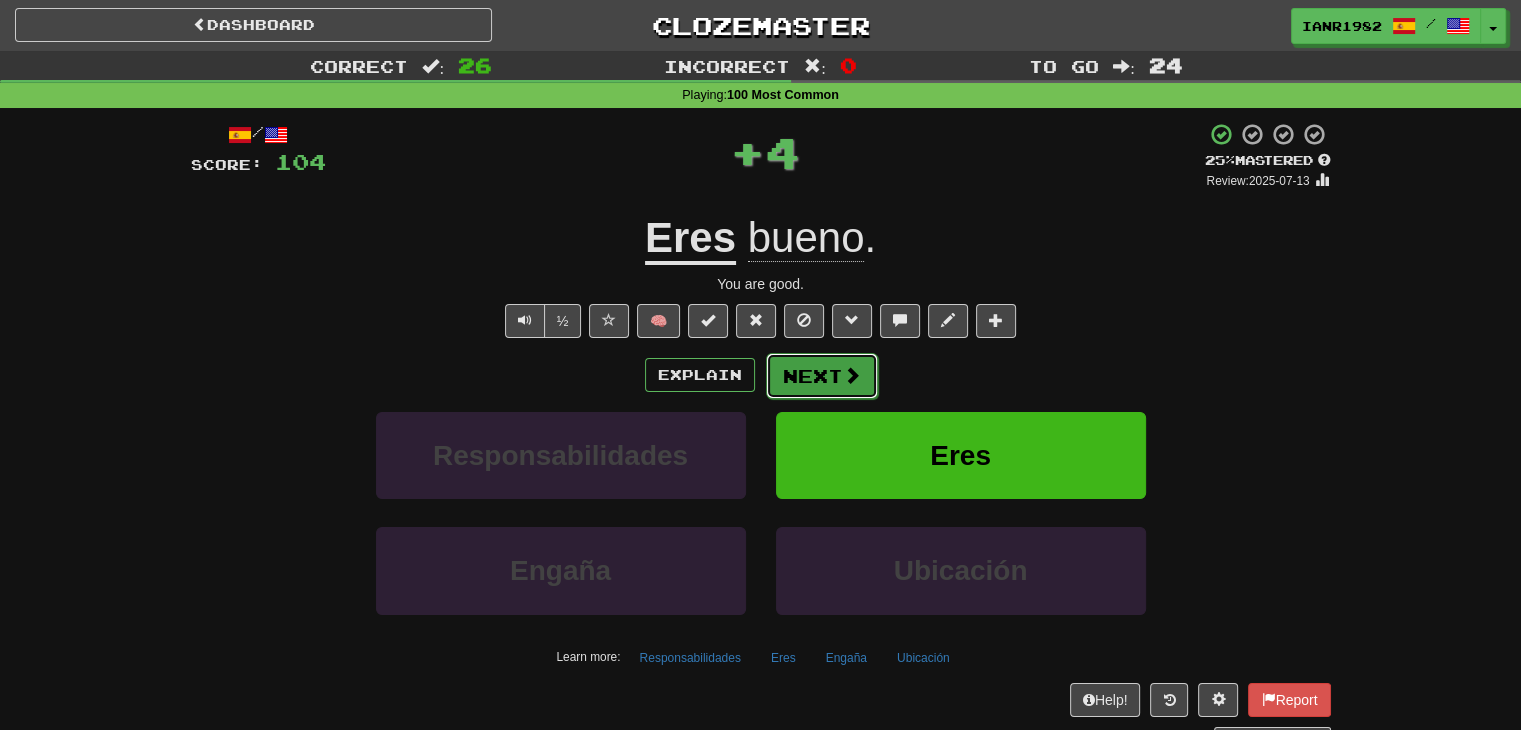 click on "Next" at bounding box center (822, 376) 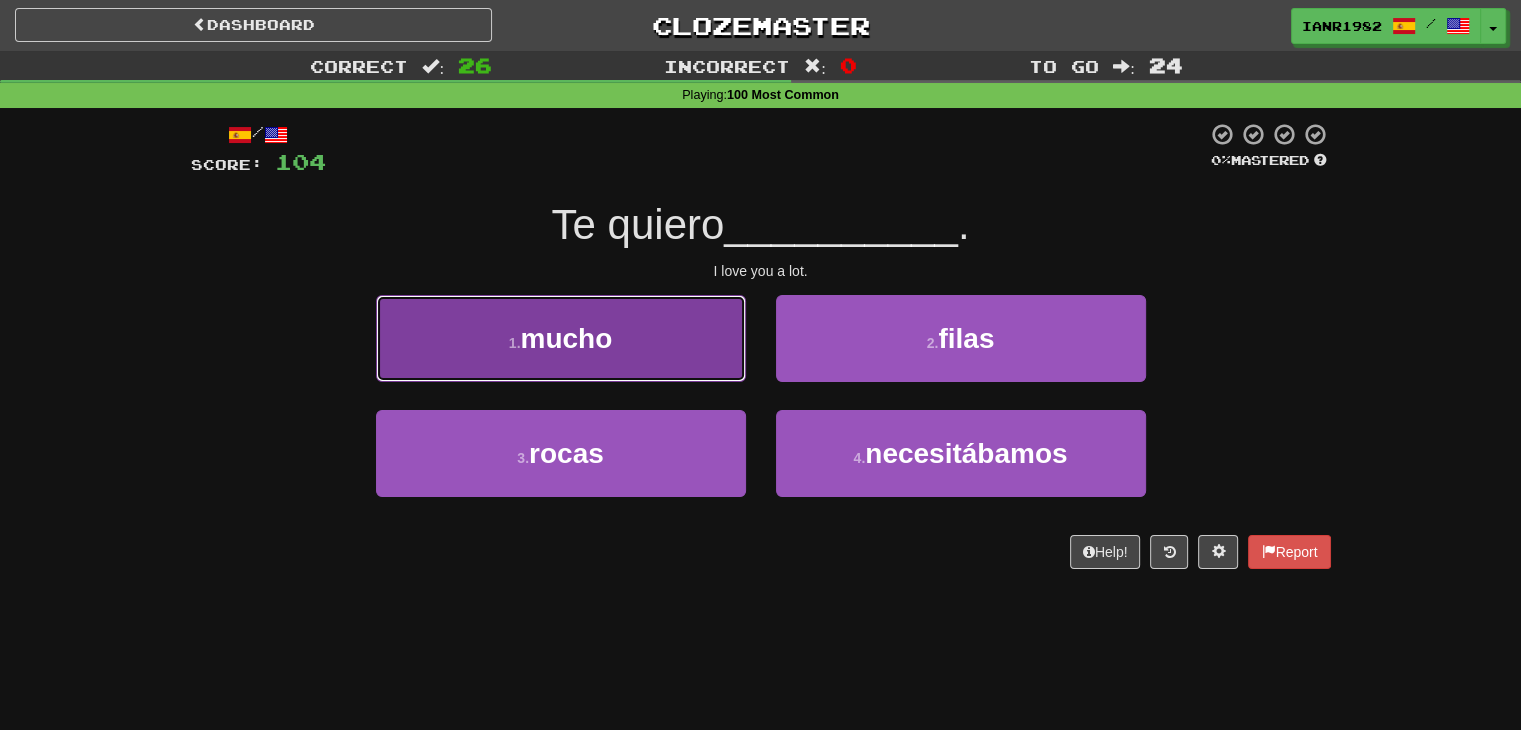 click on "1 .  mucho" at bounding box center [561, 338] 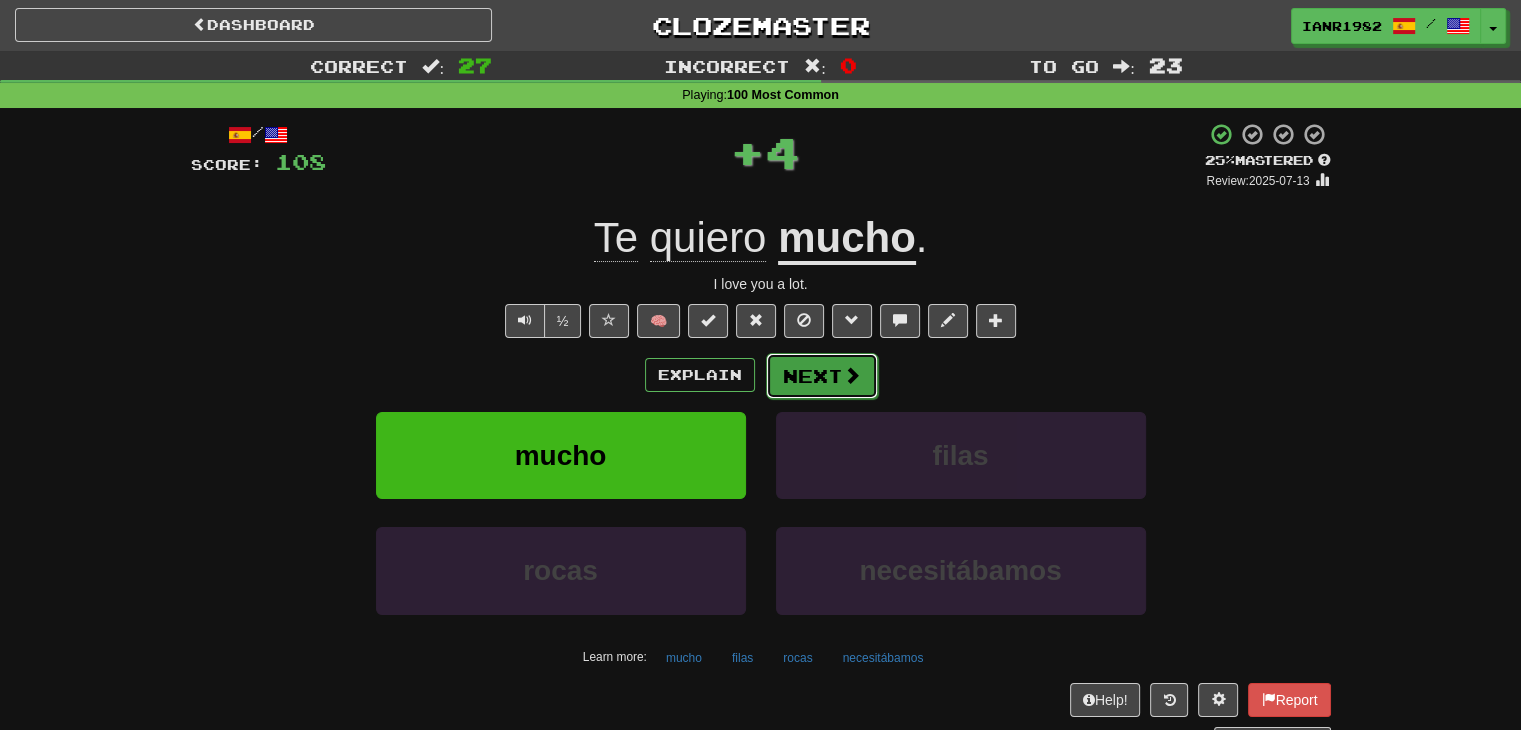 click at bounding box center (852, 375) 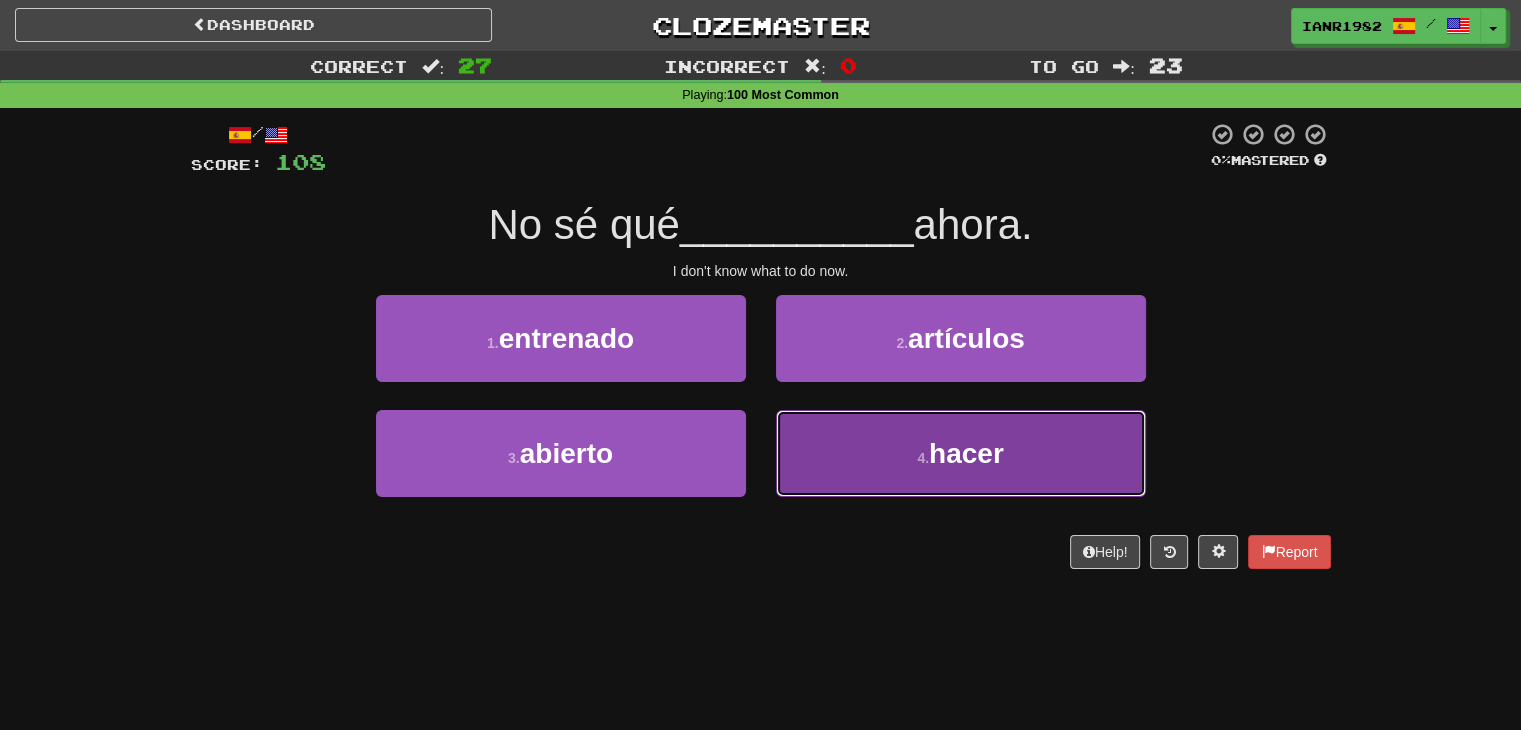 click on "hacer" at bounding box center (966, 453) 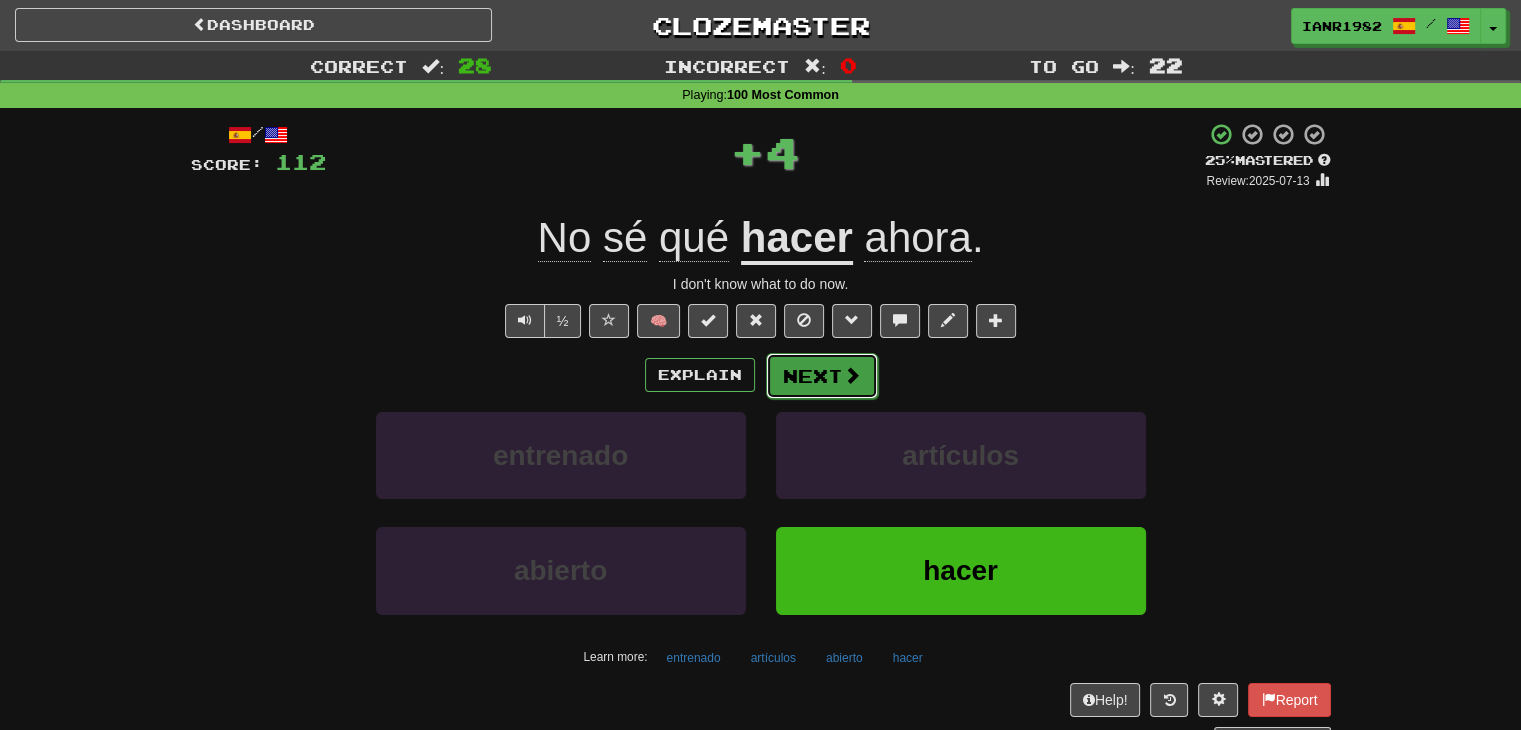 click on "Next" at bounding box center [822, 376] 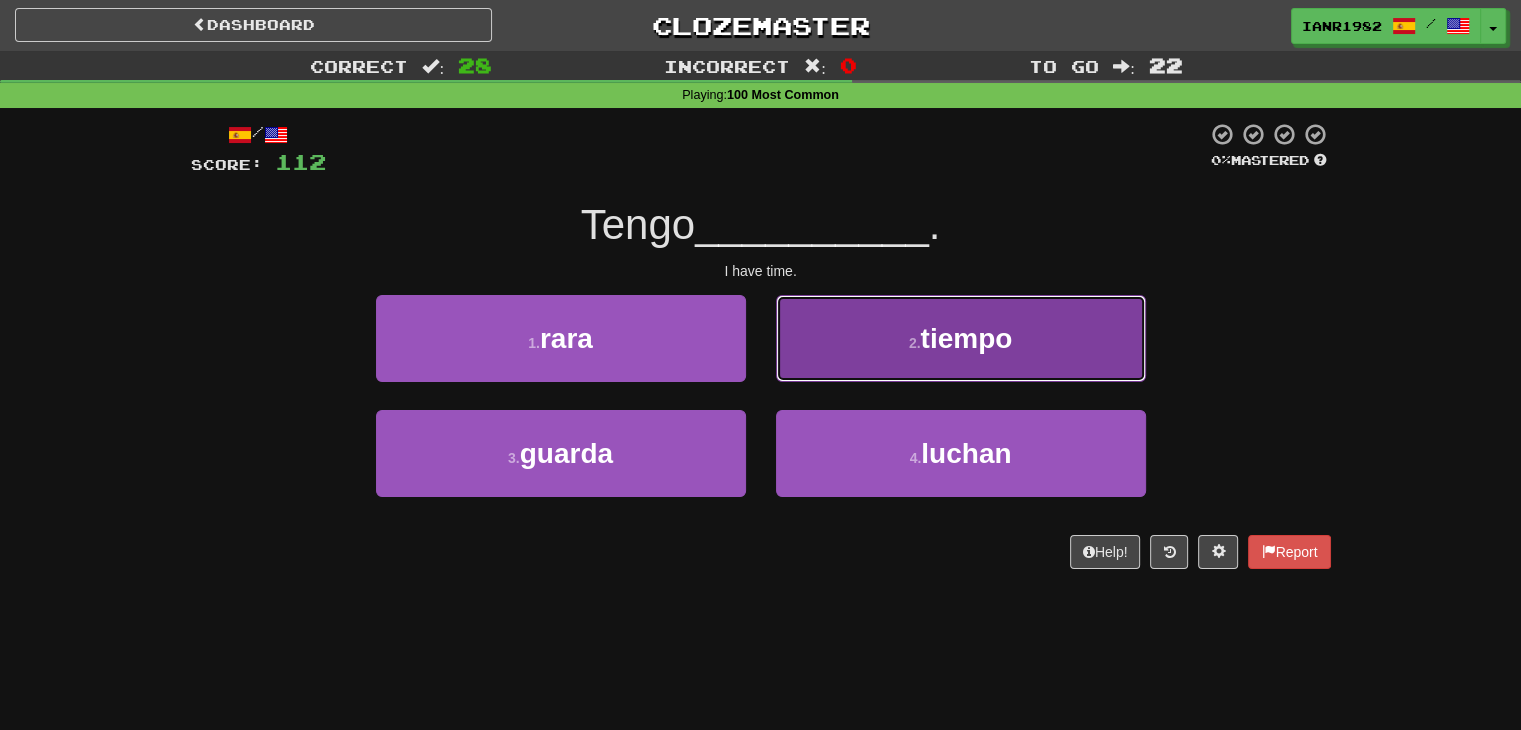 click on "tiempo" at bounding box center [966, 338] 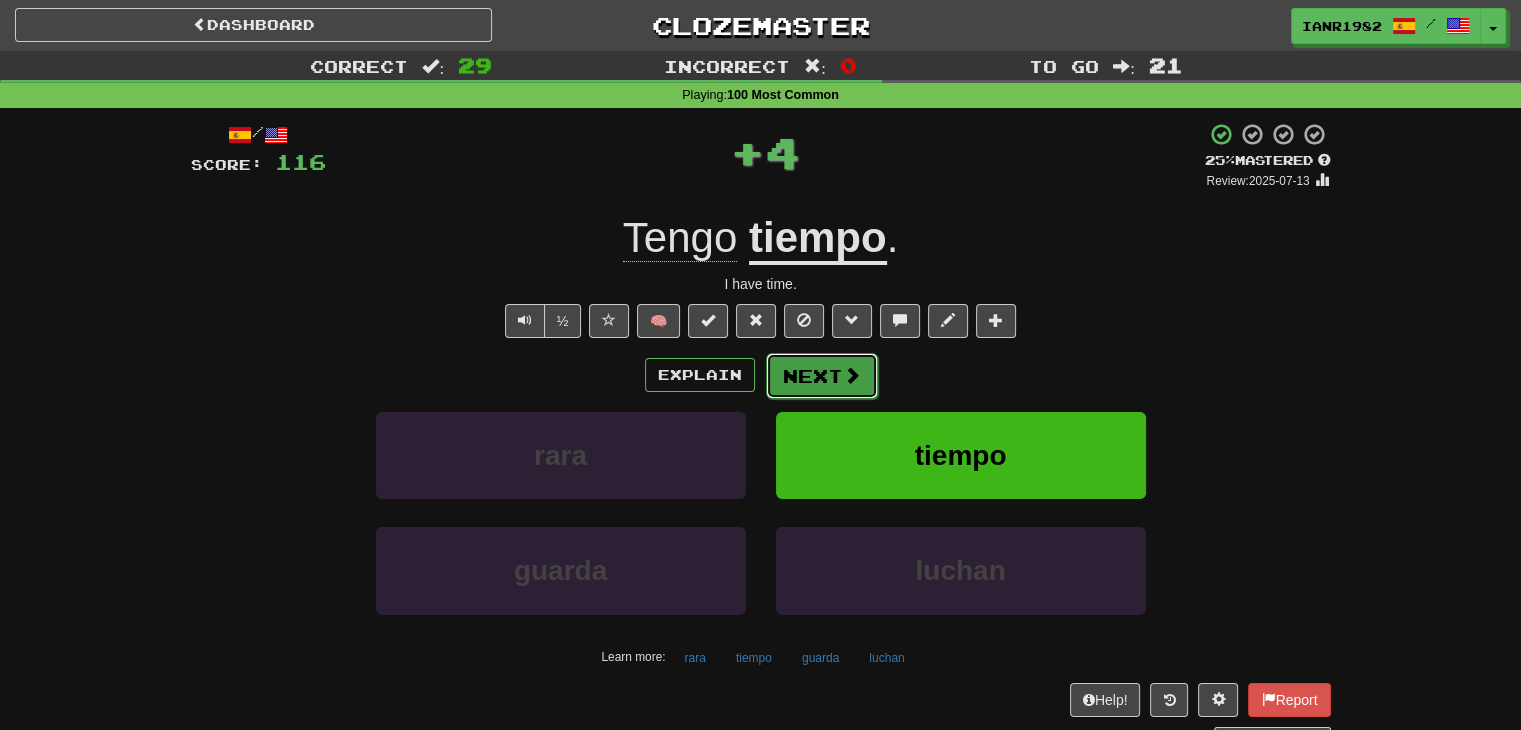 click at bounding box center (852, 375) 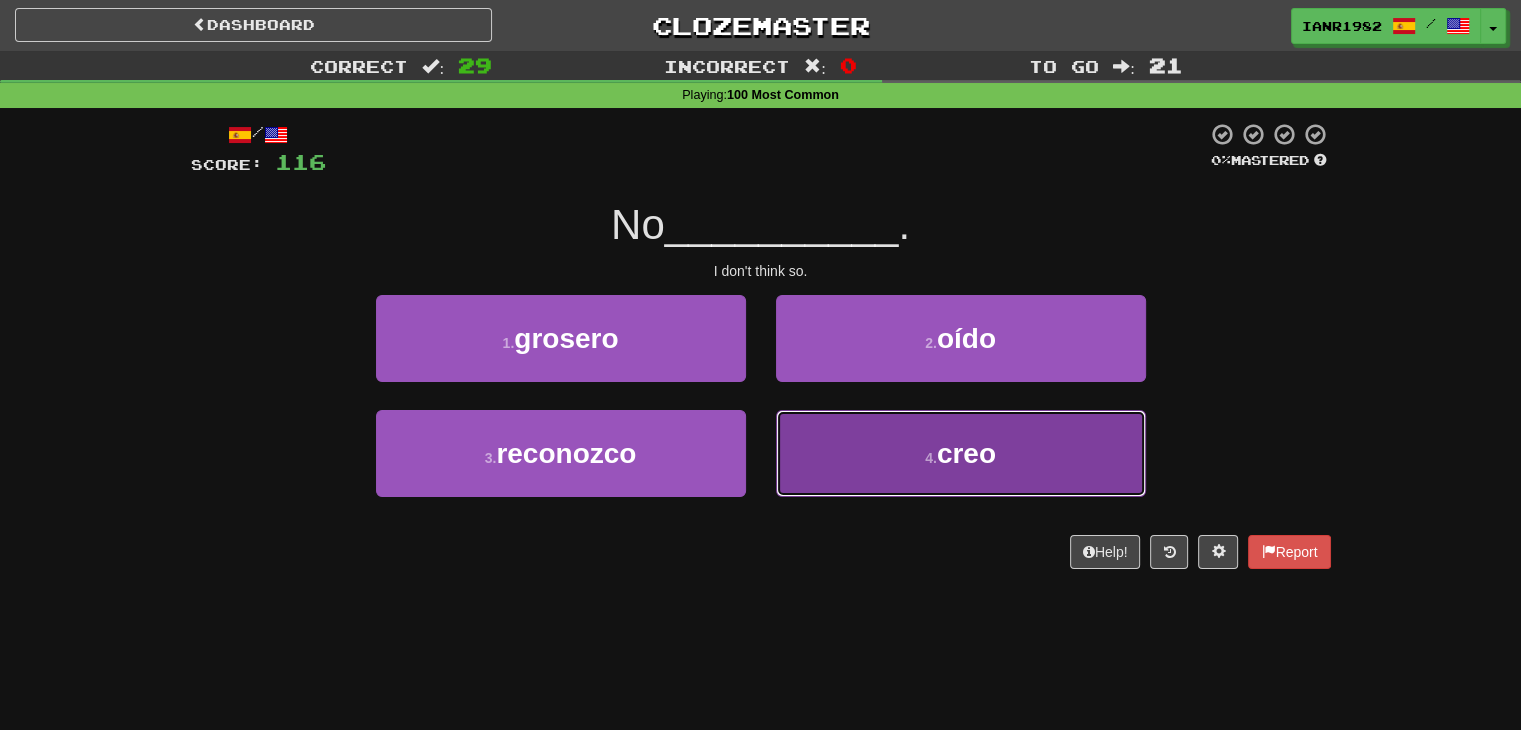 click on "creo" at bounding box center [966, 453] 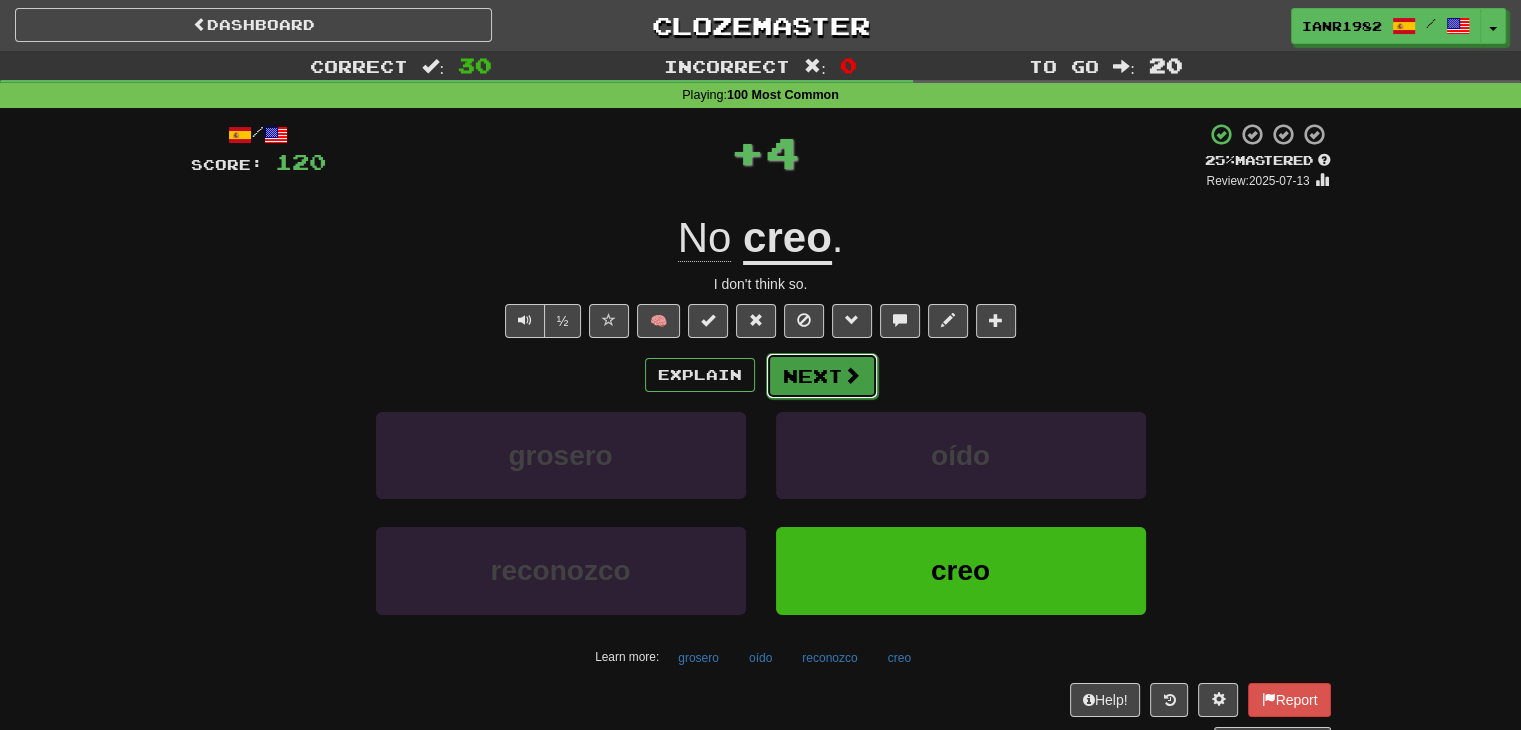 click on "Next" at bounding box center (822, 376) 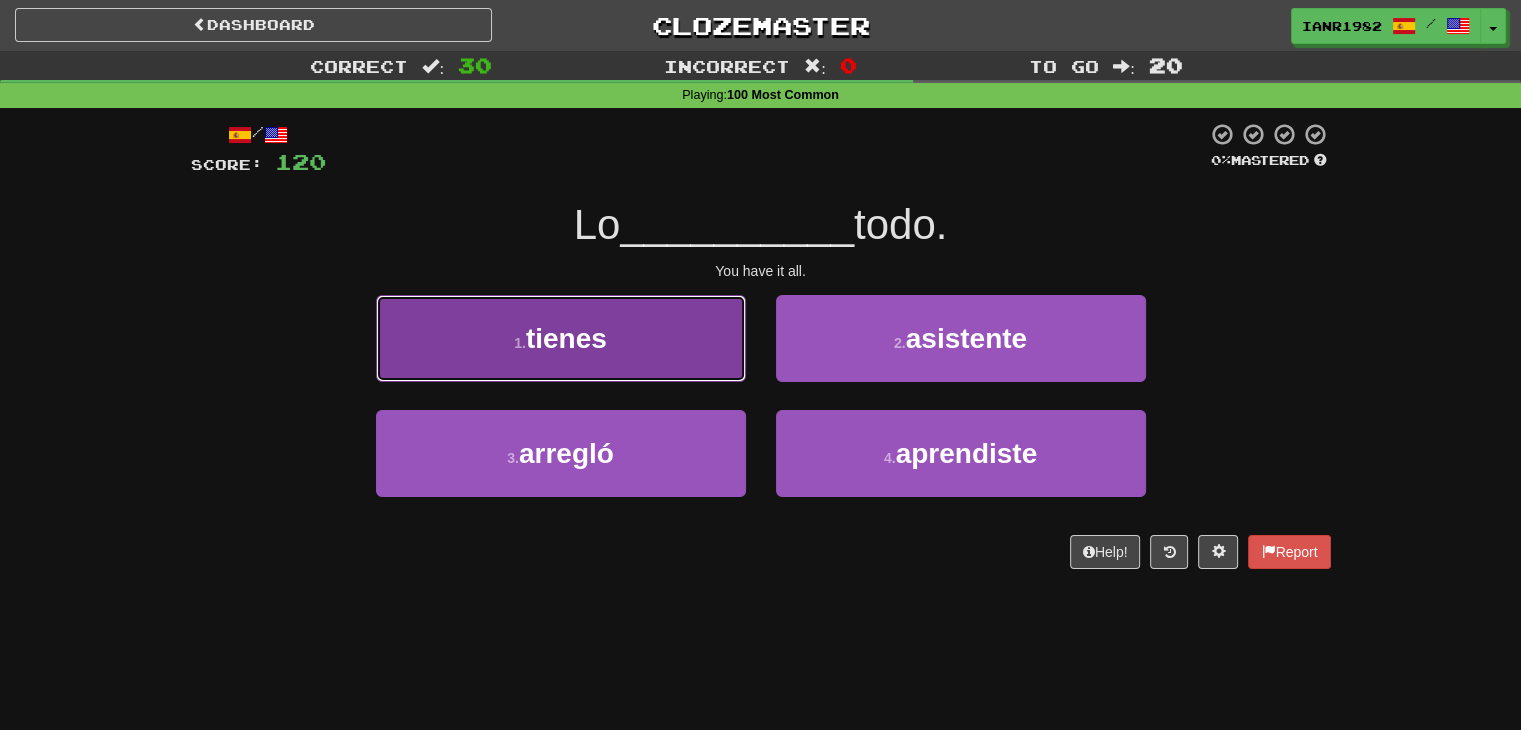 click on "1 .  tienes" at bounding box center [561, 338] 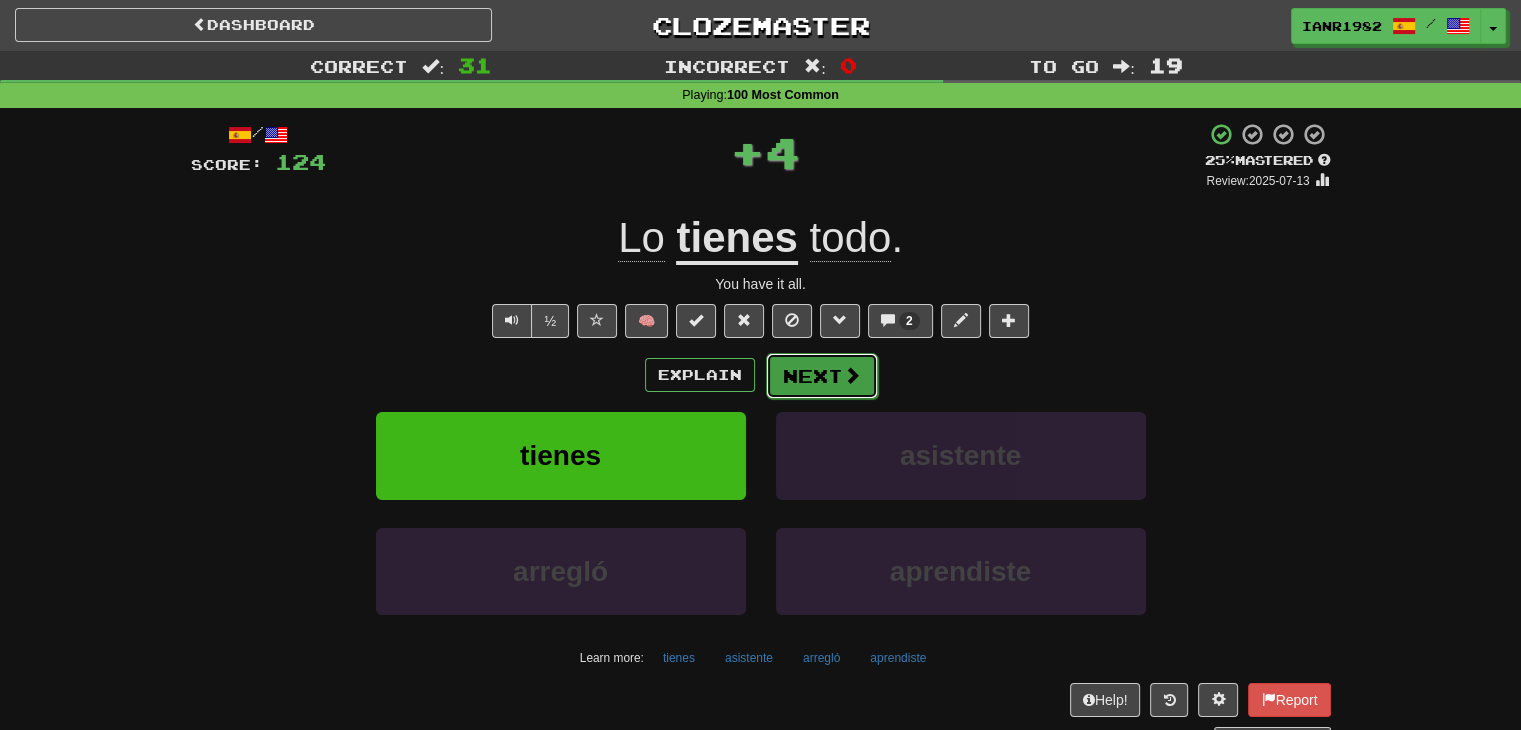 click on "Next" at bounding box center [822, 376] 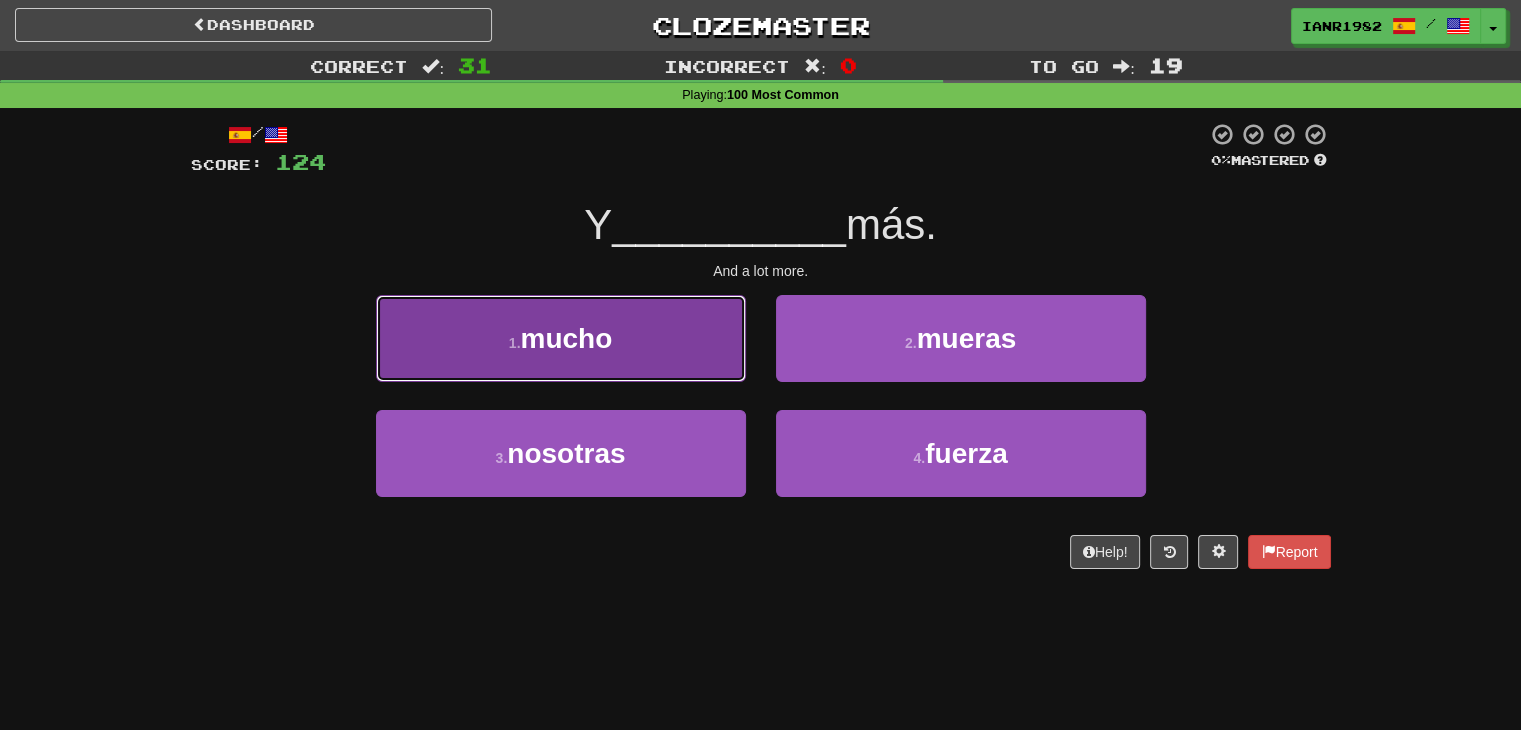 click on "1 .  mucho" at bounding box center (561, 338) 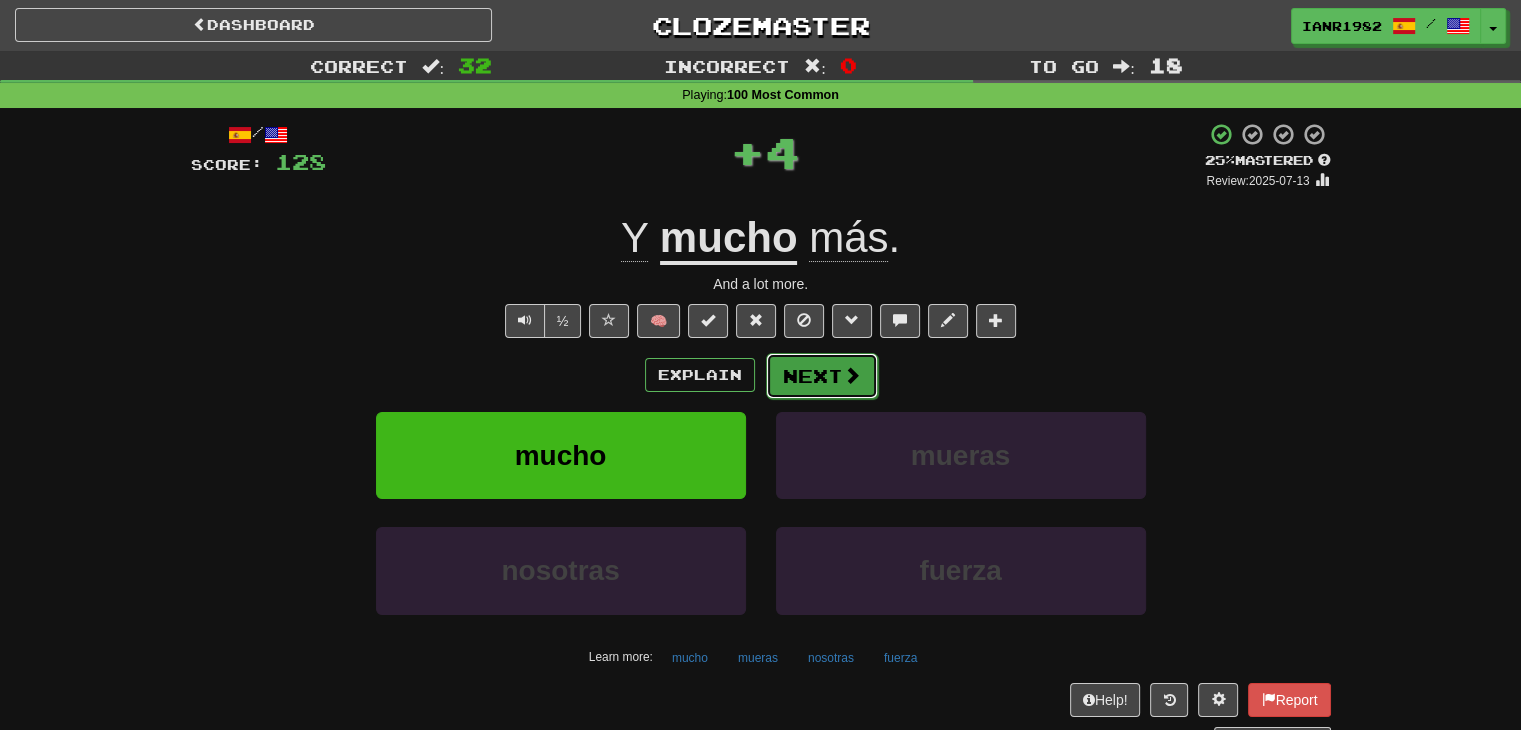 click on "Next" at bounding box center (822, 376) 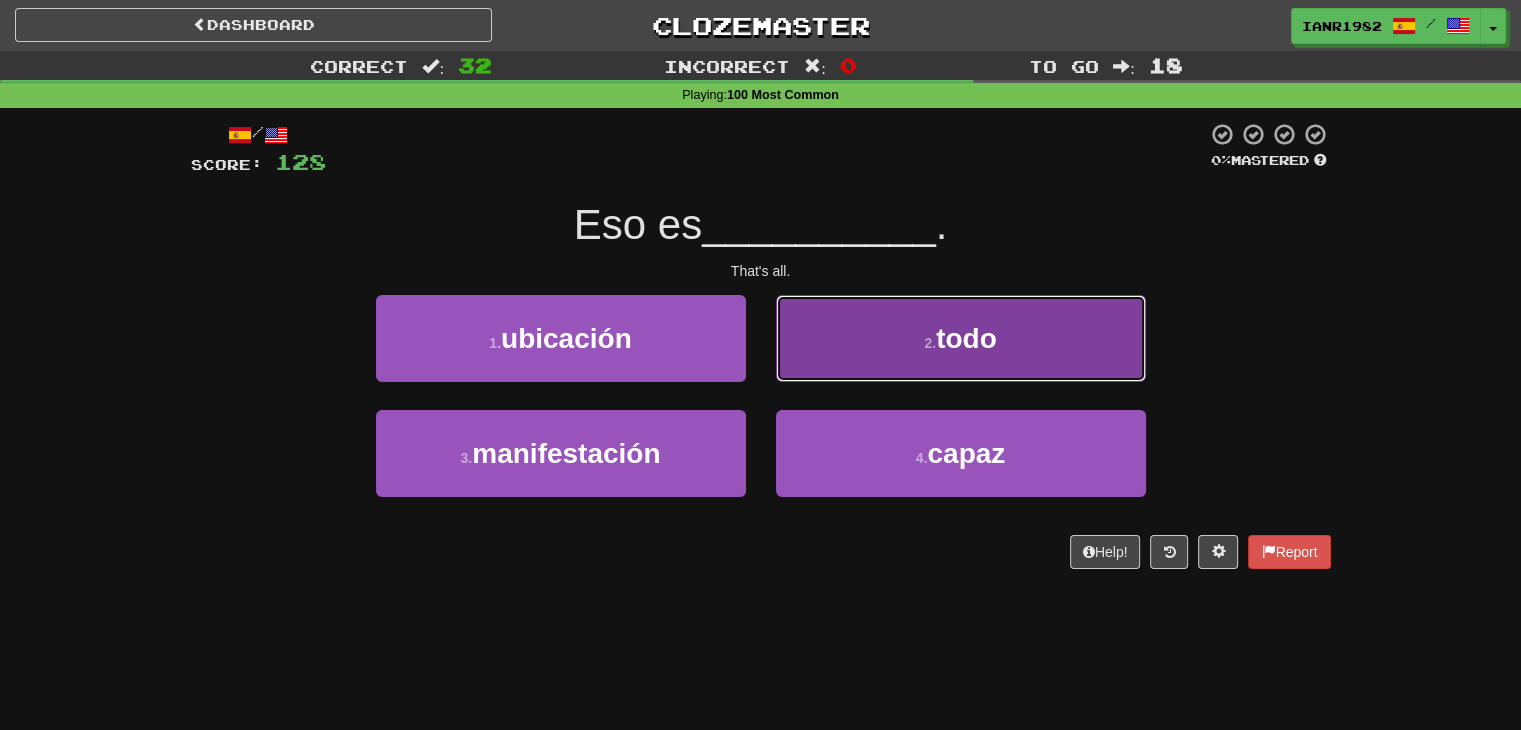 click on "2 .  todo" at bounding box center [961, 338] 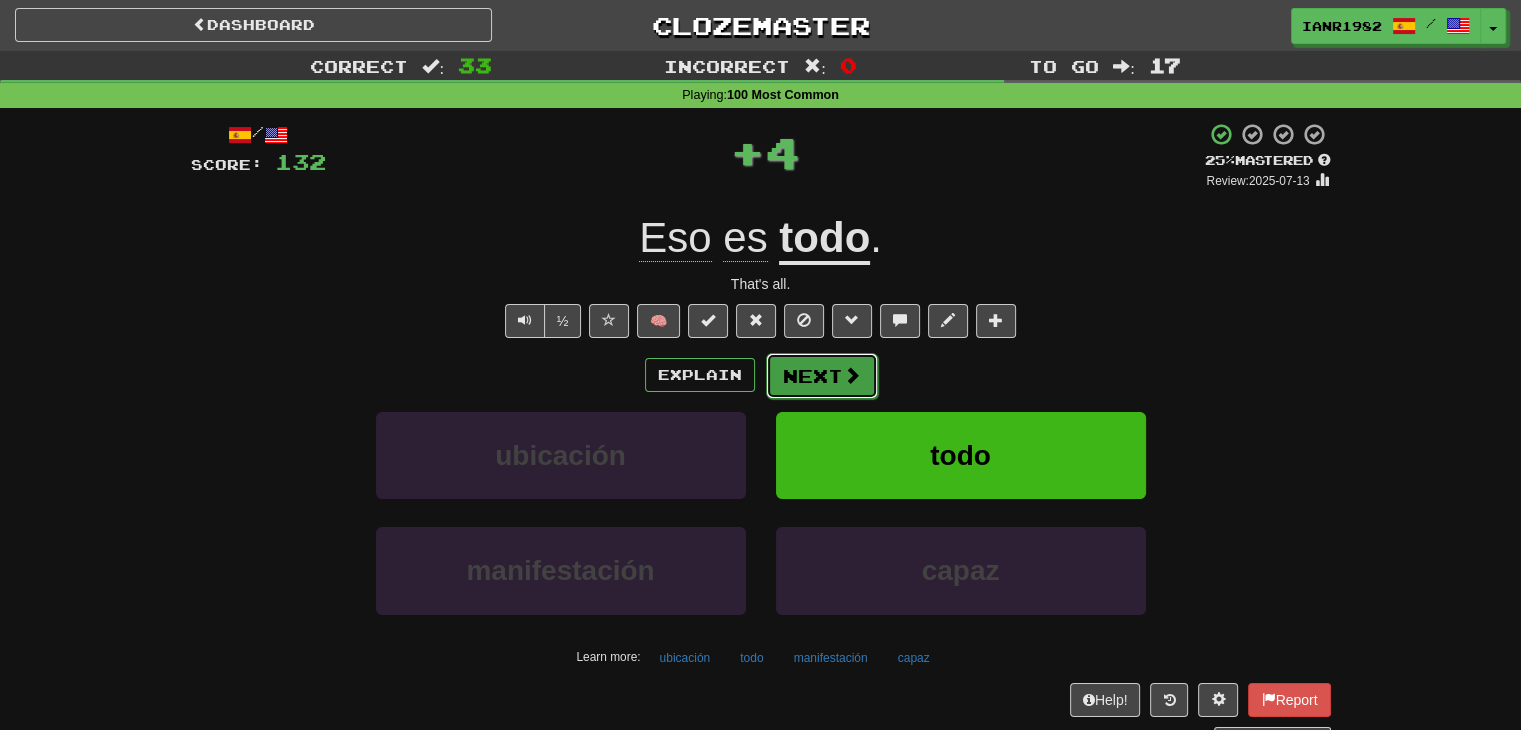 click at bounding box center (852, 375) 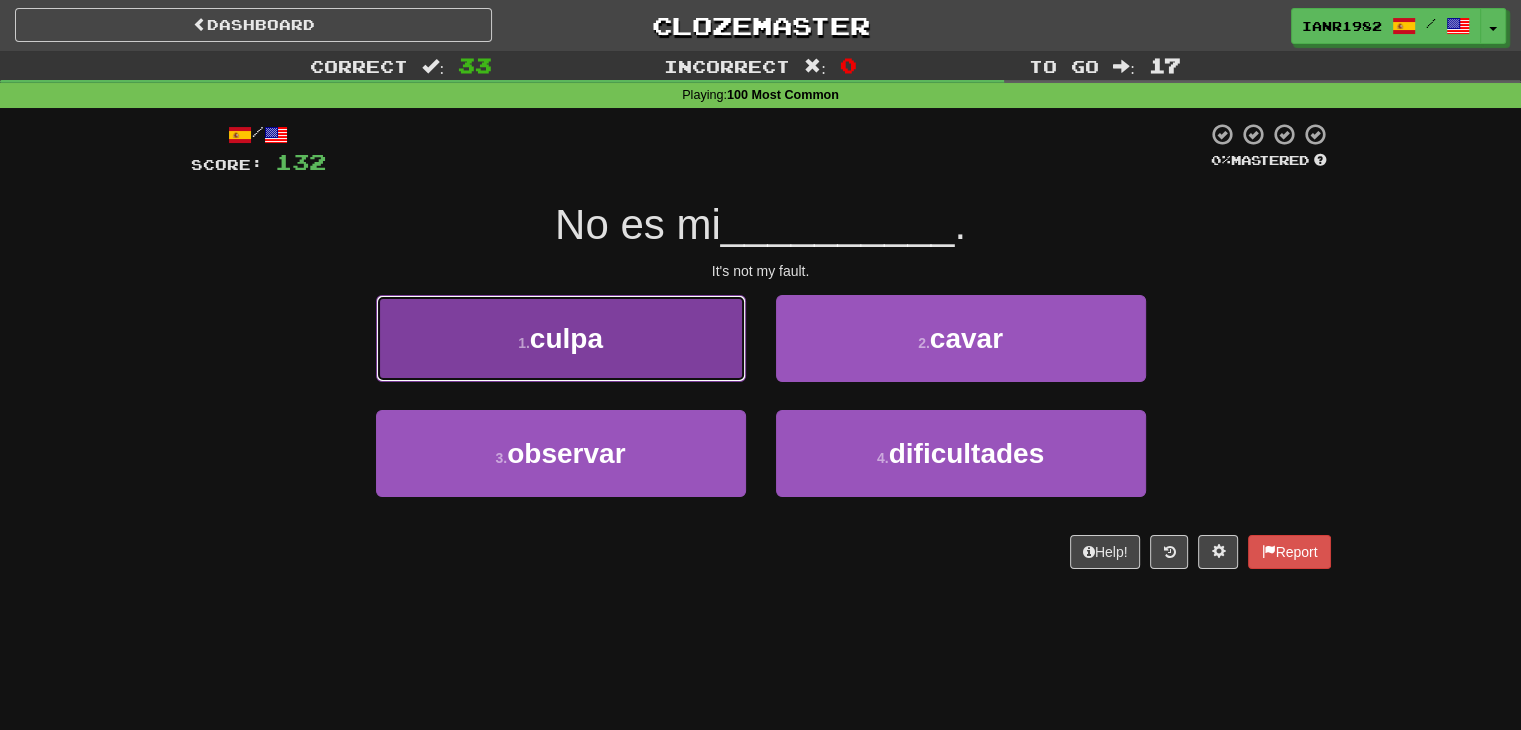 click on "1 .  culpa" at bounding box center [561, 338] 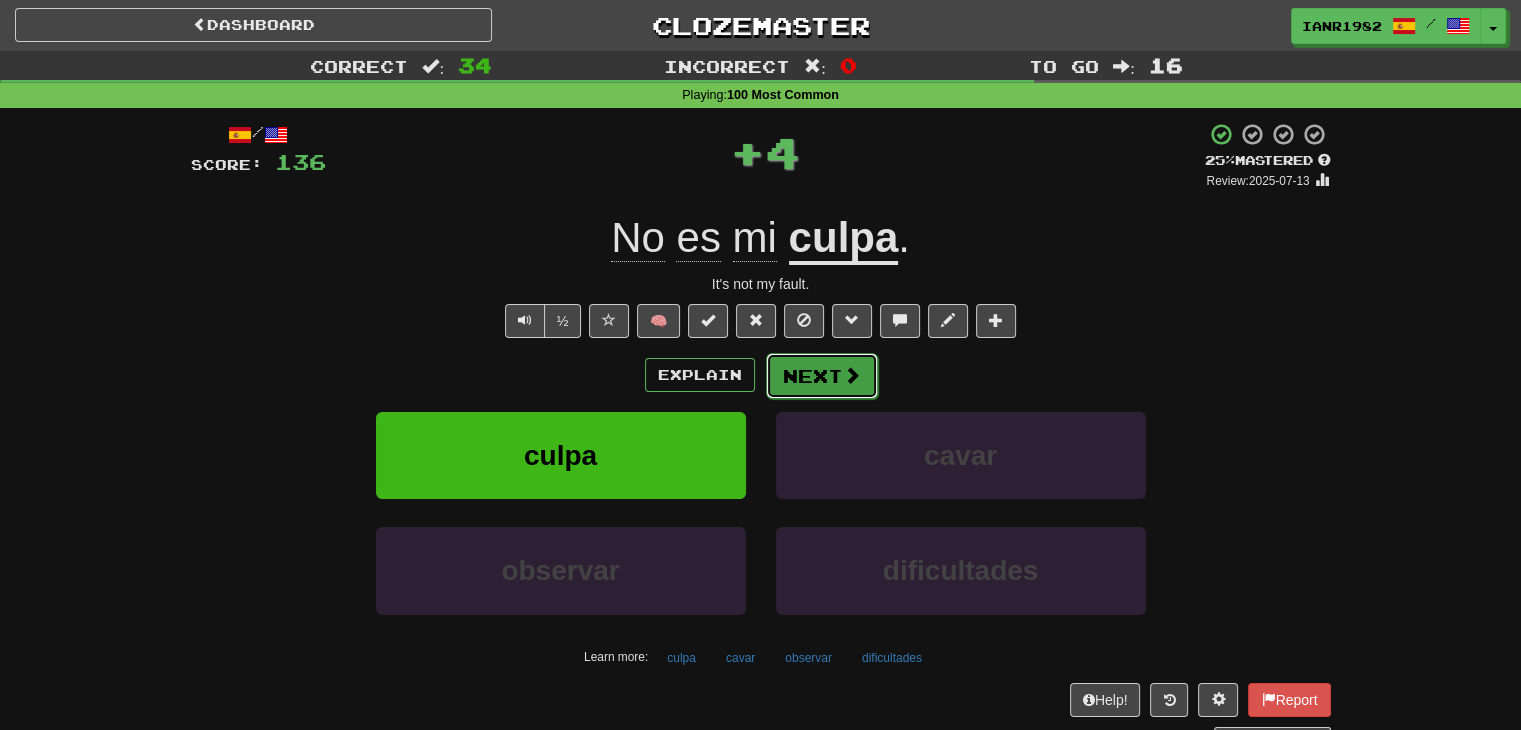 click at bounding box center [852, 375] 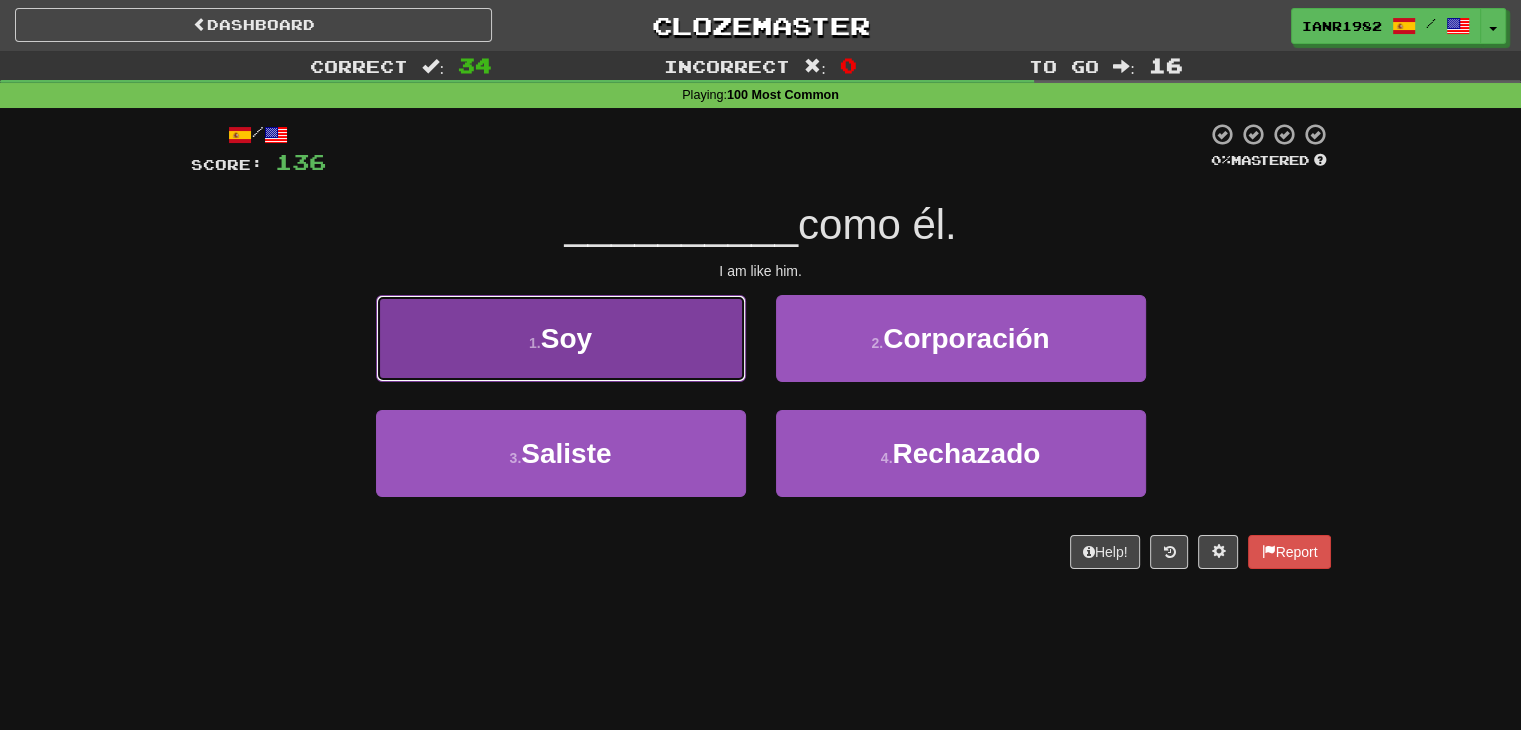 click on "1 .  Soy" at bounding box center (561, 338) 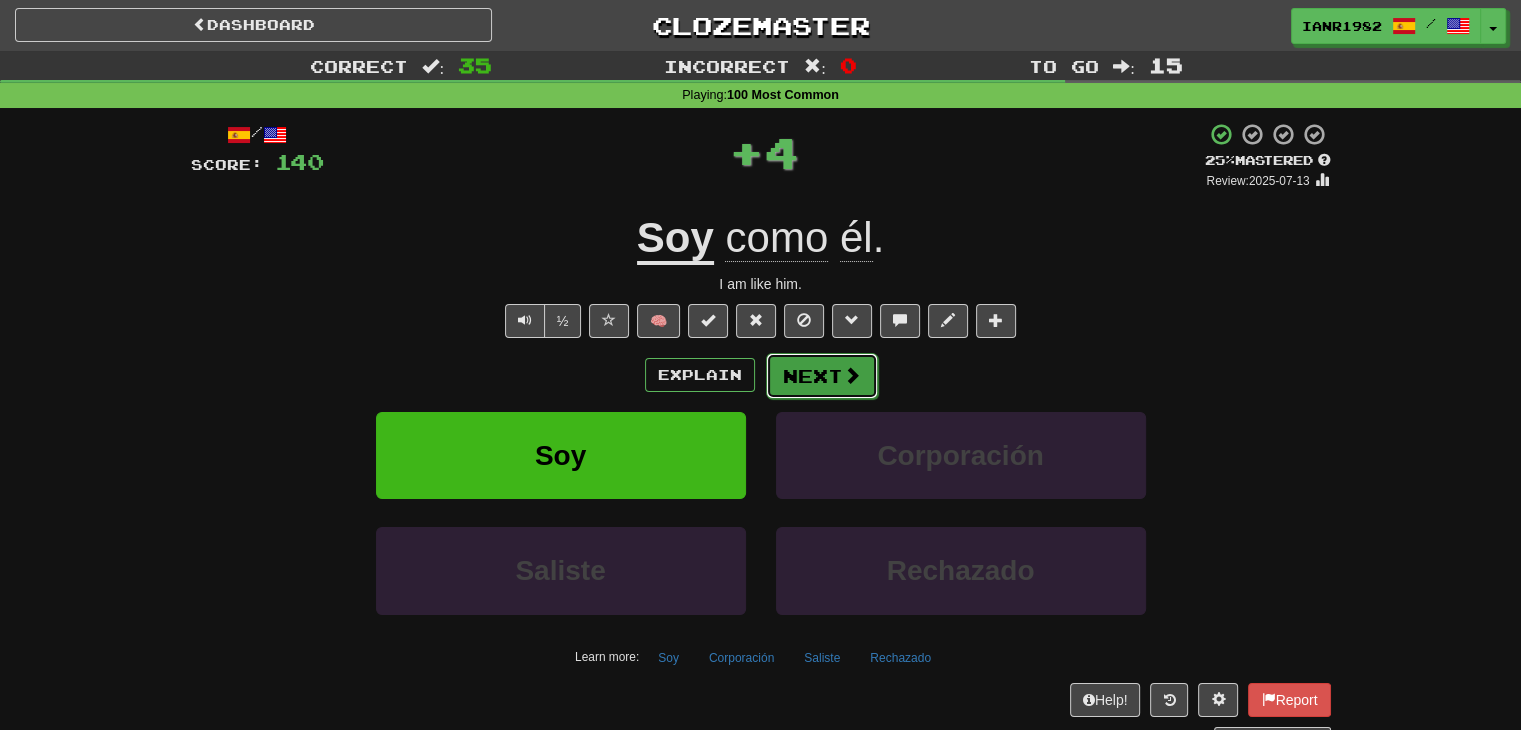 click on "Next" at bounding box center (822, 376) 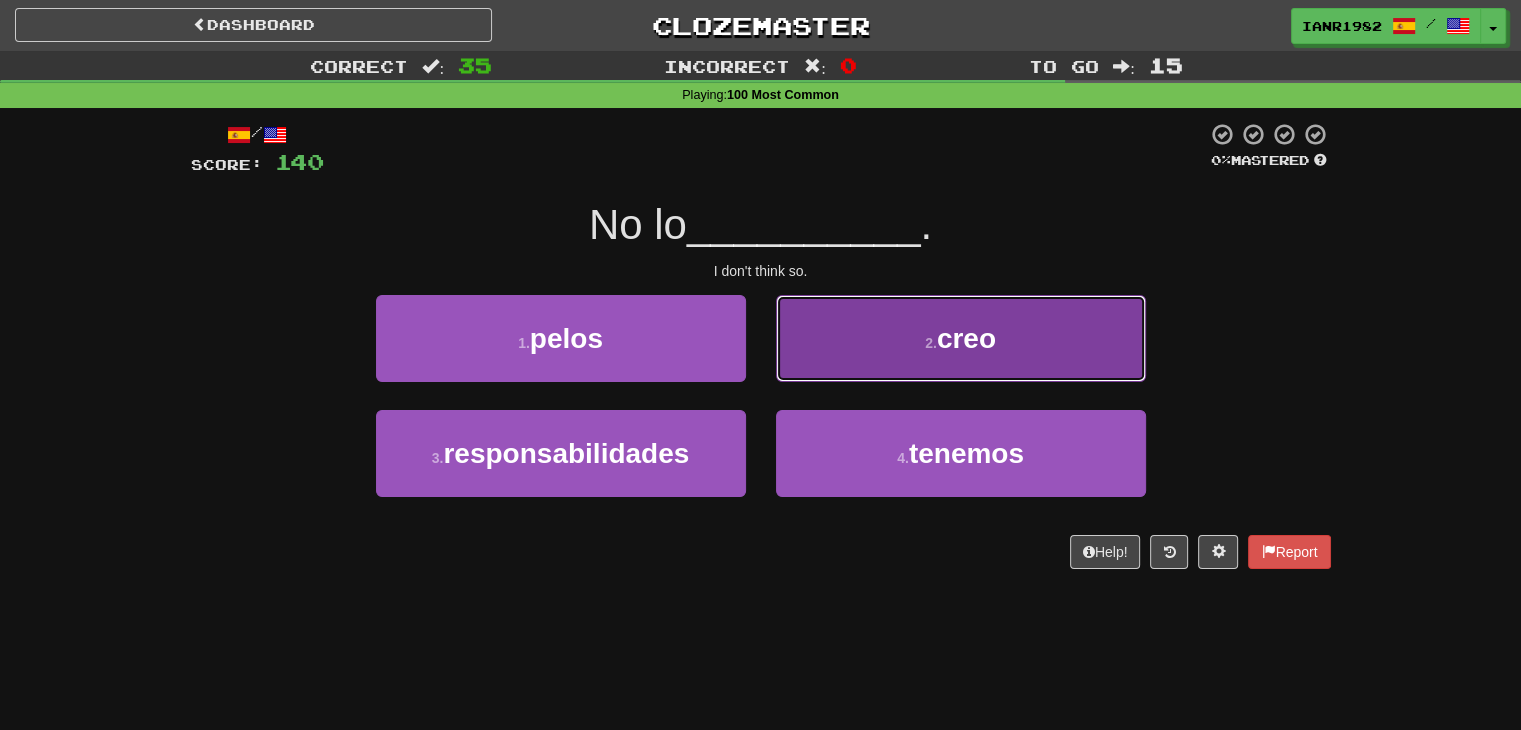 click on "2 .  creo" at bounding box center [961, 338] 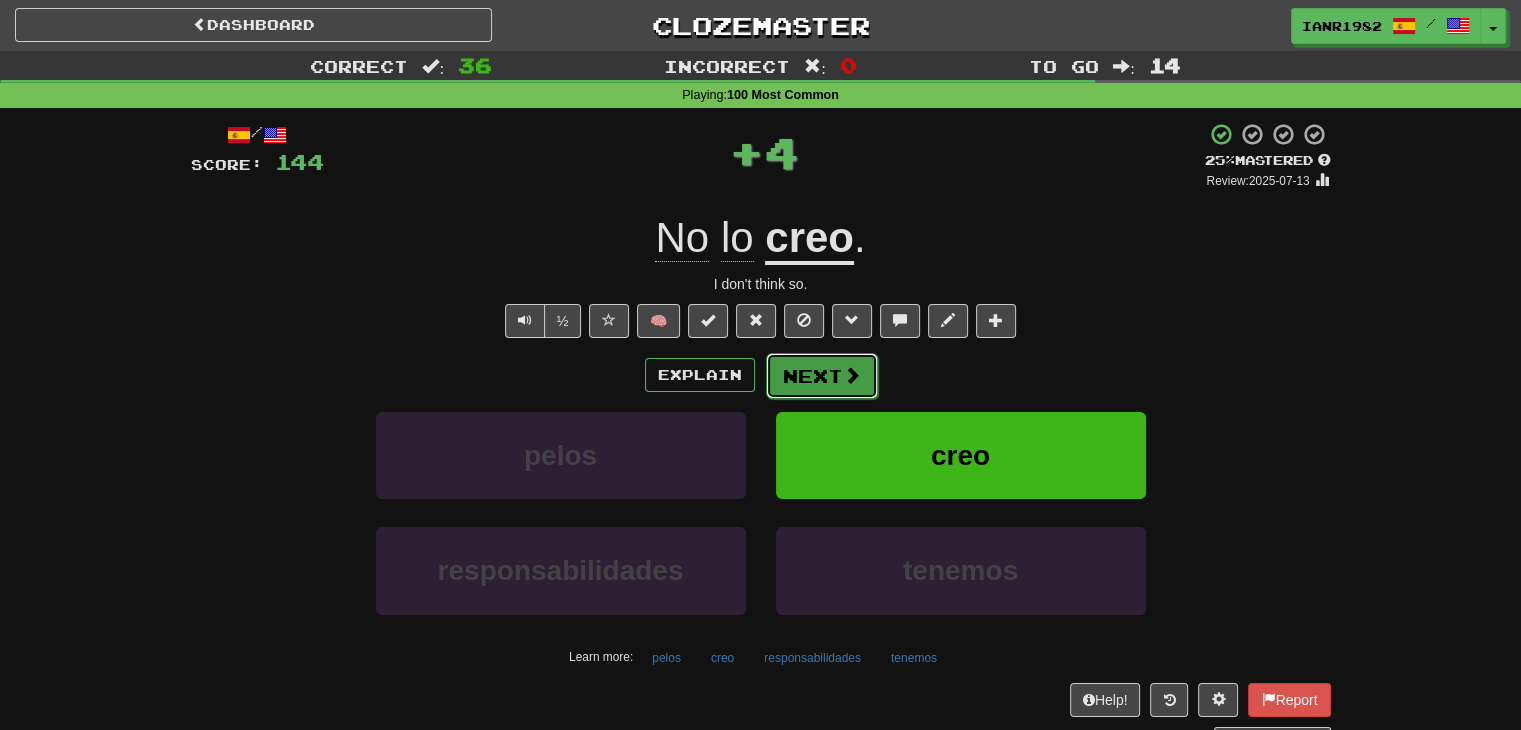 click on "Next" at bounding box center [822, 376] 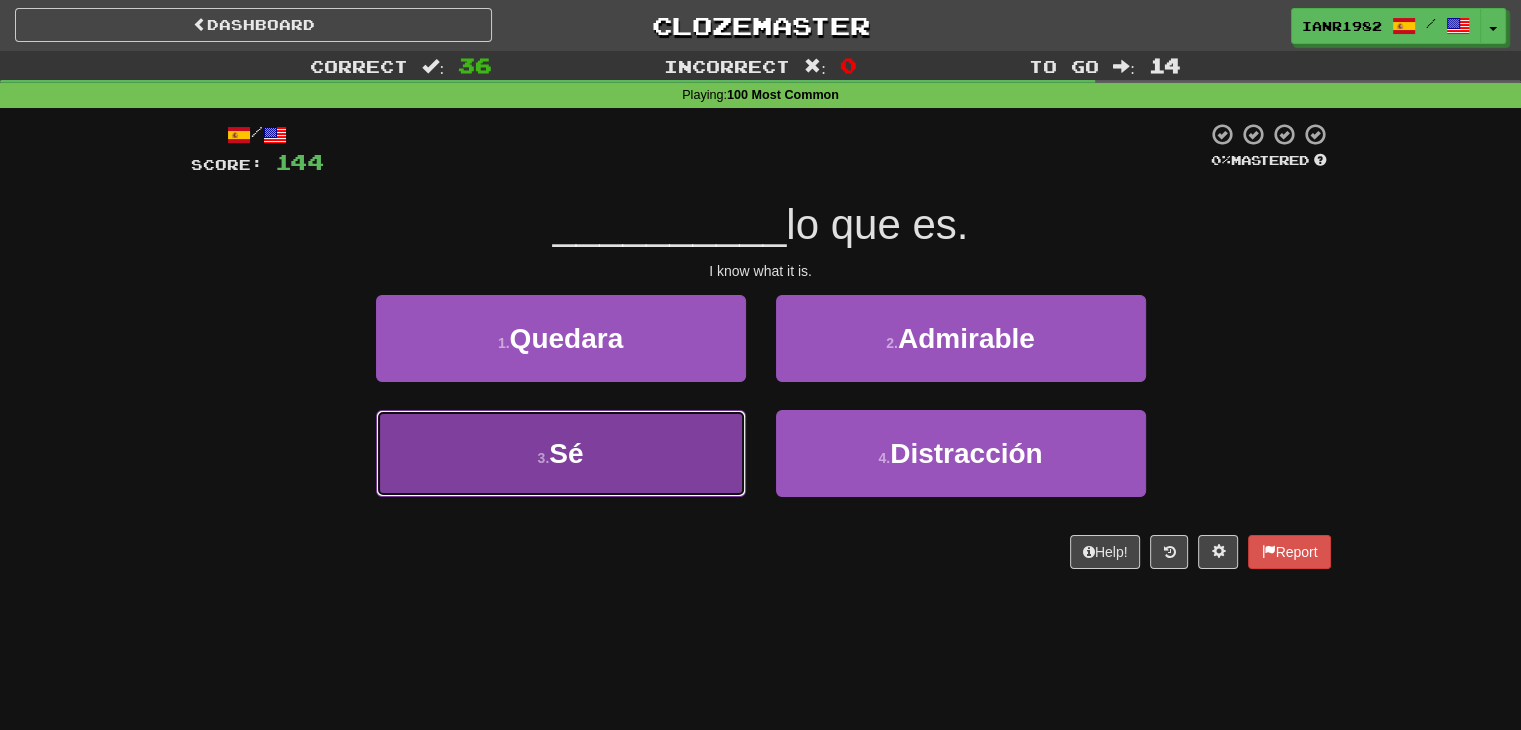 click on "3 .  Sé" at bounding box center [561, 453] 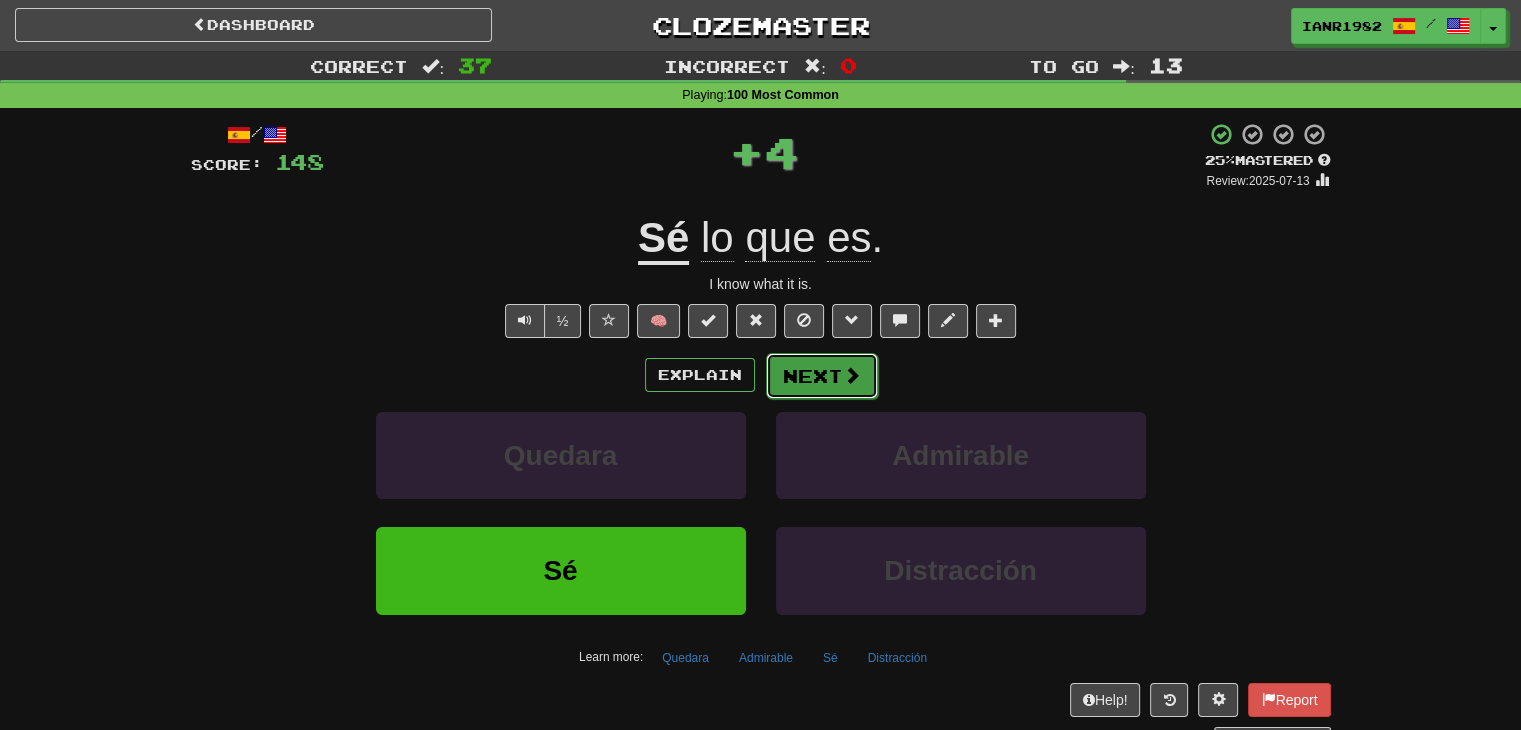 click on "Next" at bounding box center (822, 376) 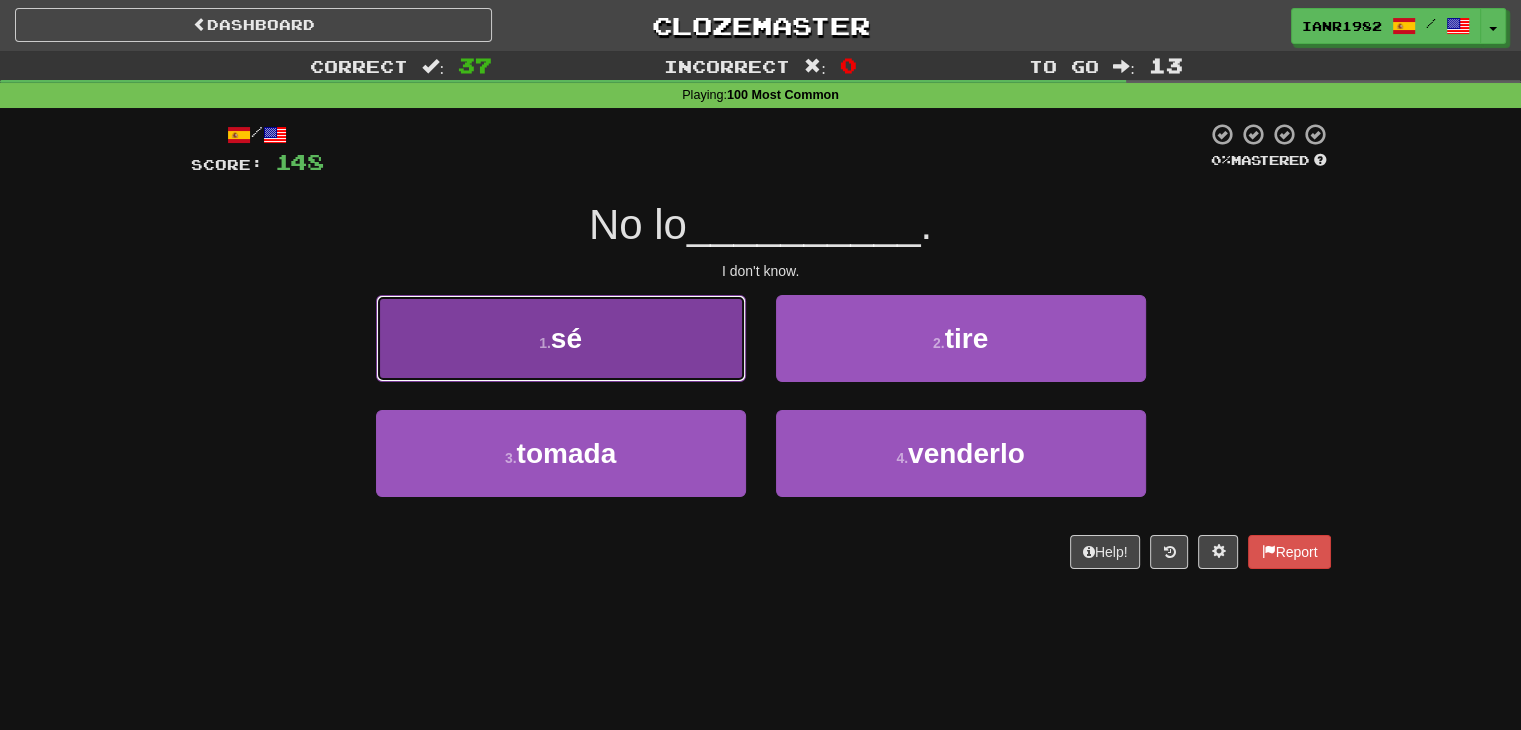 click on "1 .  sé" at bounding box center (561, 338) 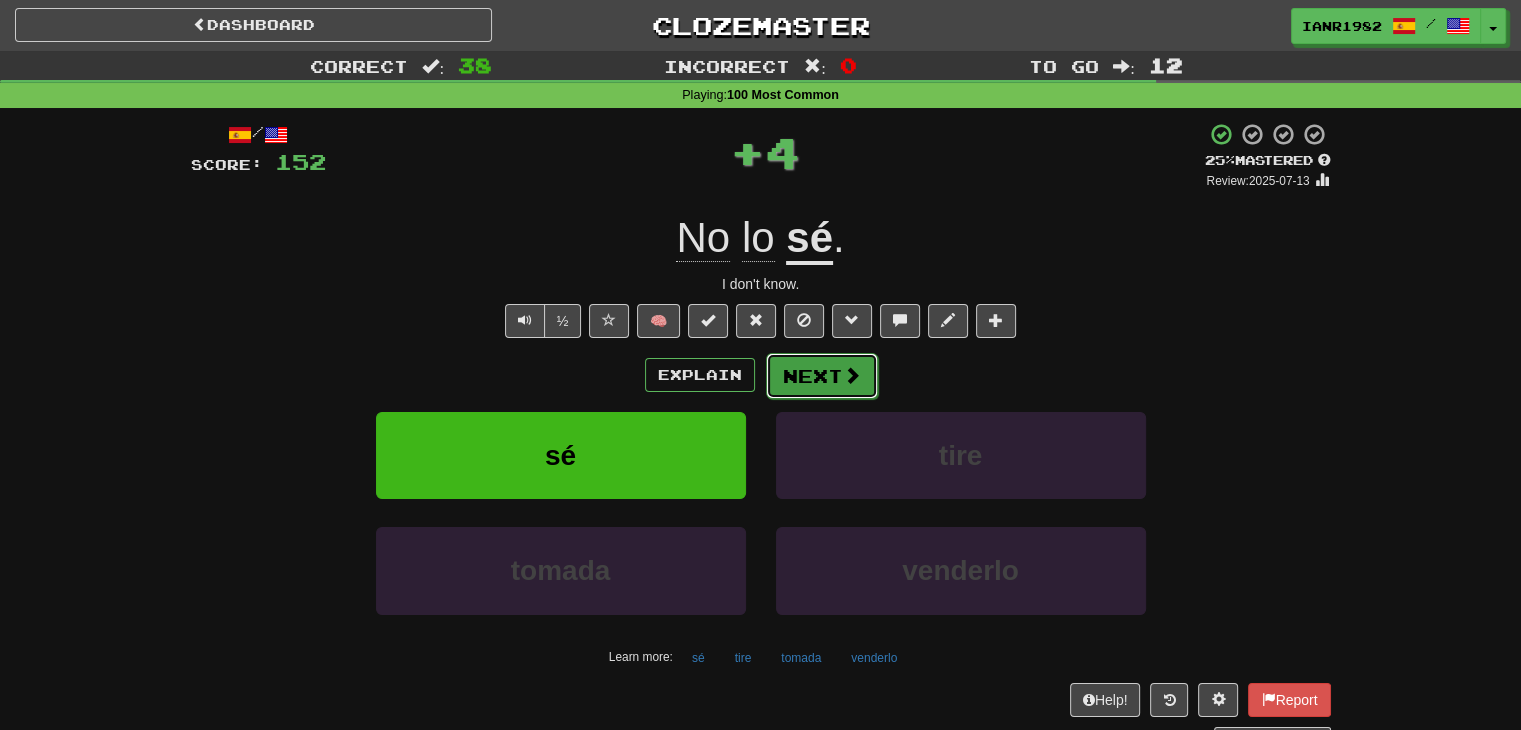click on "Next" at bounding box center (822, 376) 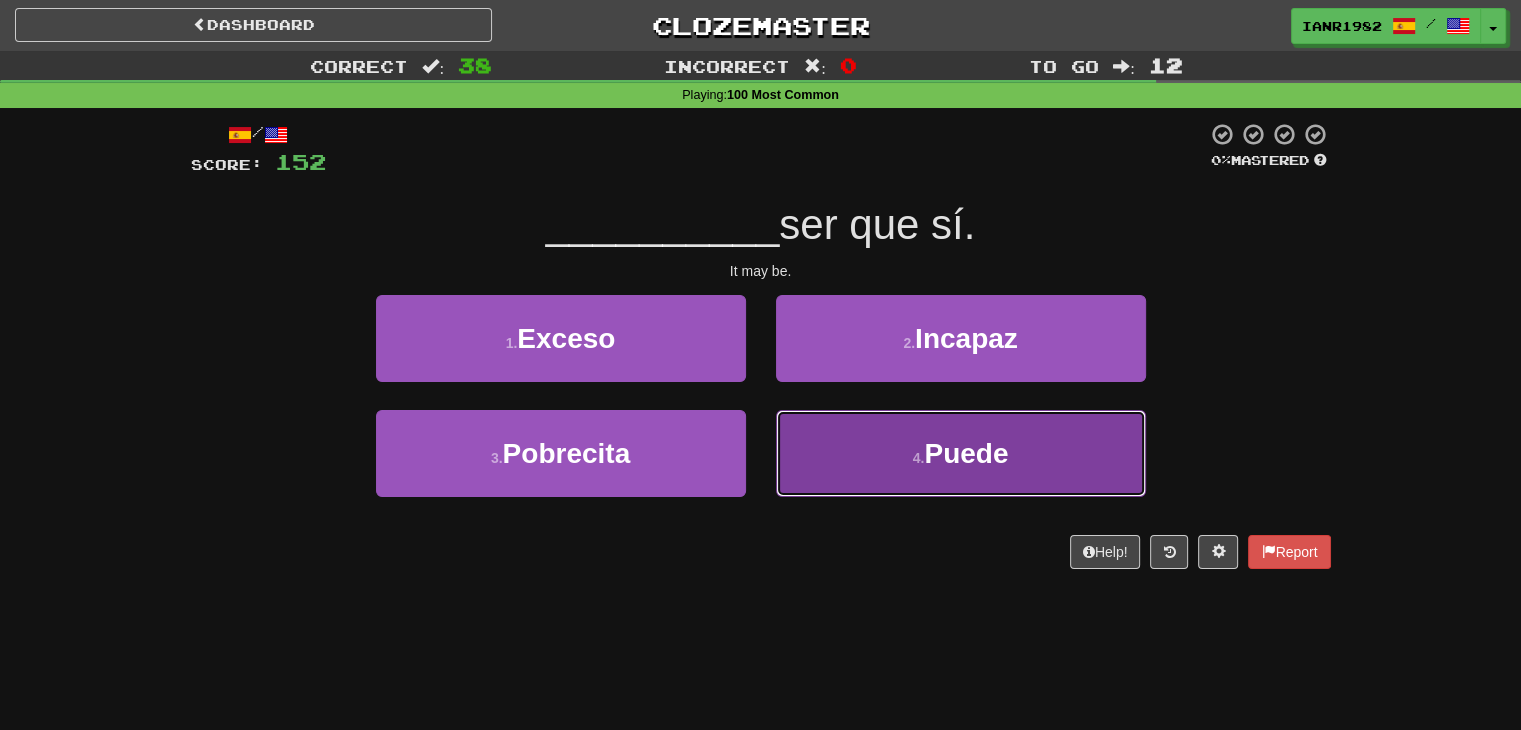 click on "Puede" at bounding box center (966, 453) 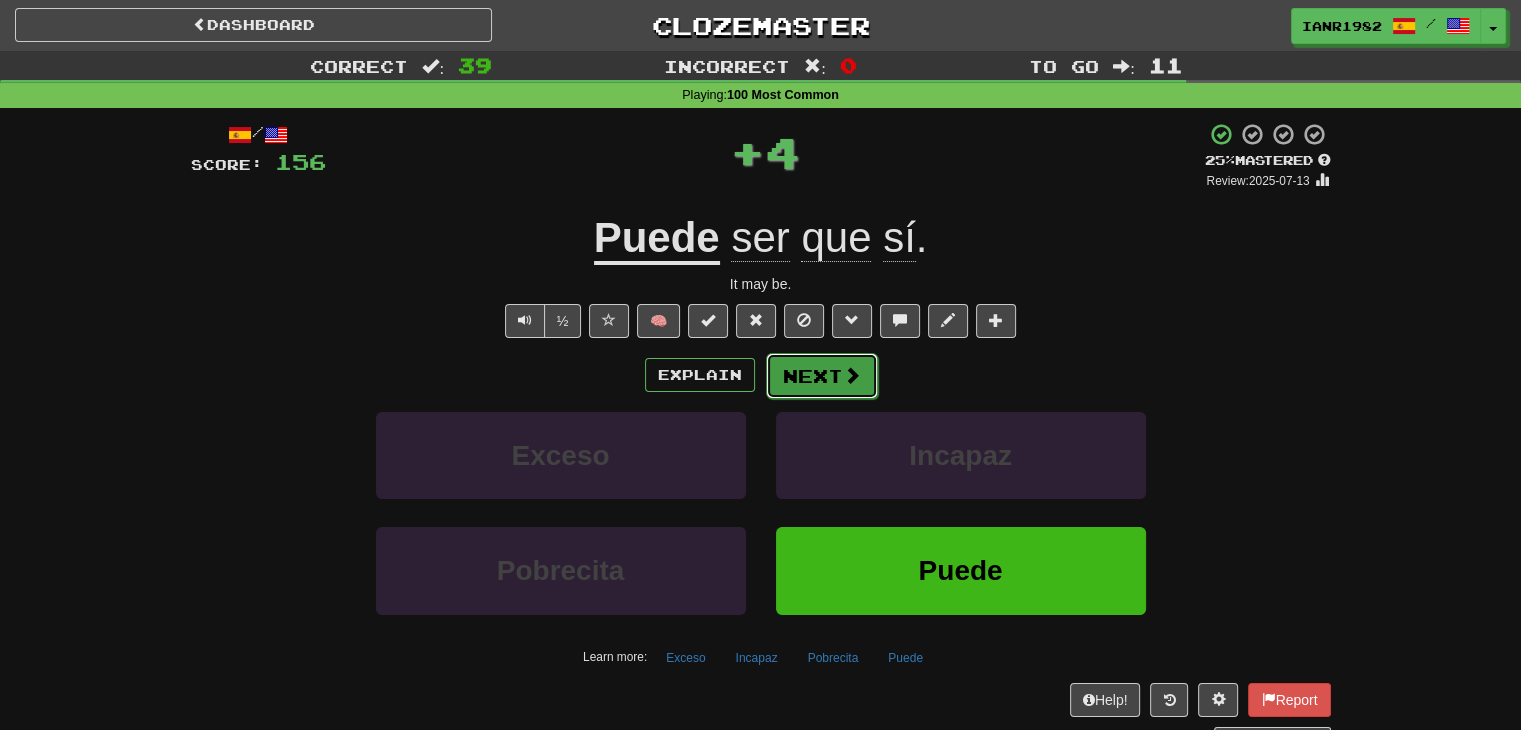 click at bounding box center (852, 375) 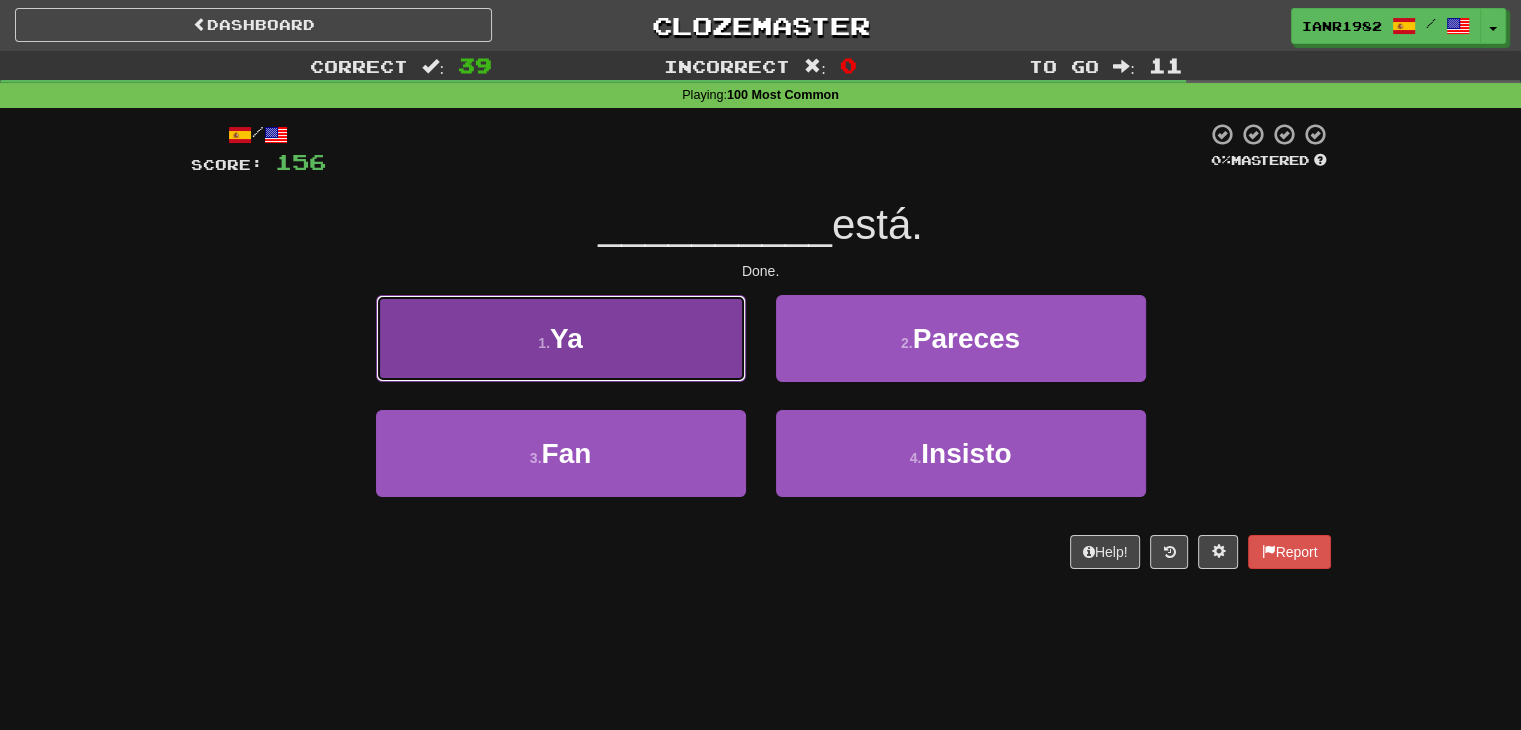 click on "1 .  Ya" at bounding box center [561, 338] 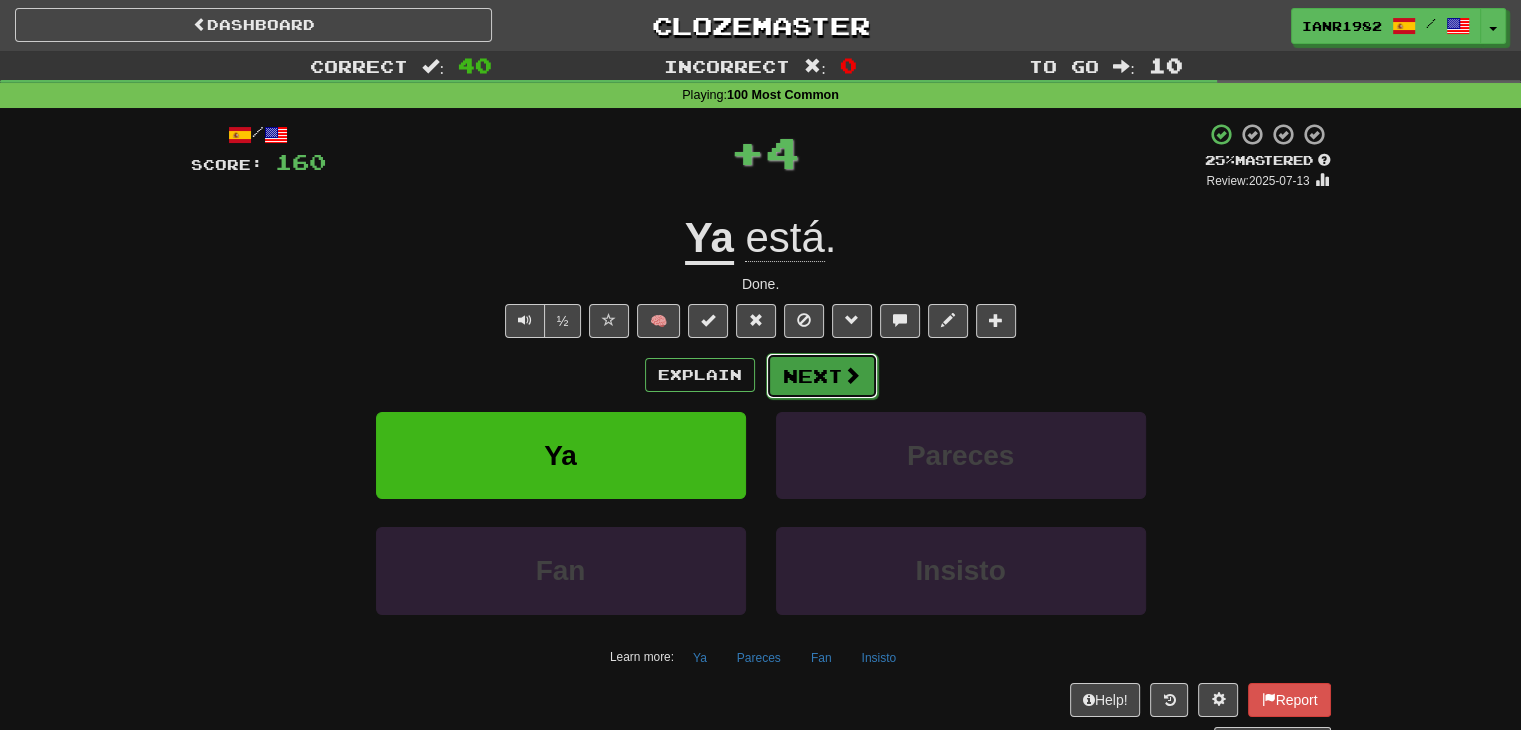 click on "Next" at bounding box center (822, 376) 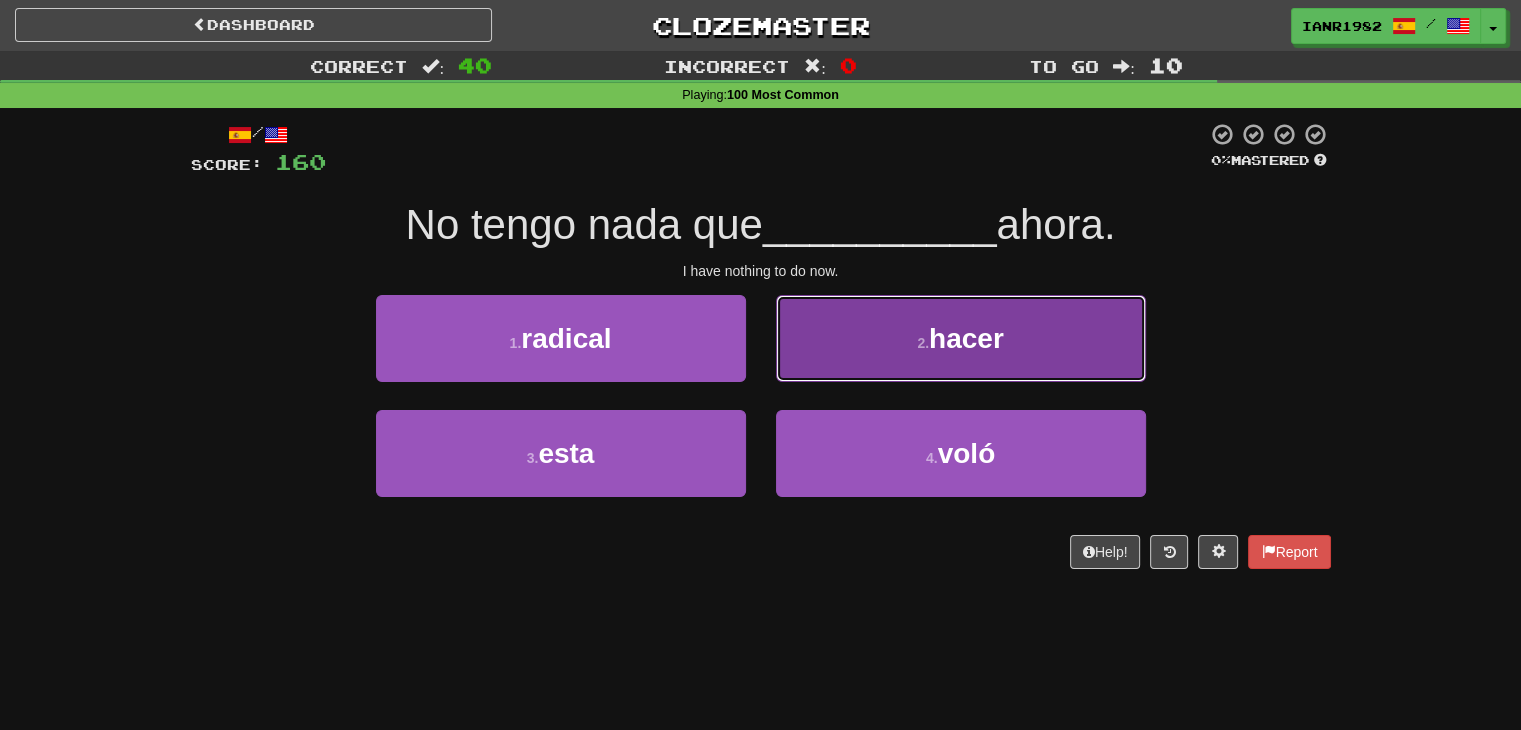 click on "2 .  hacer" at bounding box center (961, 338) 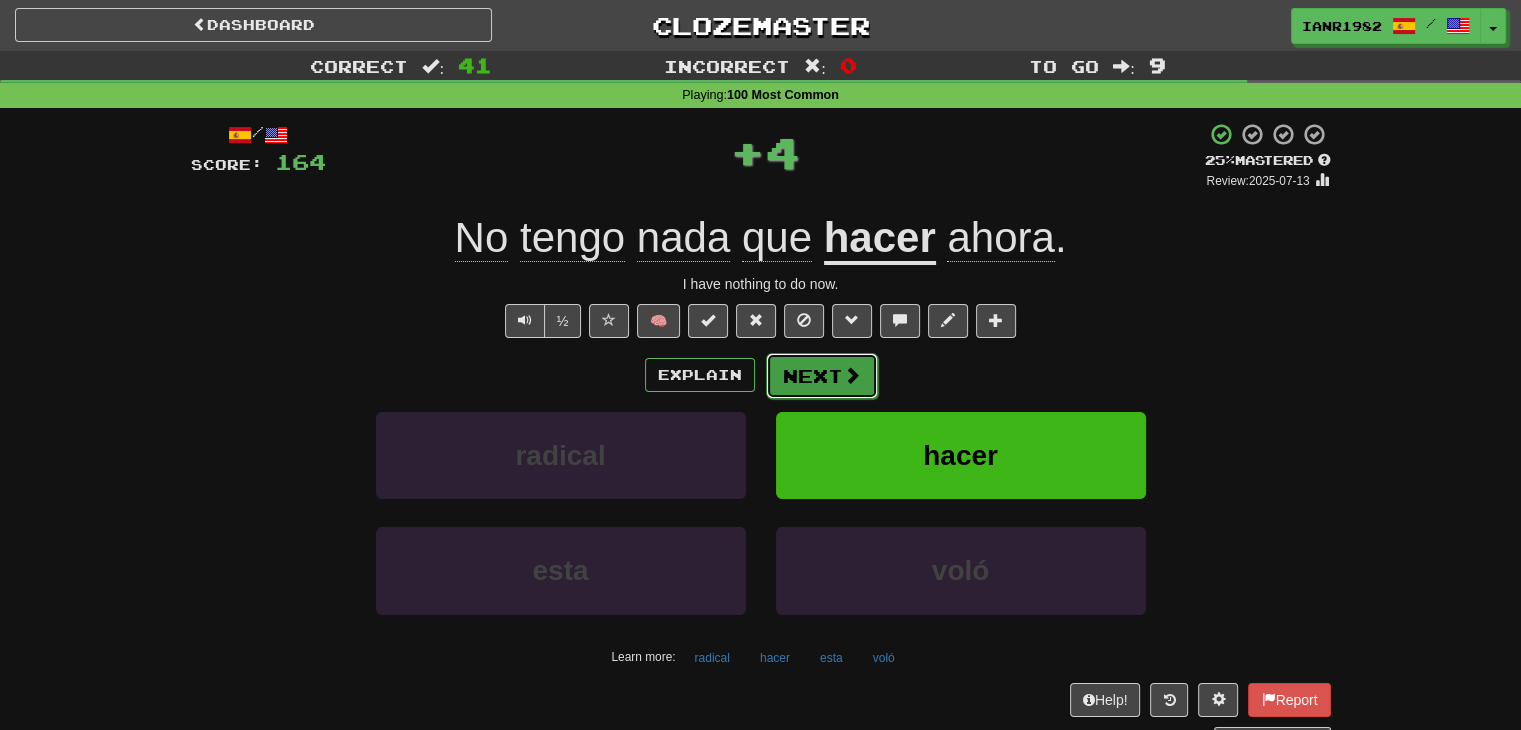 click on "Next" at bounding box center [822, 376] 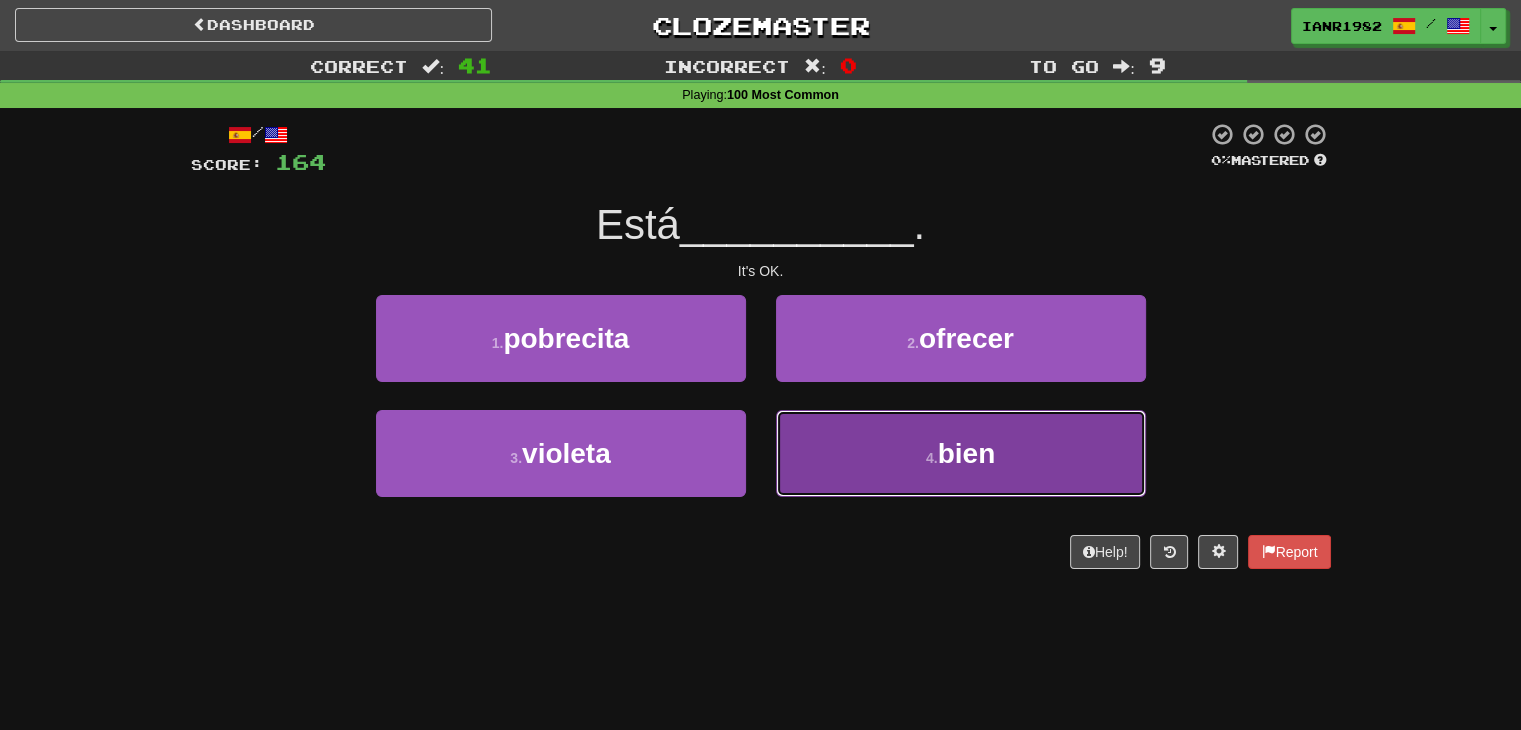 click on "bien" at bounding box center [967, 453] 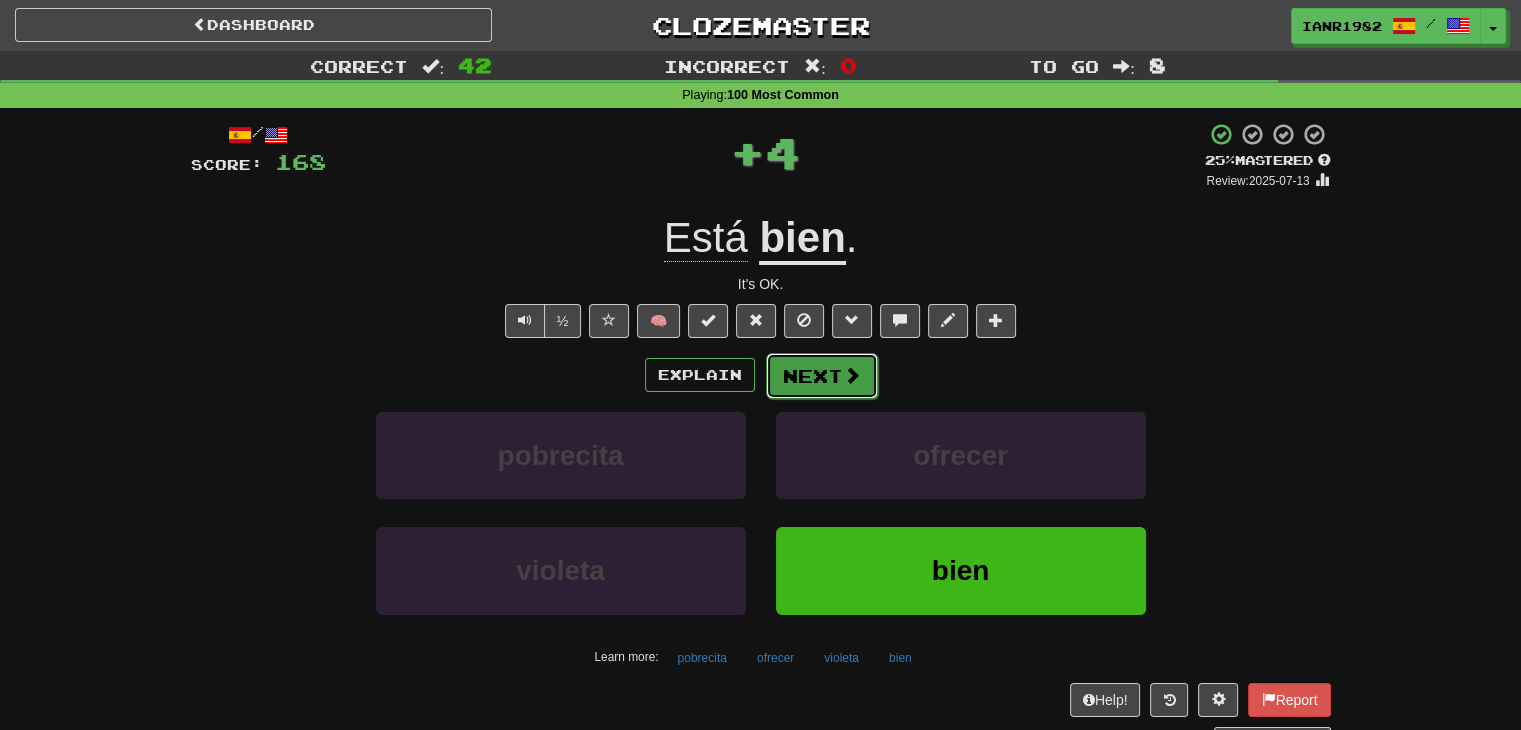 click at bounding box center (852, 375) 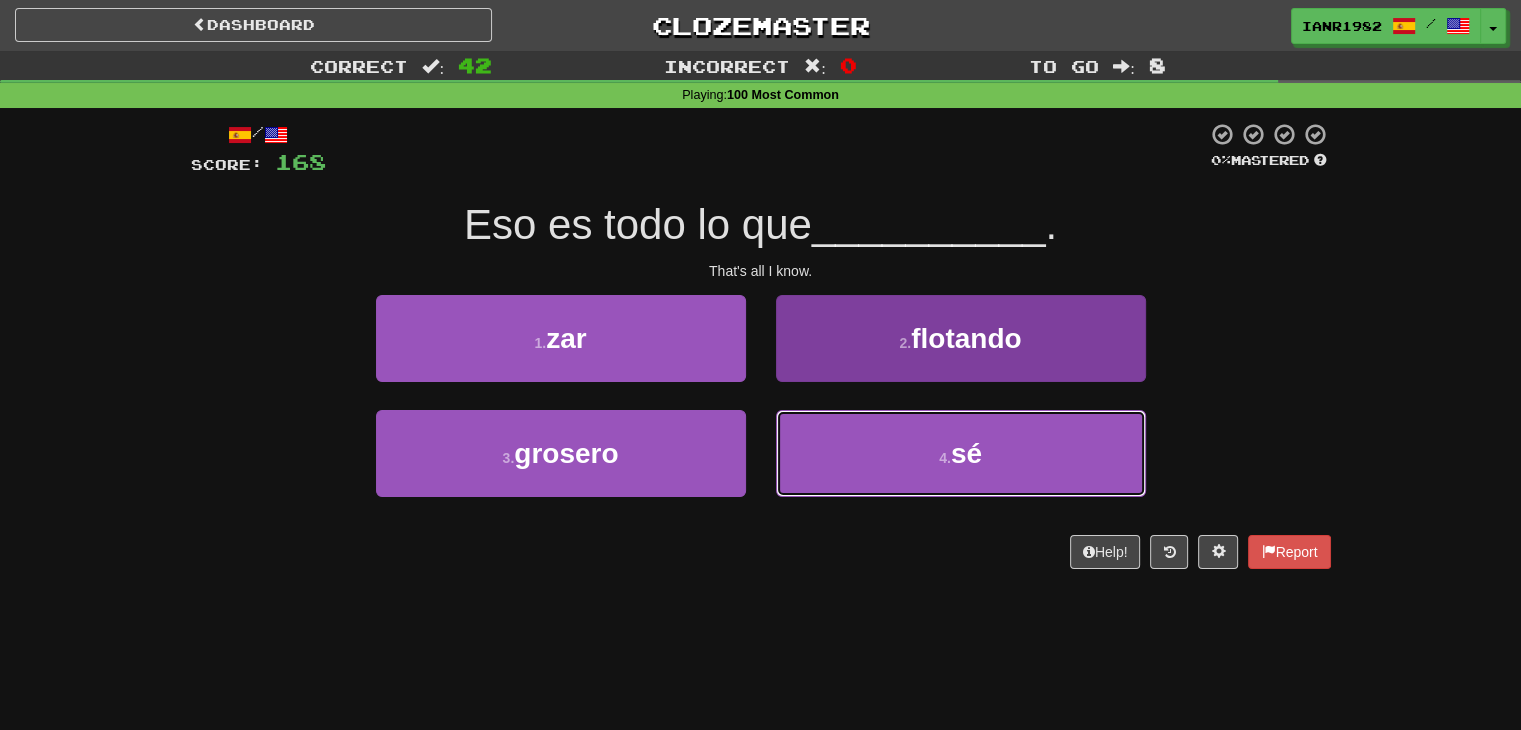 click on "4 .  sé" at bounding box center [961, 453] 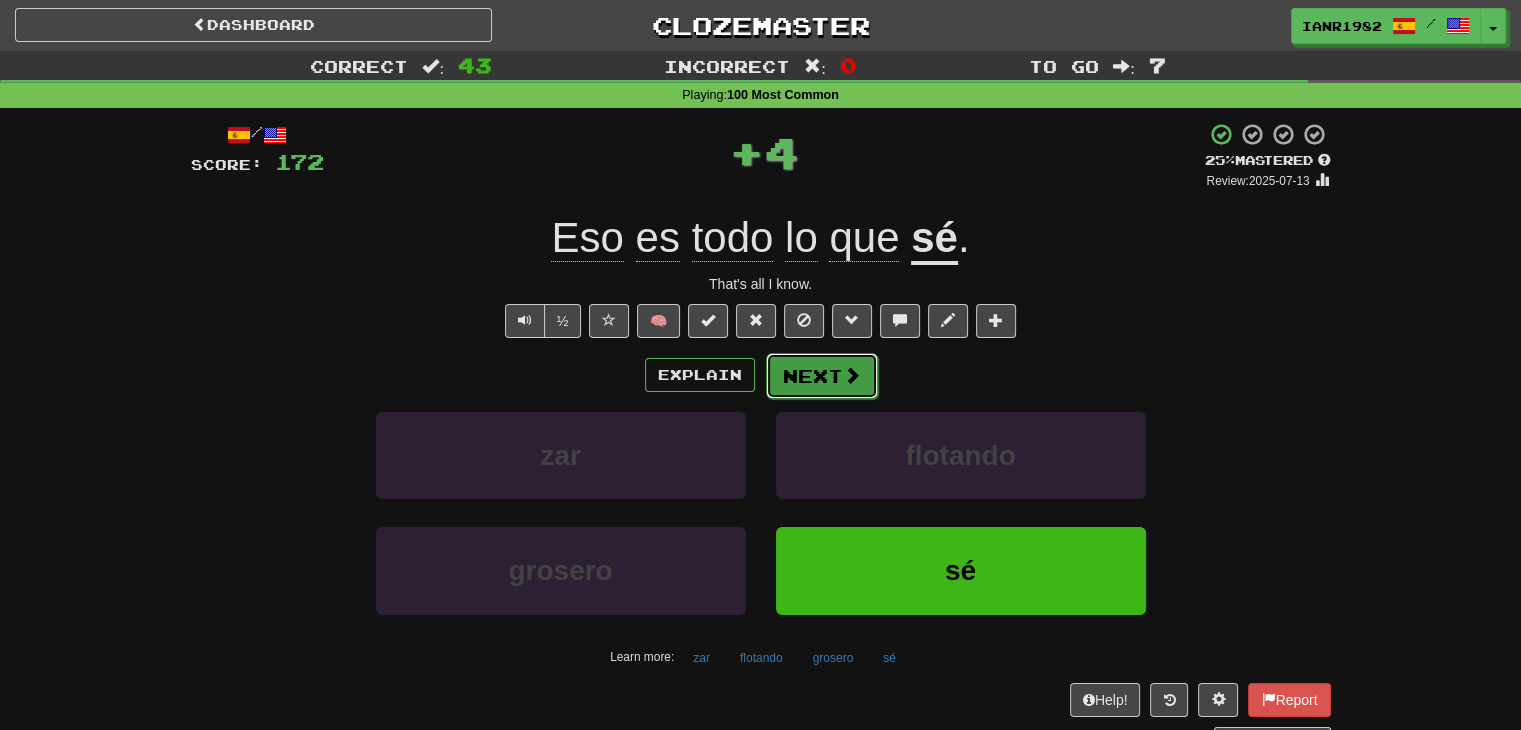 click on "Next" at bounding box center [822, 376] 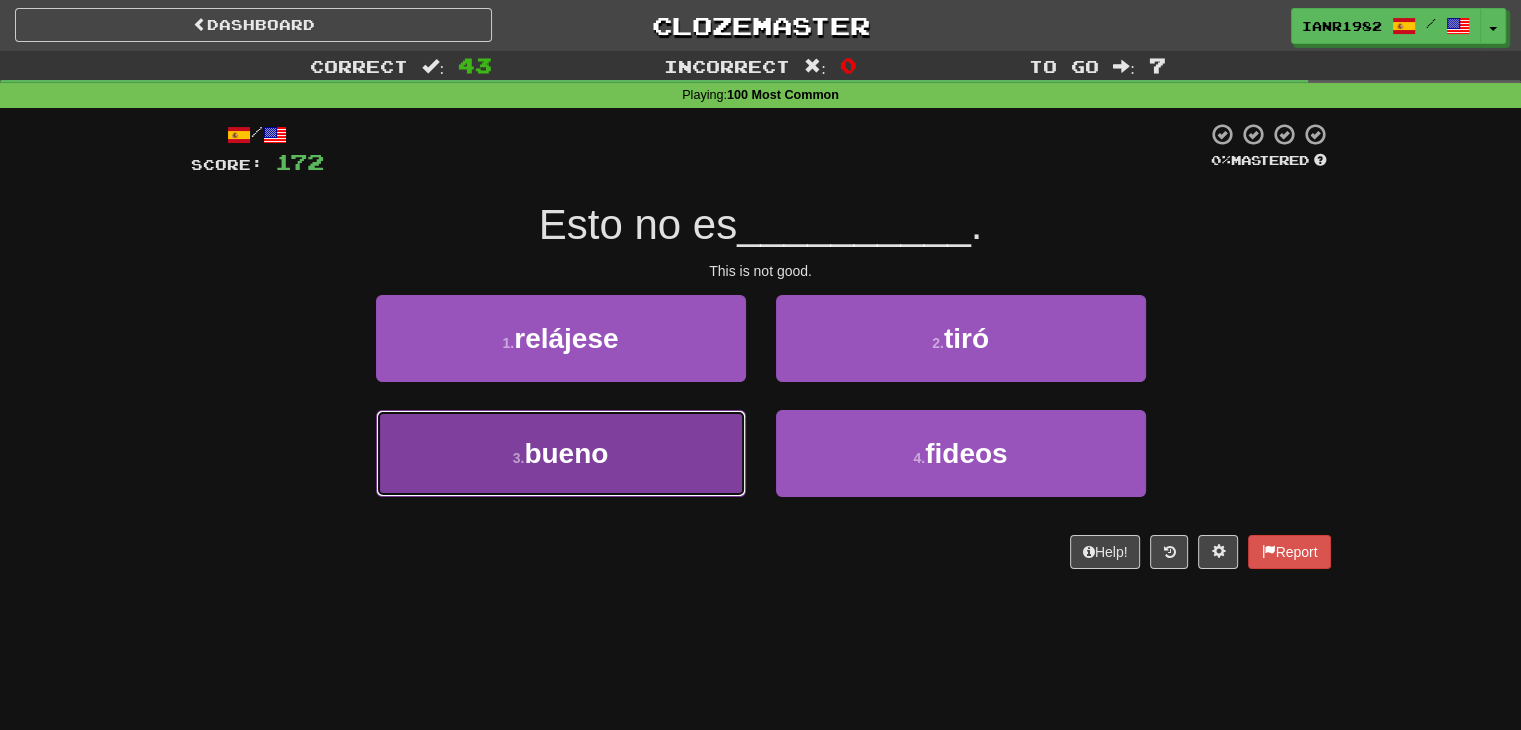 click on "3 .  bueno" at bounding box center (561, 453) 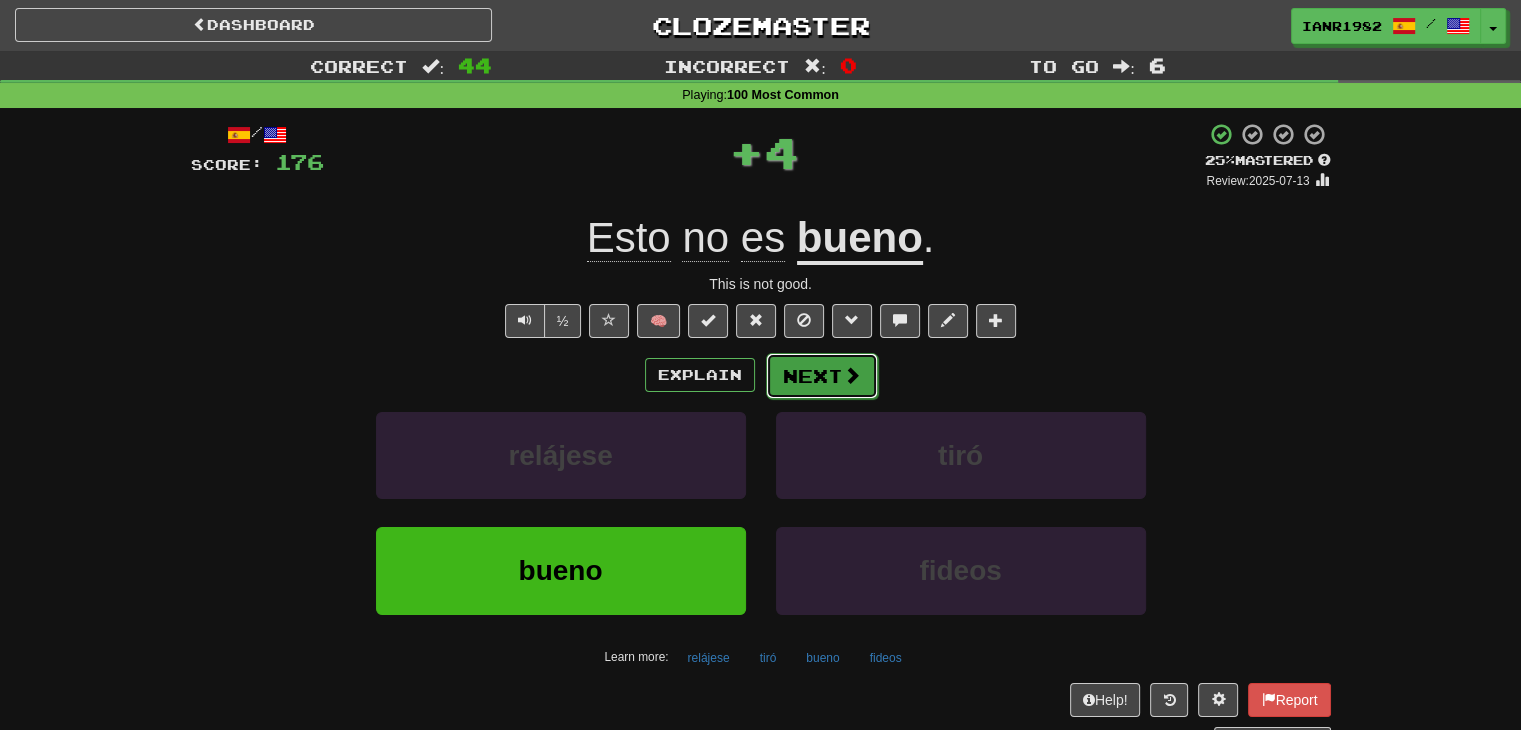 click at bounding box center [852, 375] 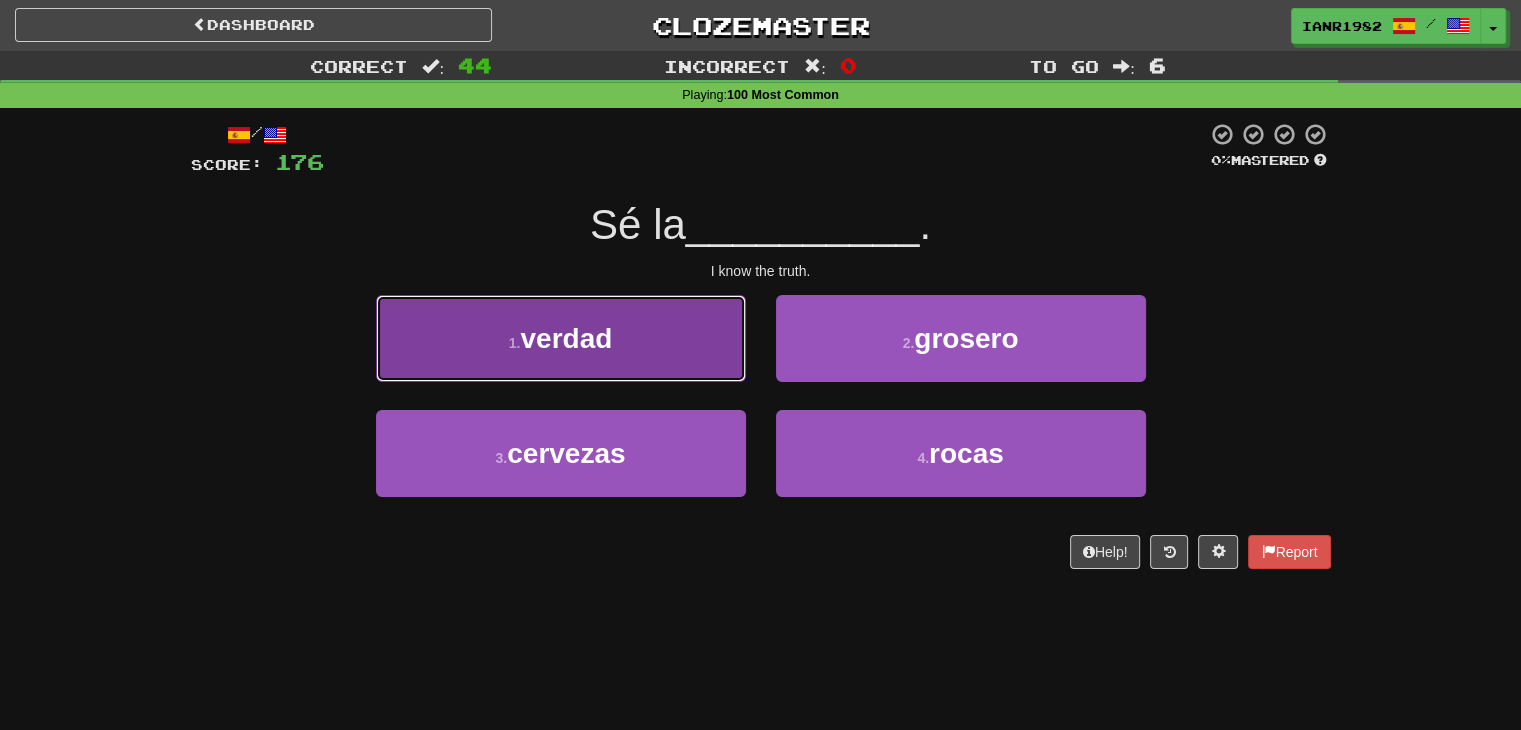 click on "1 .  verdad" at bounding box center (561, 338) 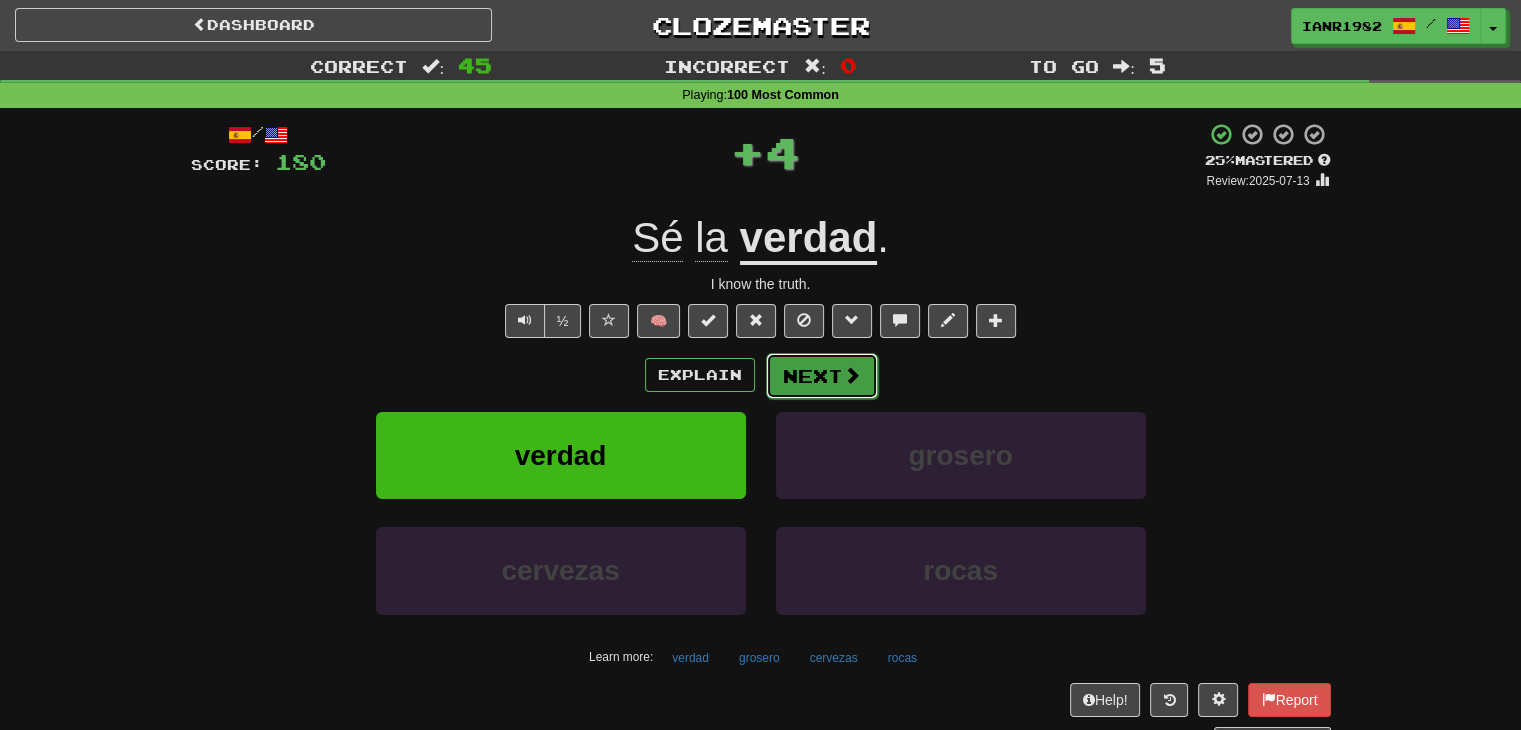 click at bounding box center (852, 375) 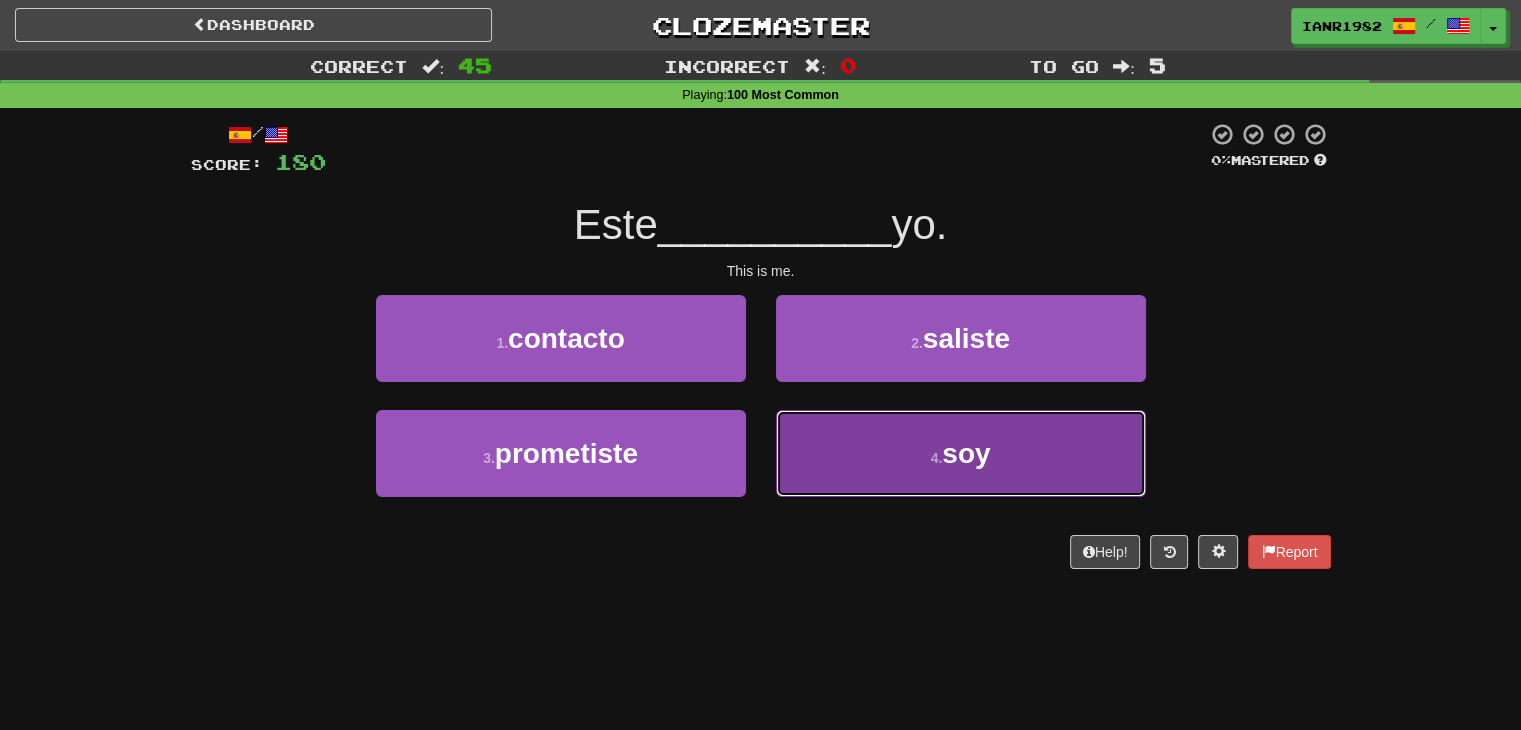 click on "4 .  soy" at bounding box center (961, 453) 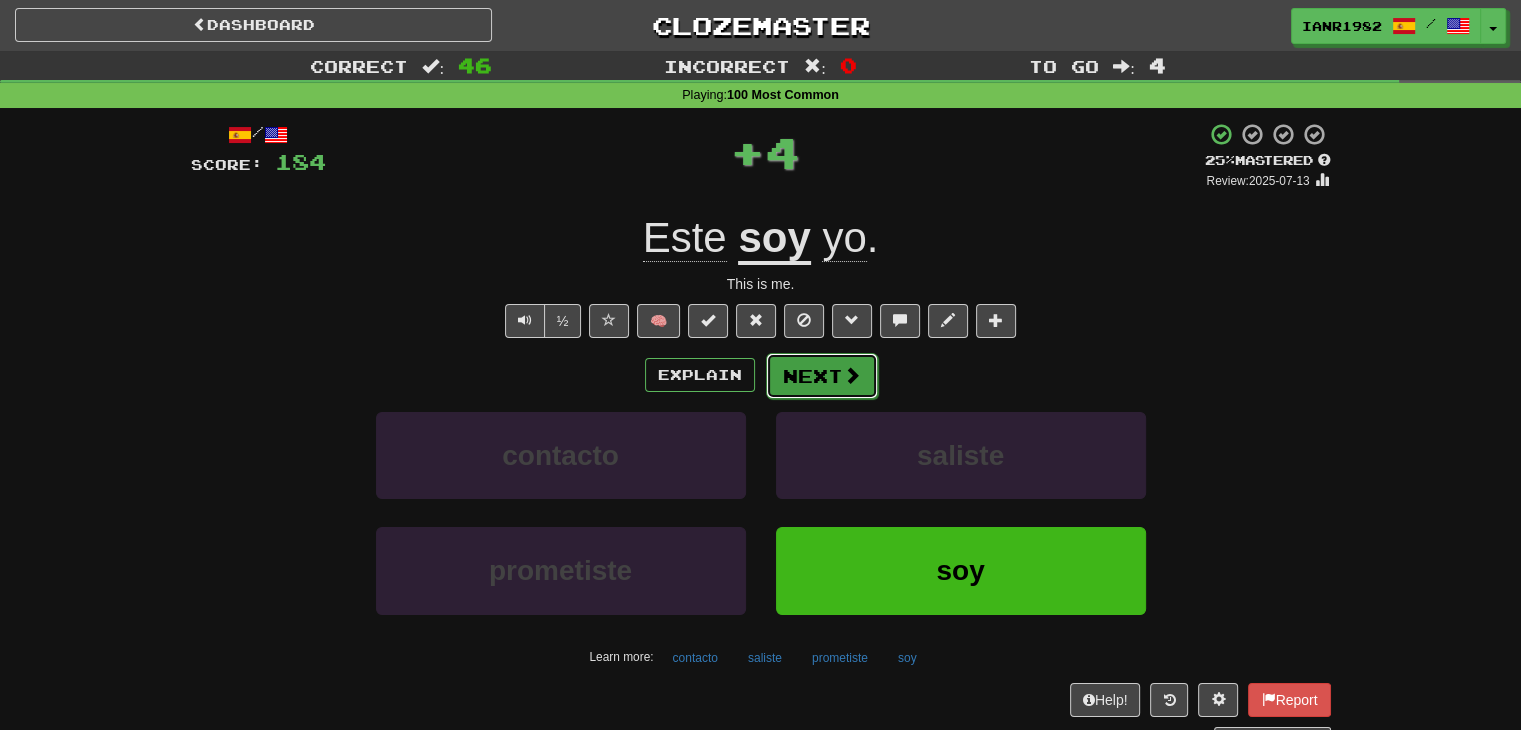 click at bounding box center [852, 375] 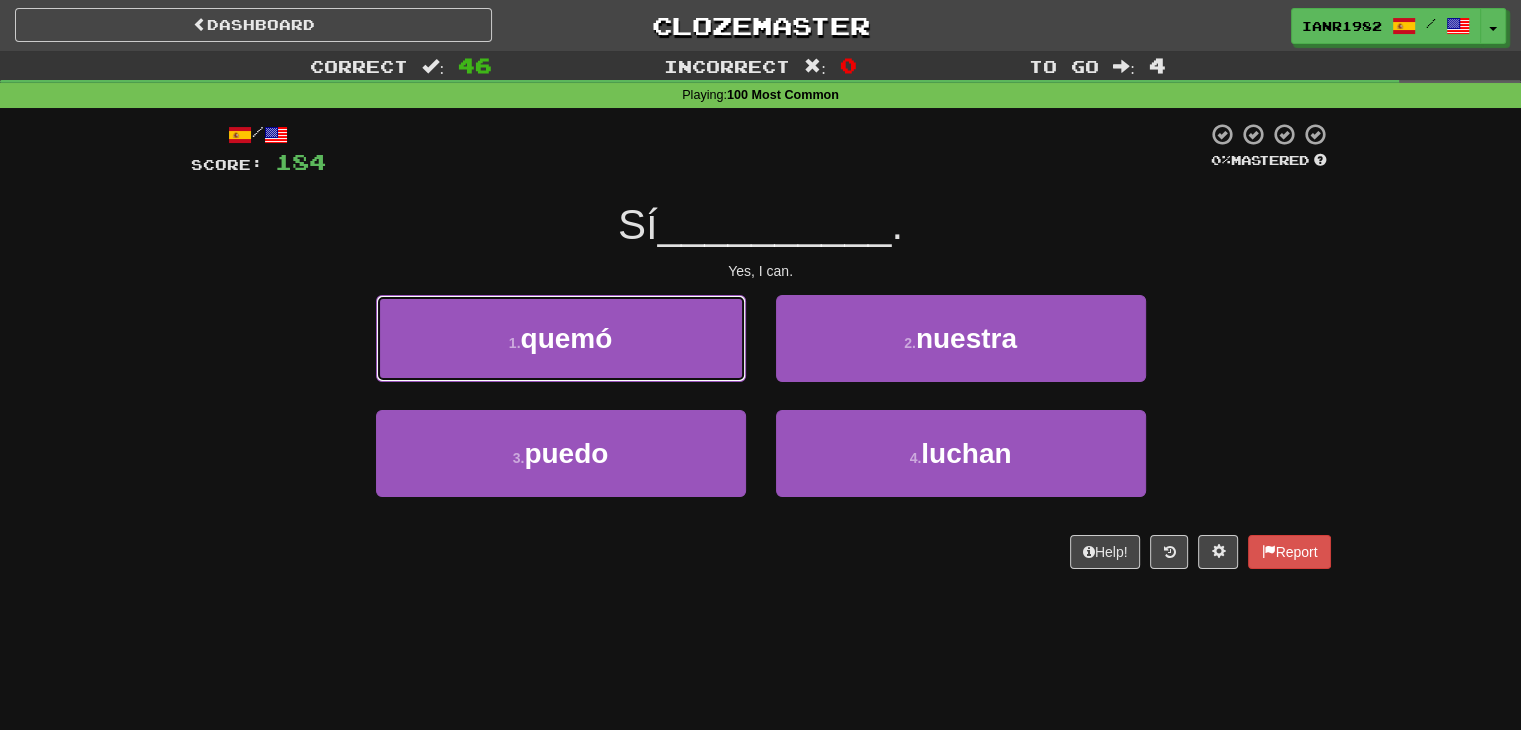 click on "1 .  quemó" at bounding box center (561, 338) 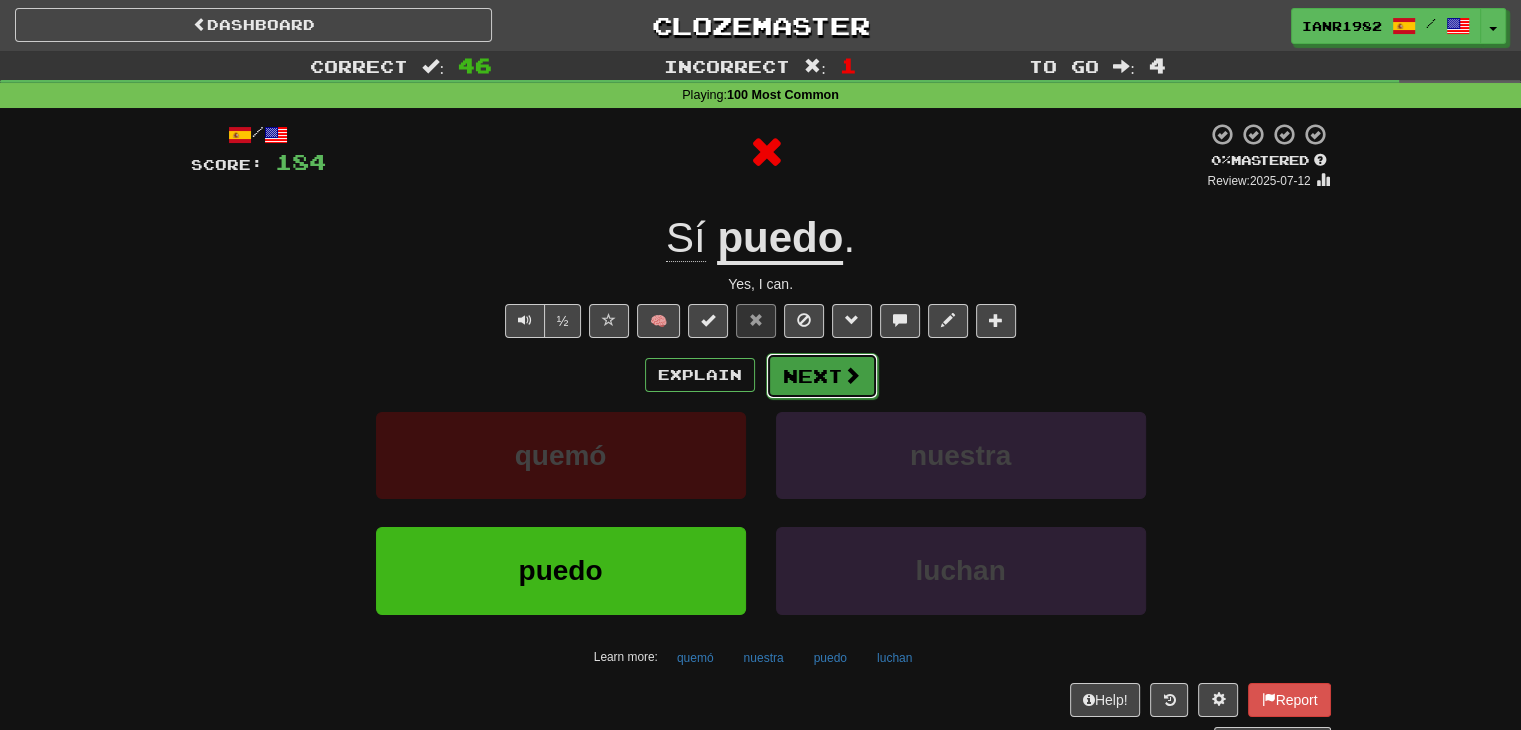 click on "Next" at bounding box center [822, 376] 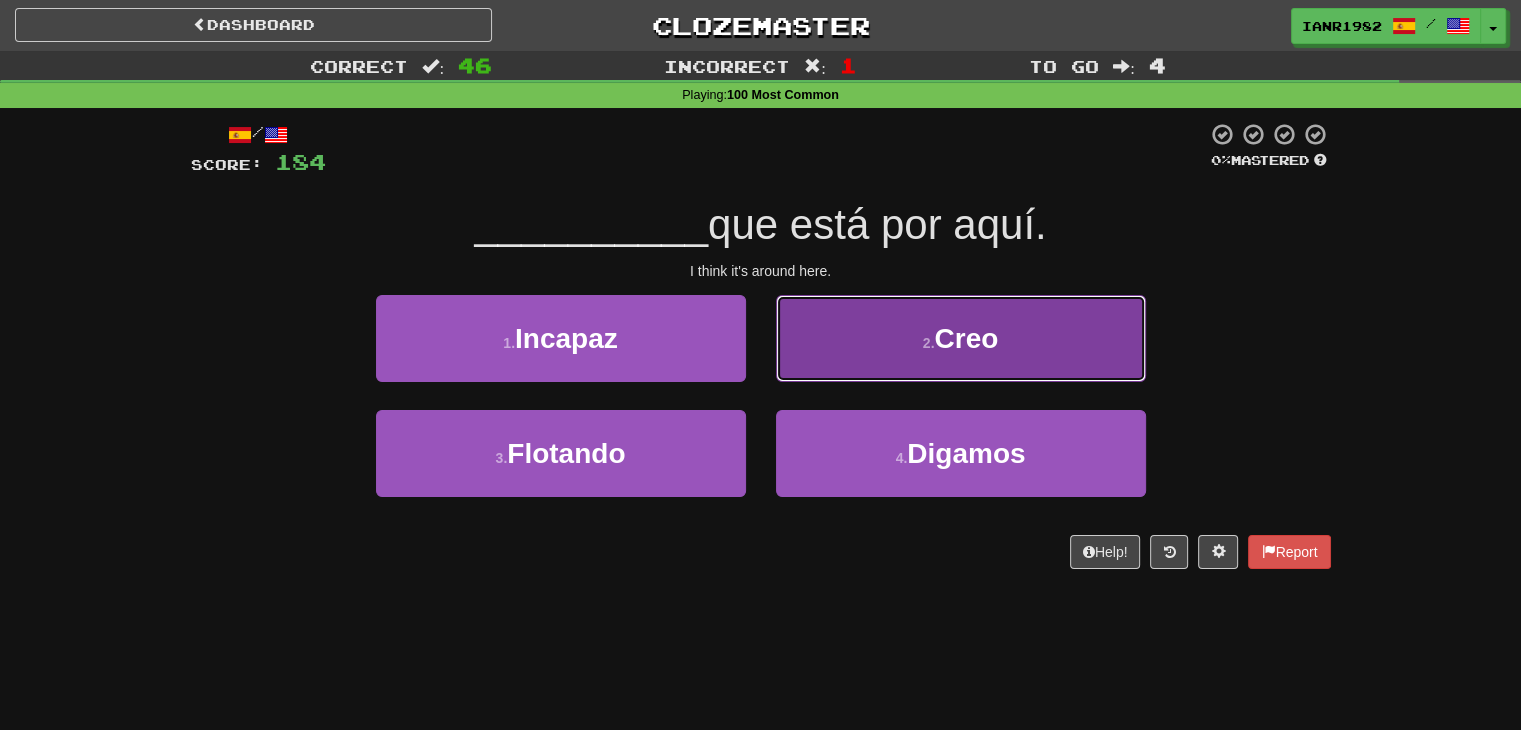 click on "2 .  Creo" at bounding box center [961, 338] 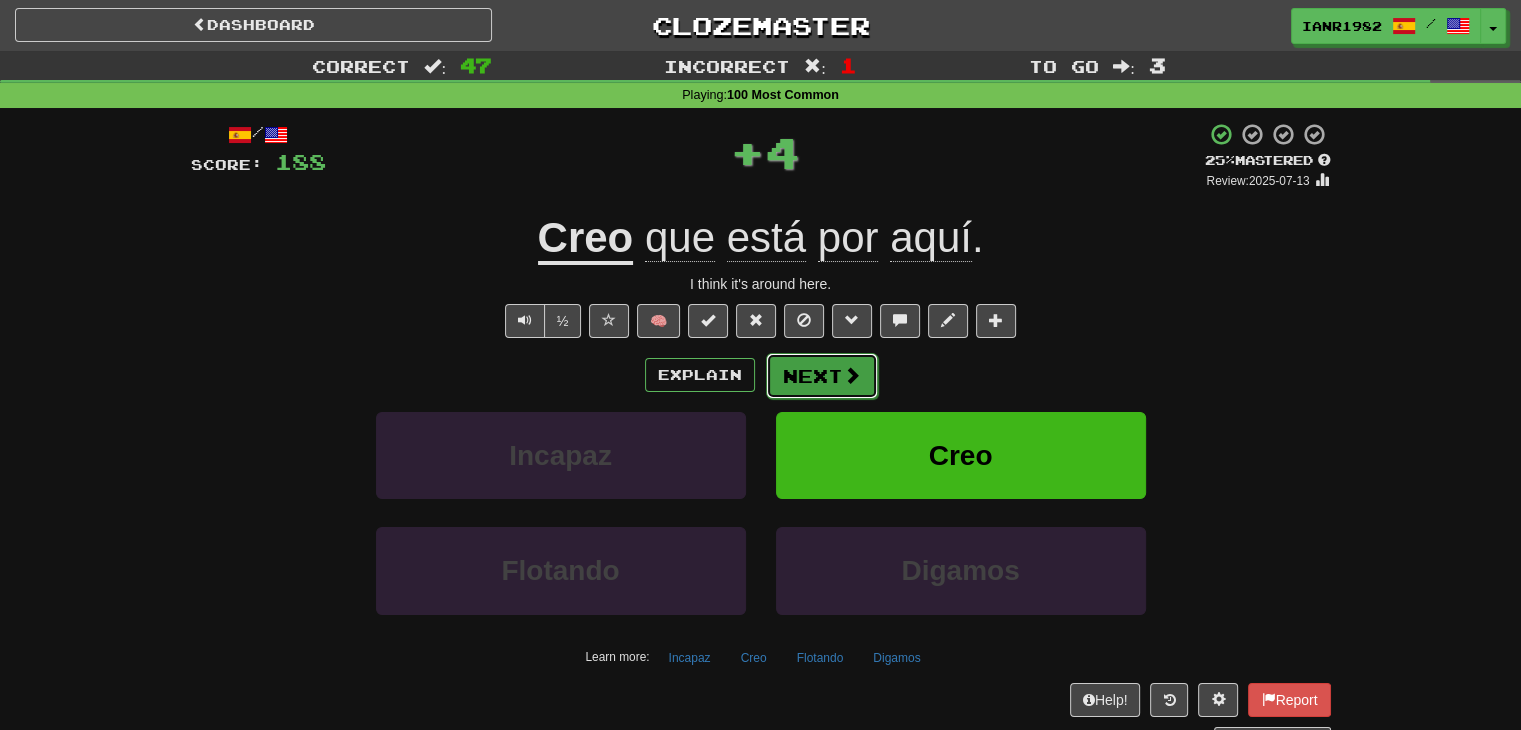 click on "Next" at bounding box center (822, 376) 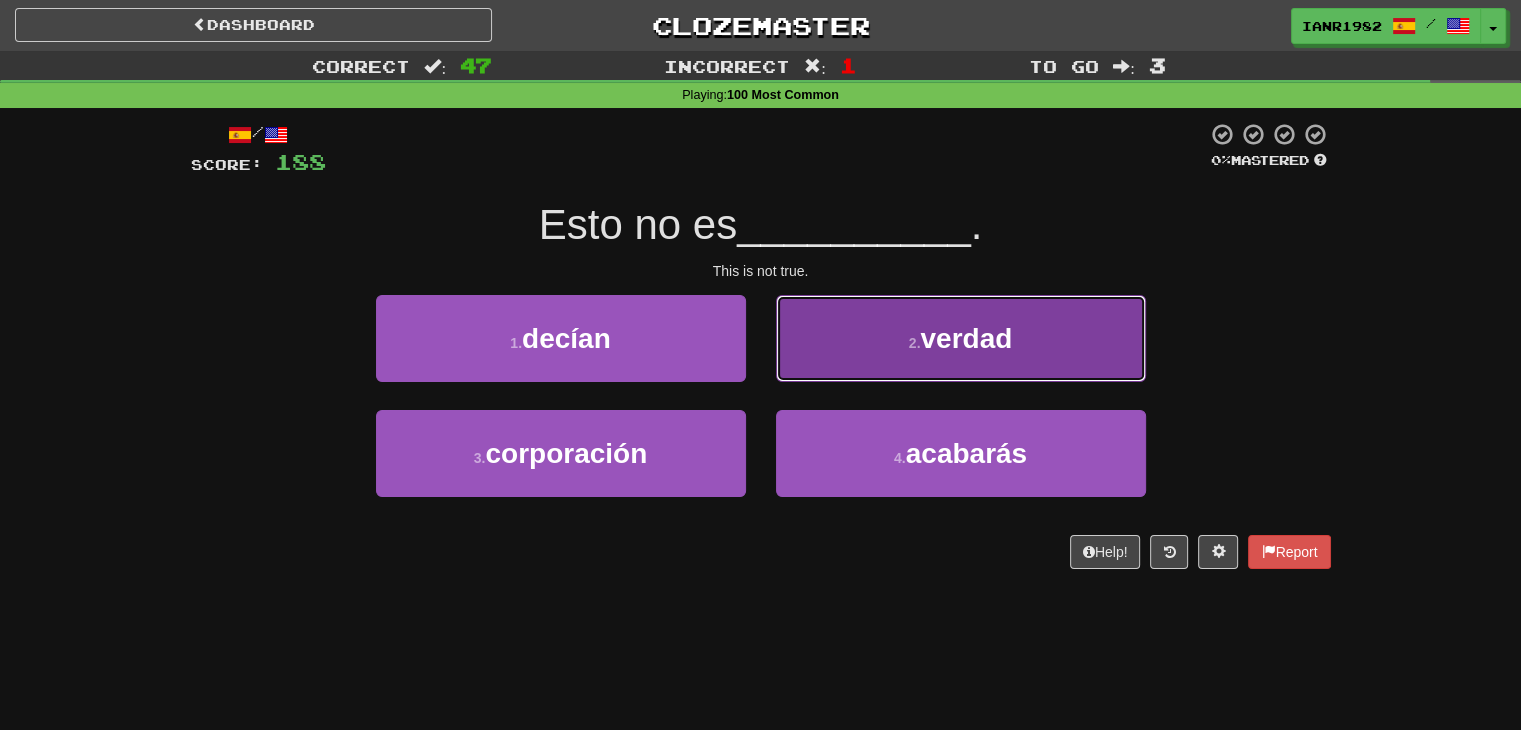 click on "2 .  verdad" at bounding box center [961, 338] 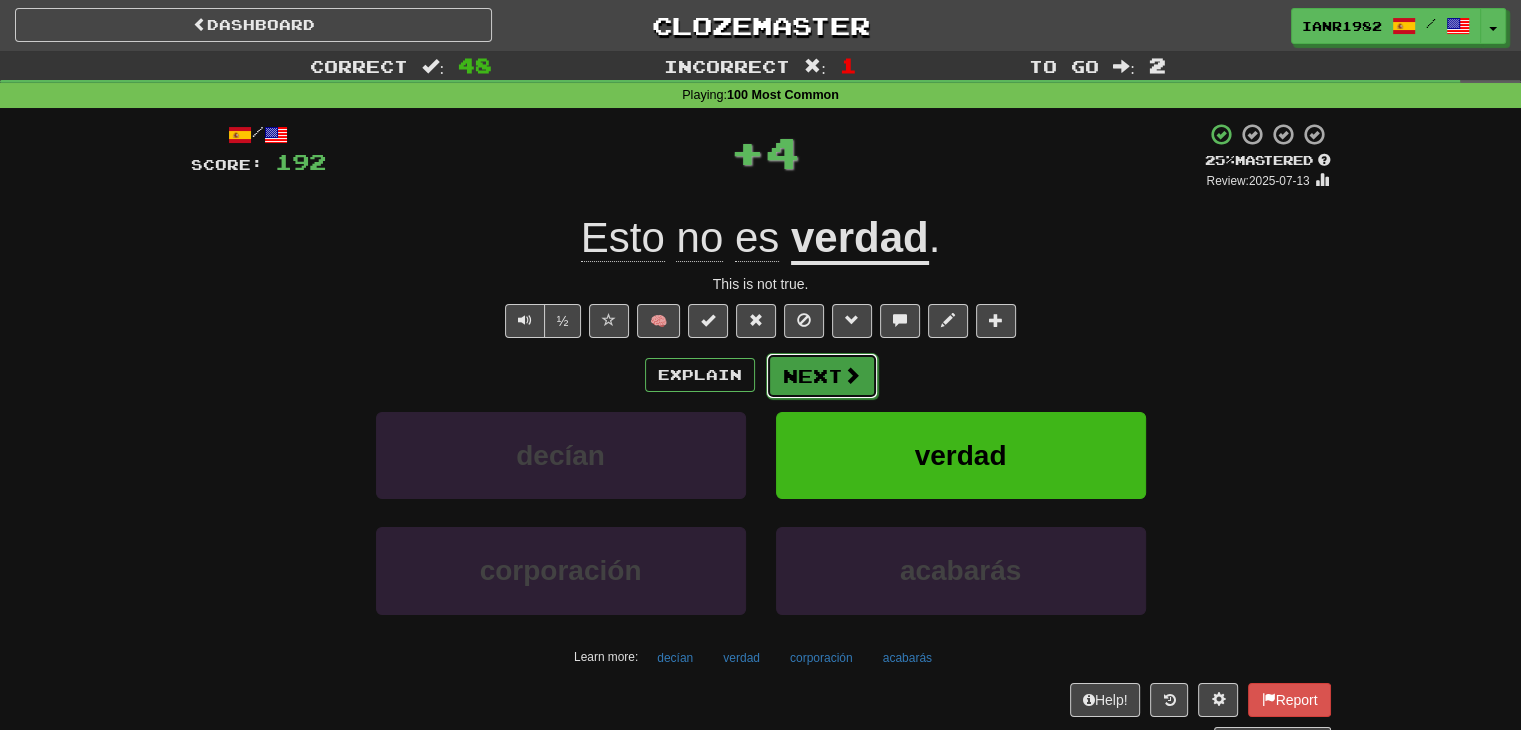 click on "Next" at bounding box center (822, 376) 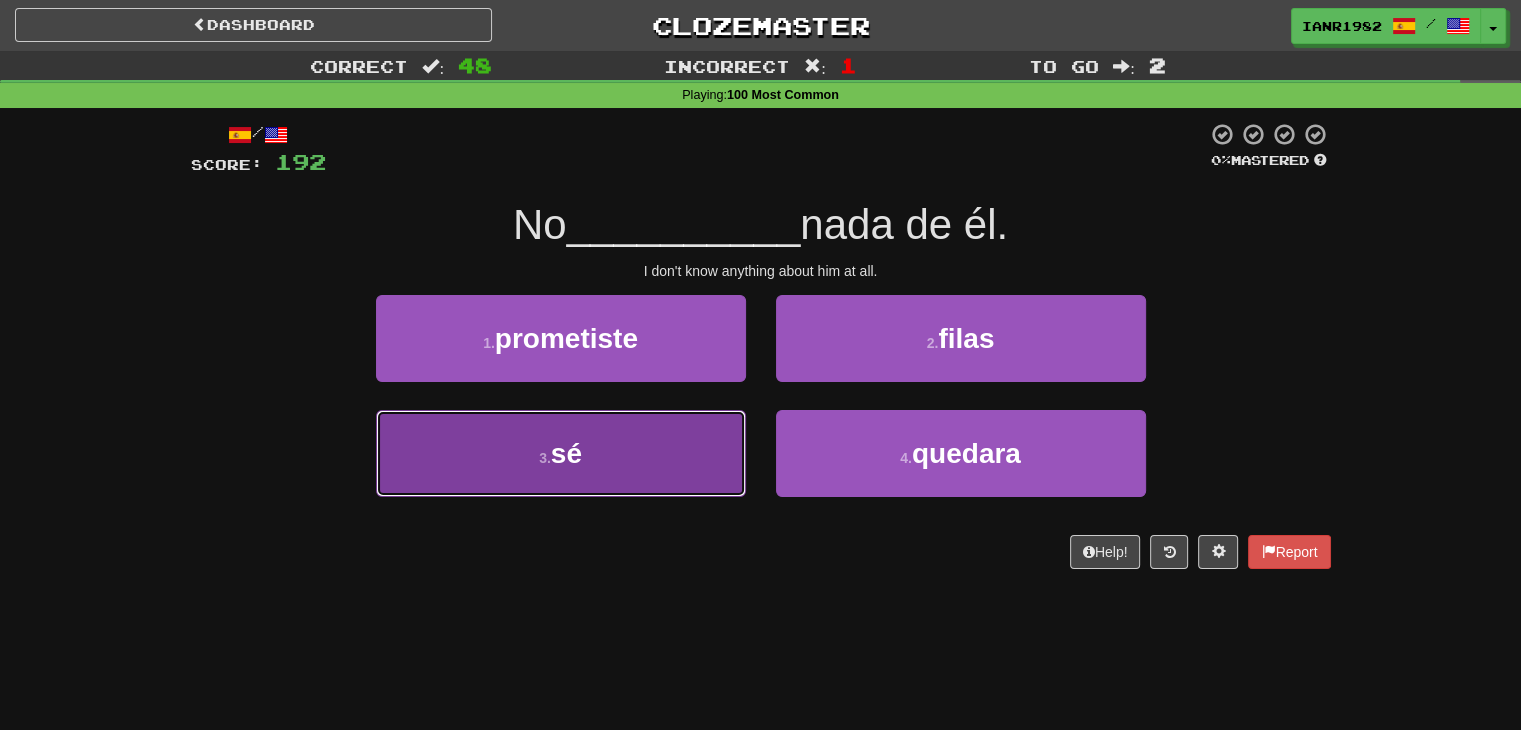 click on "3 .  sé" at bounding box center (561, 453) 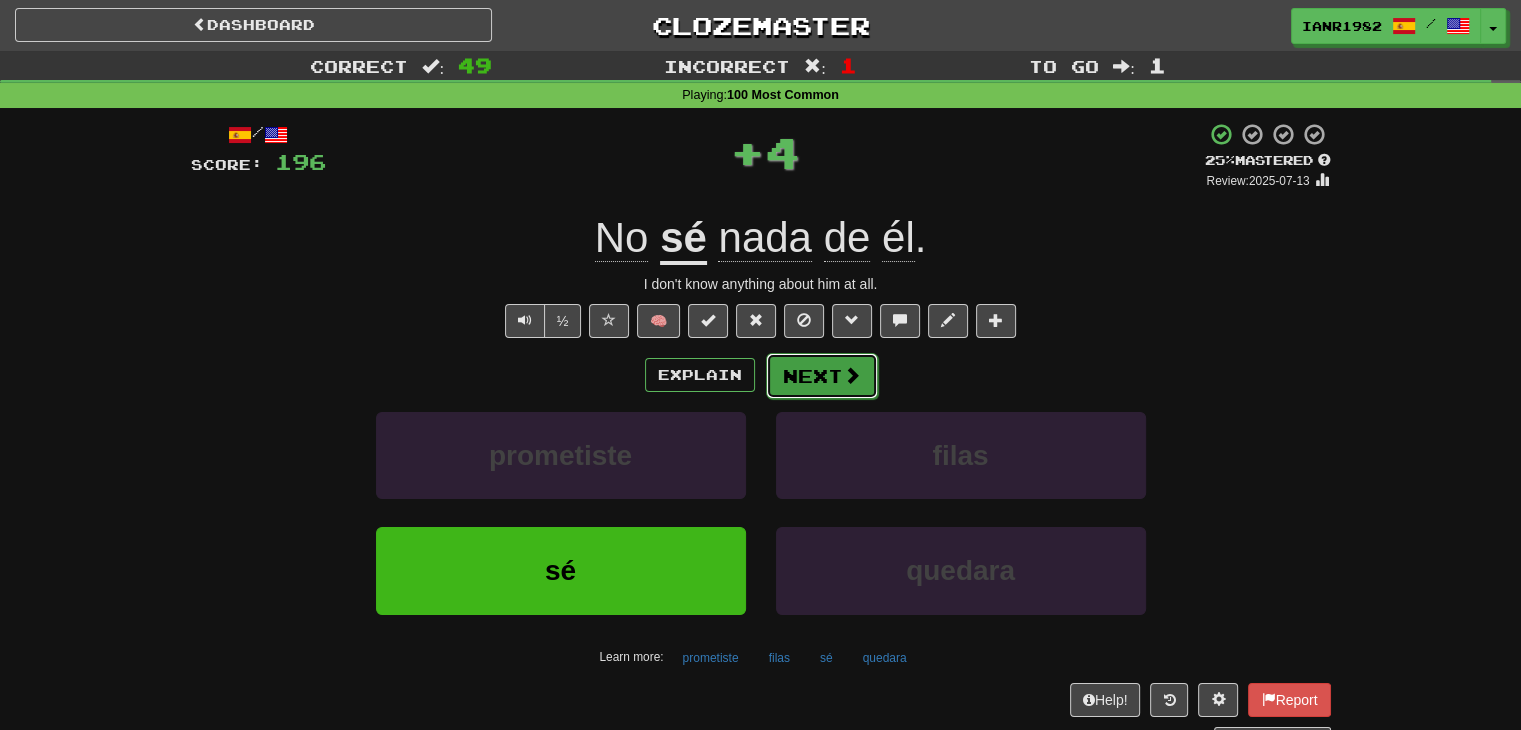 click at bounding box center [852, 375] 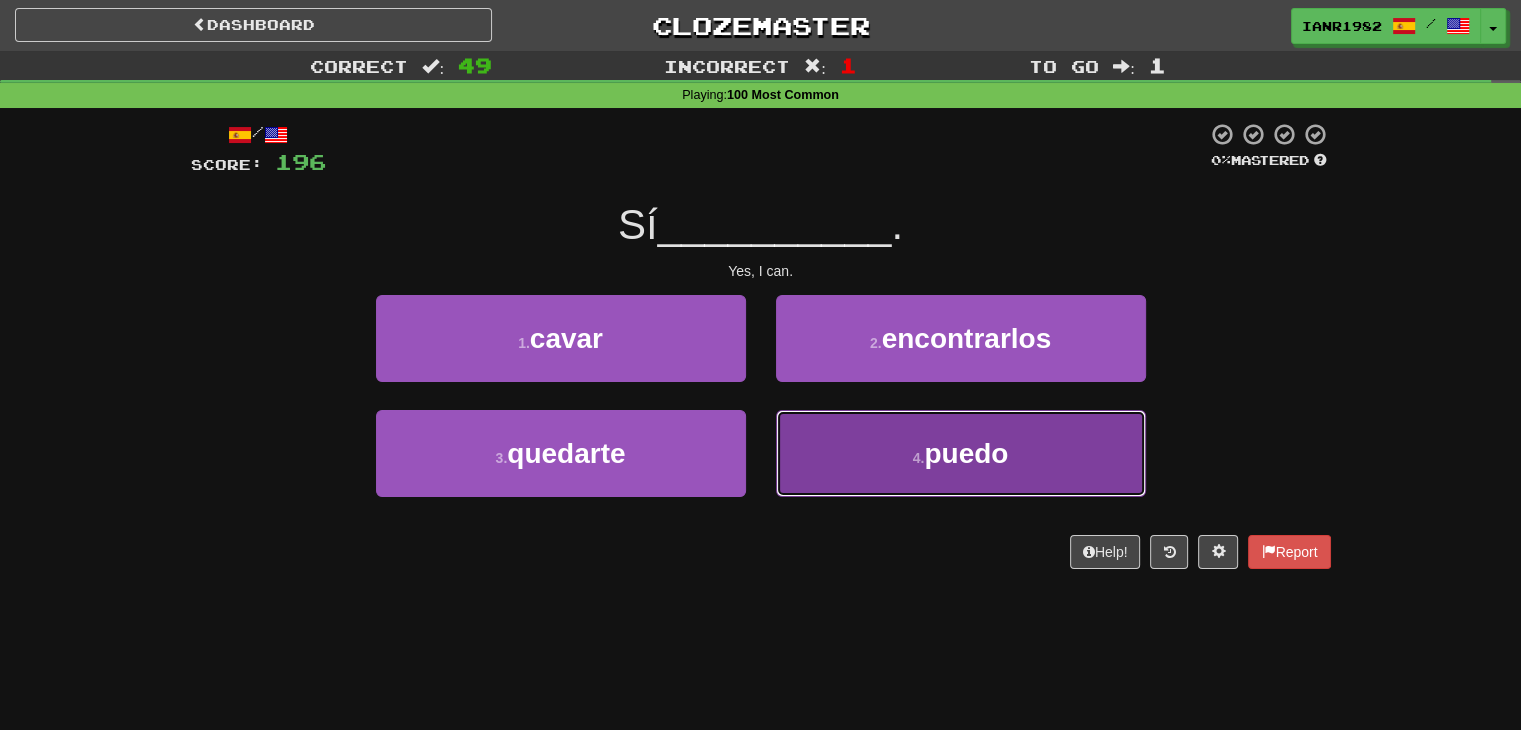 click on "puedo" at bounding box center (966, 453) 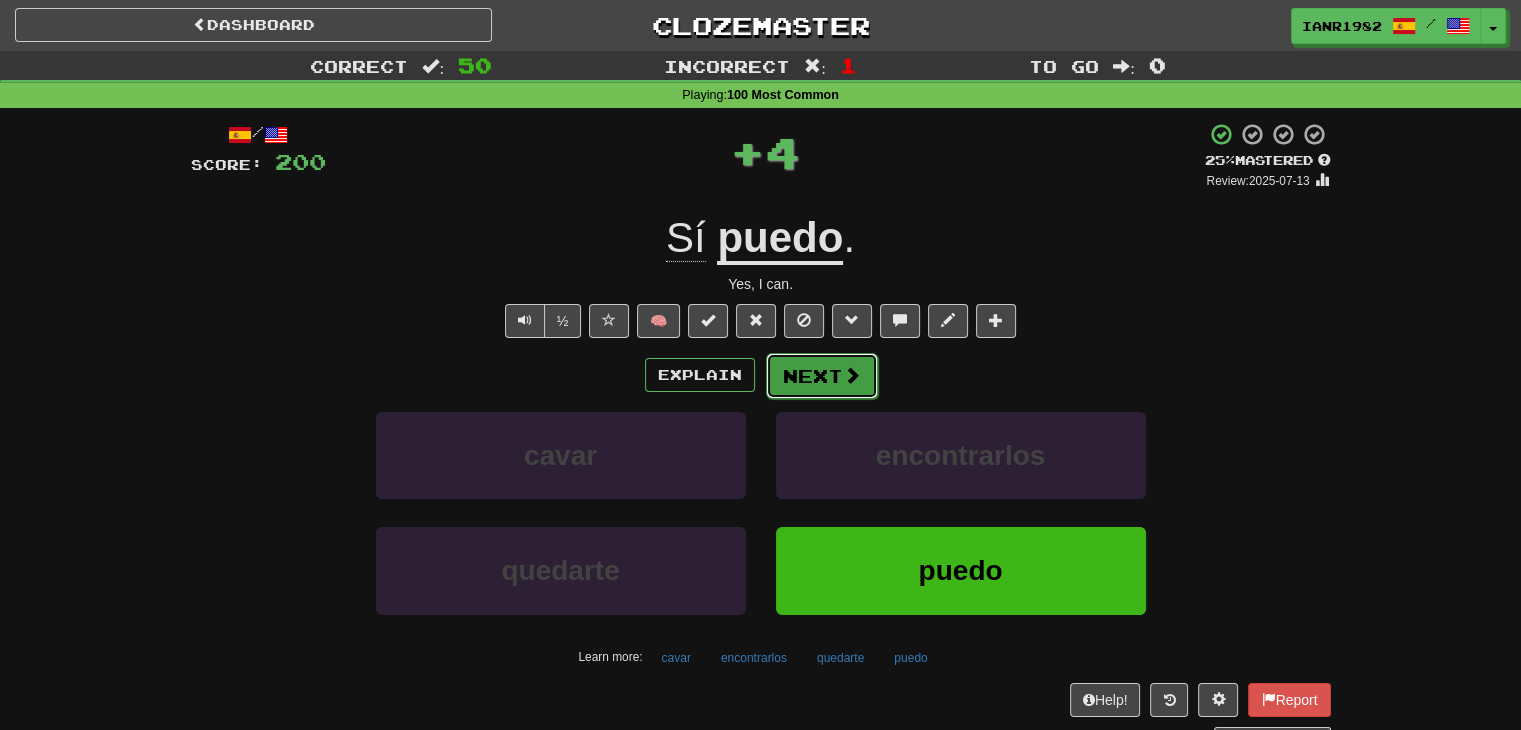 click at bounding box center [852, 375] 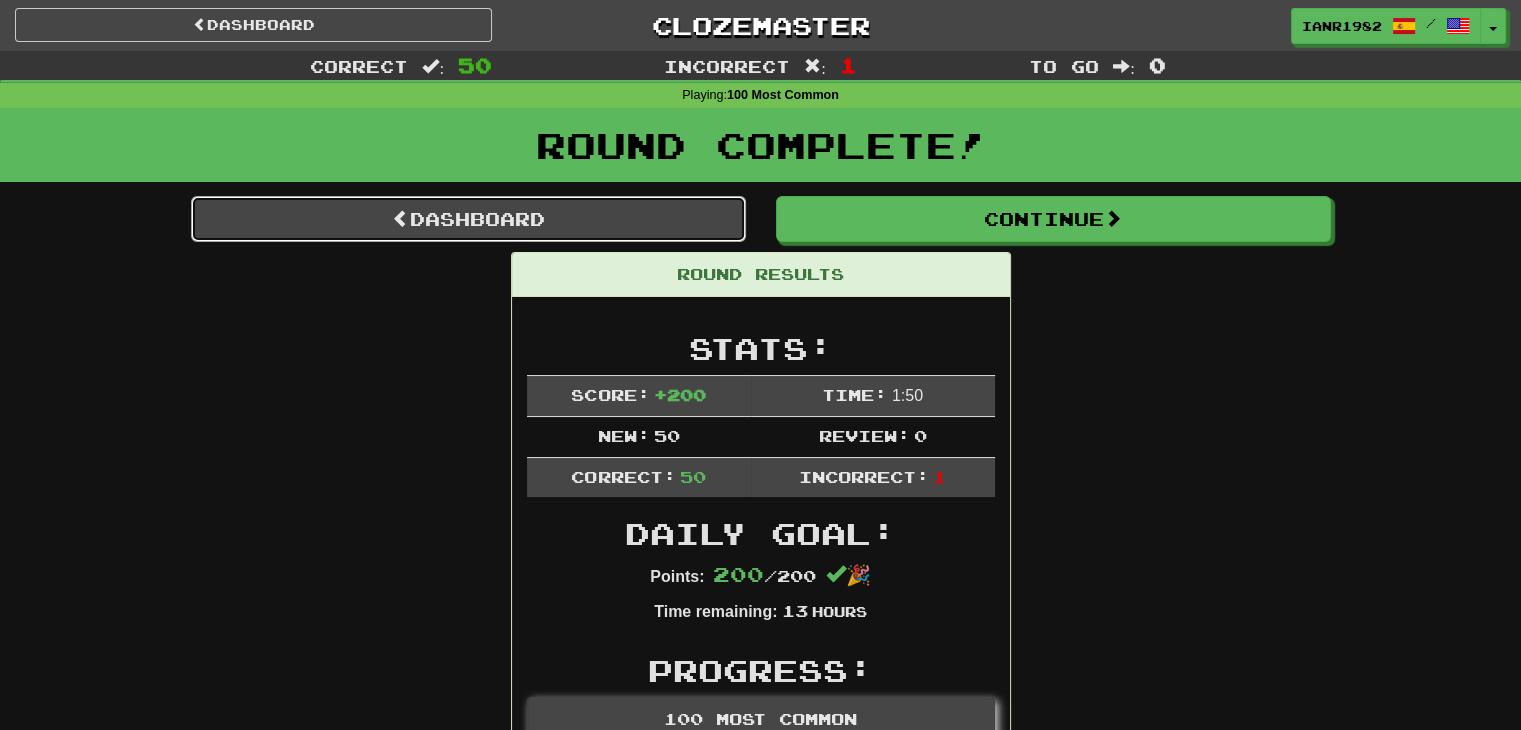 click on "Dashboard" at bounding box center [468, 219] 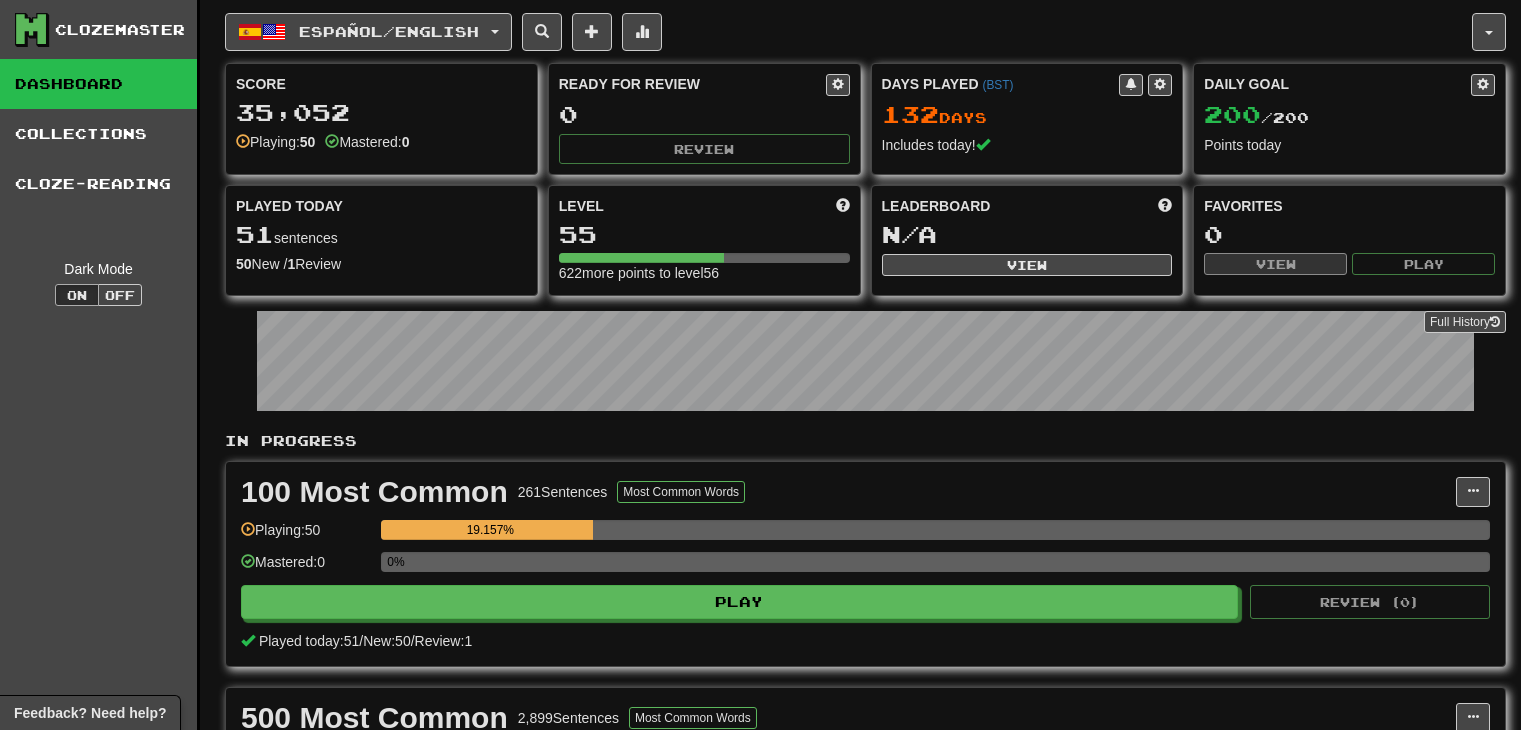 scroll, scrollTop: 0, scrollLeft: 0, axis: both 